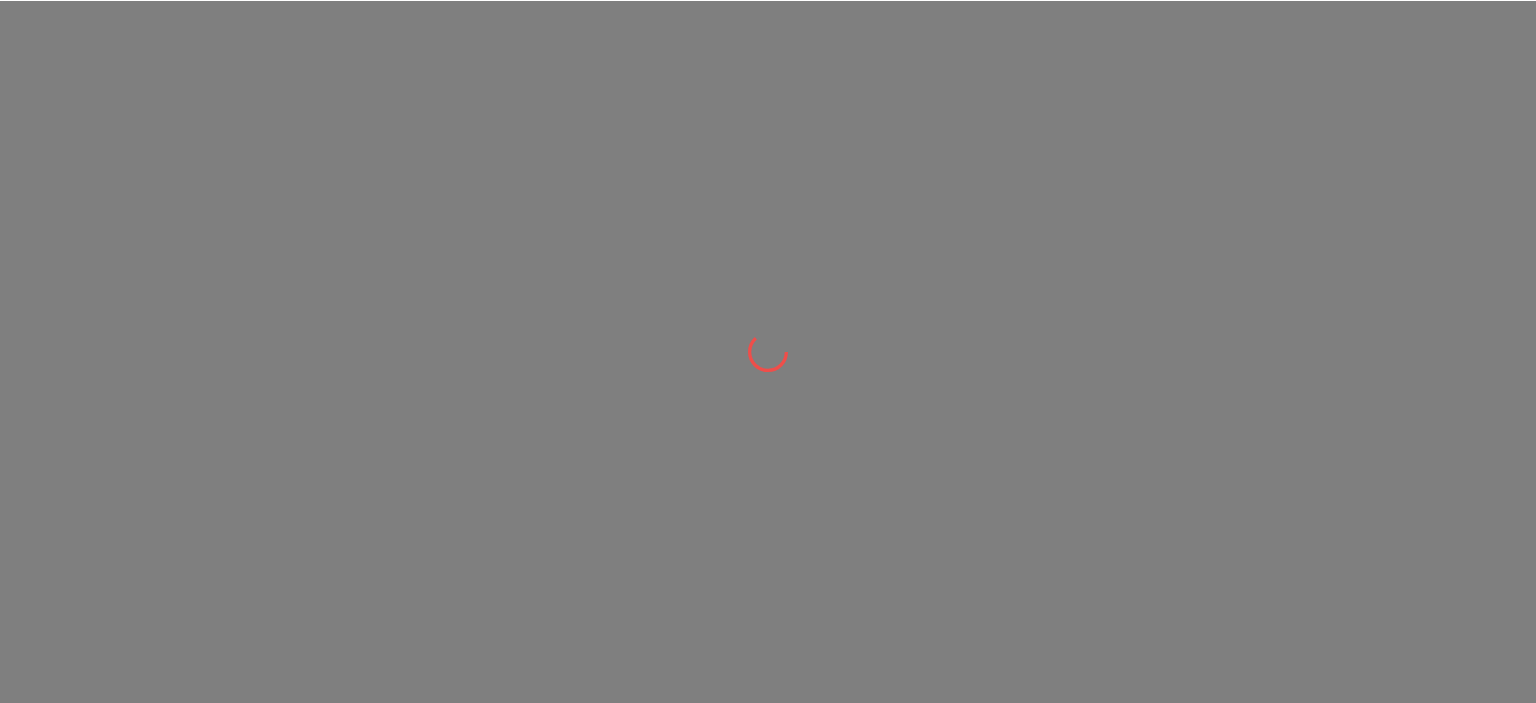 scroll, scrollTop: 0, scrollLeft: 0, axis: both 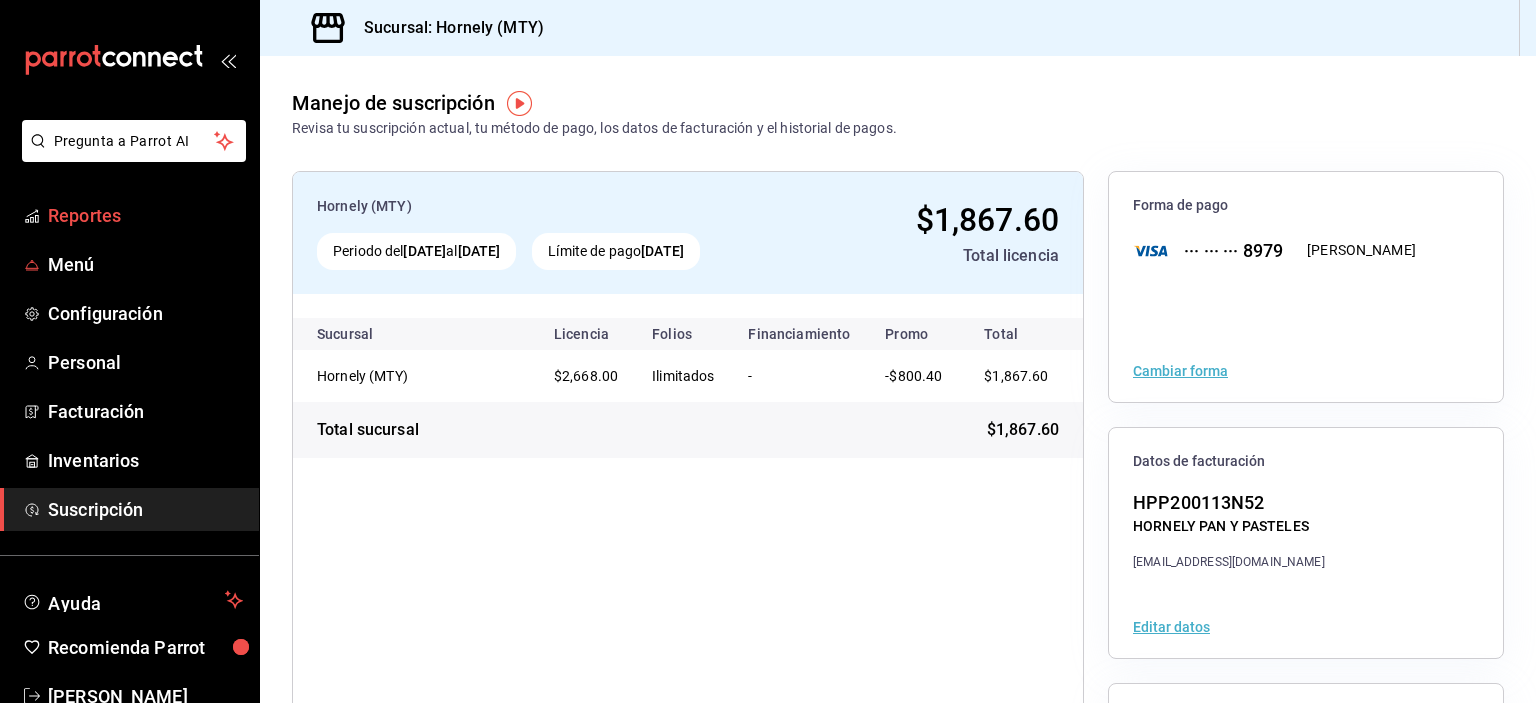 click on "Reportes" at bounding box center [145, 215] 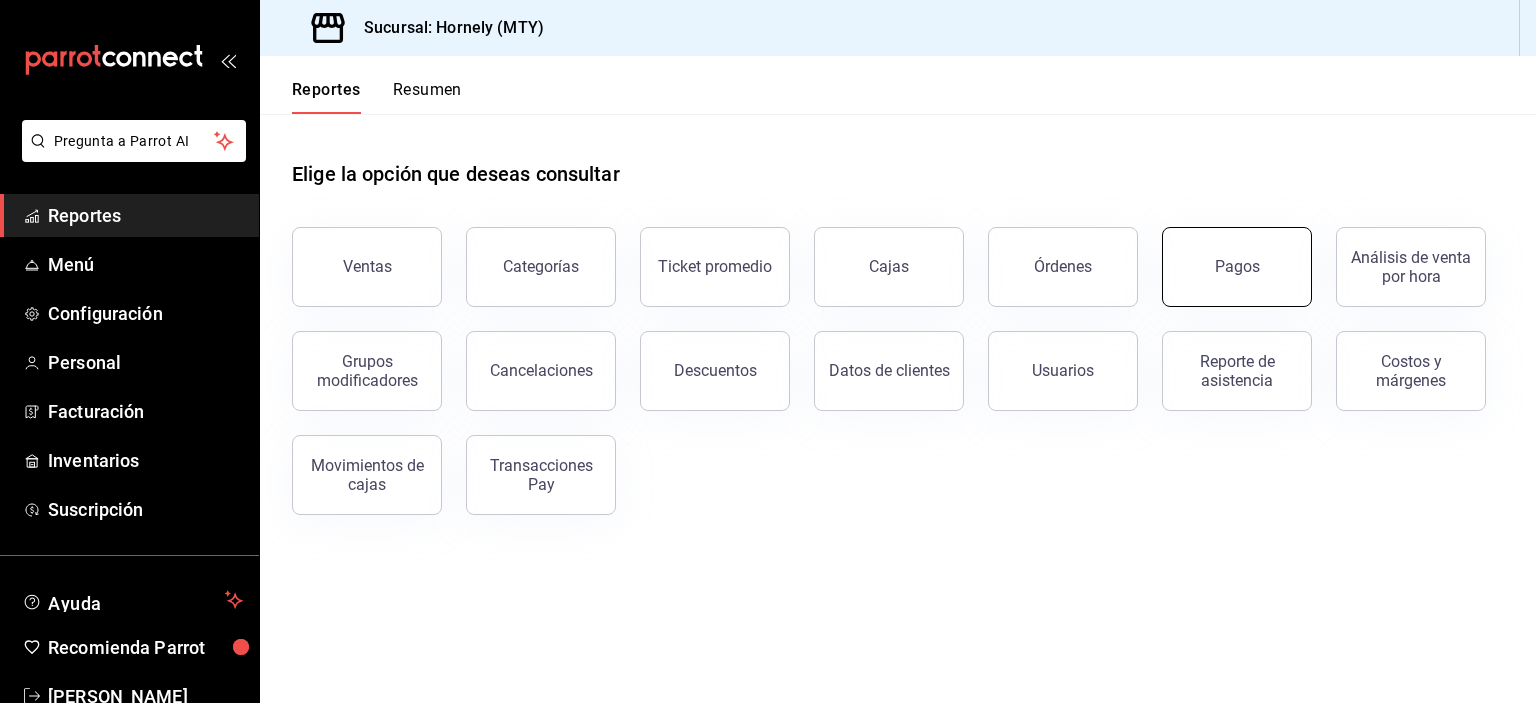 click on "Pagos" at bounding box center (1237, 267) 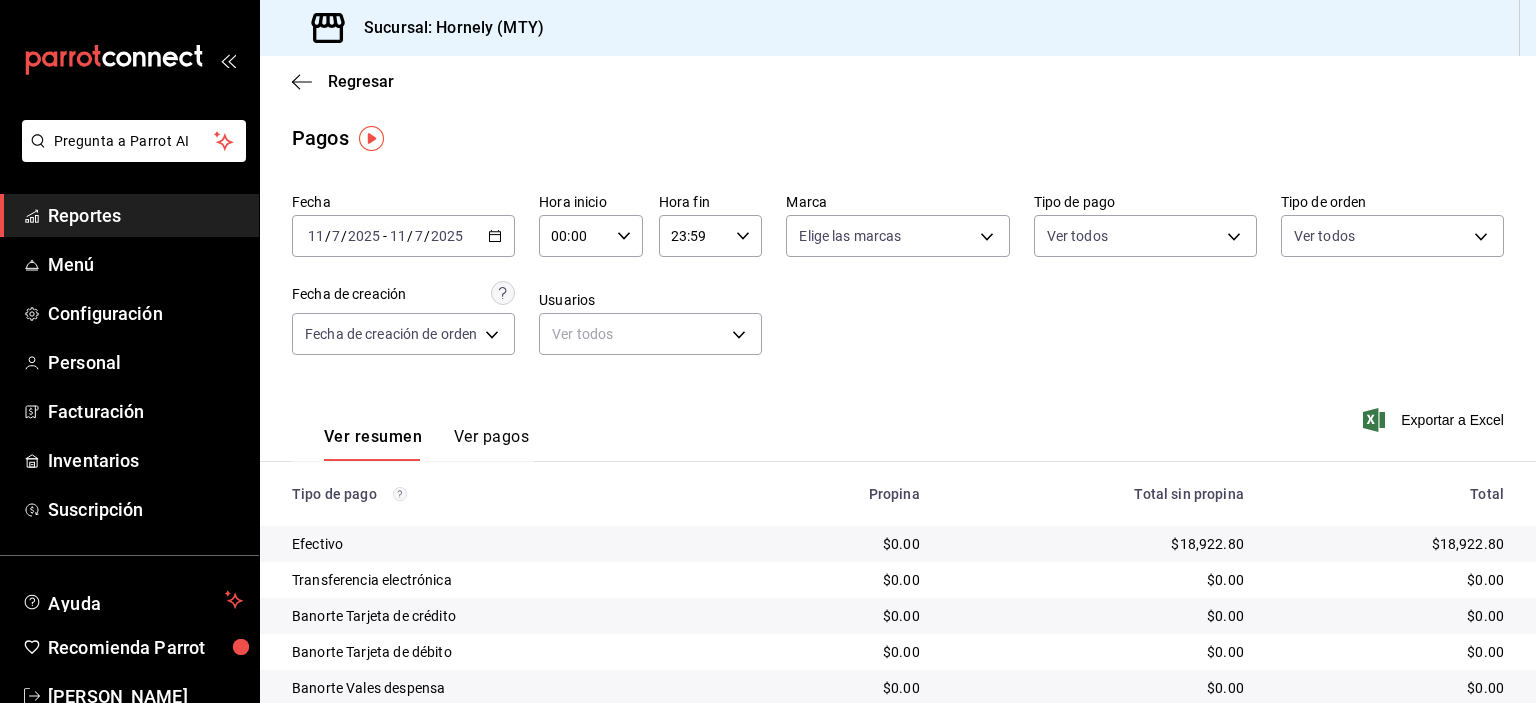 click on "[DATE] [DATE] - [DATE] [DATE]" at bounding box center [403, 236] 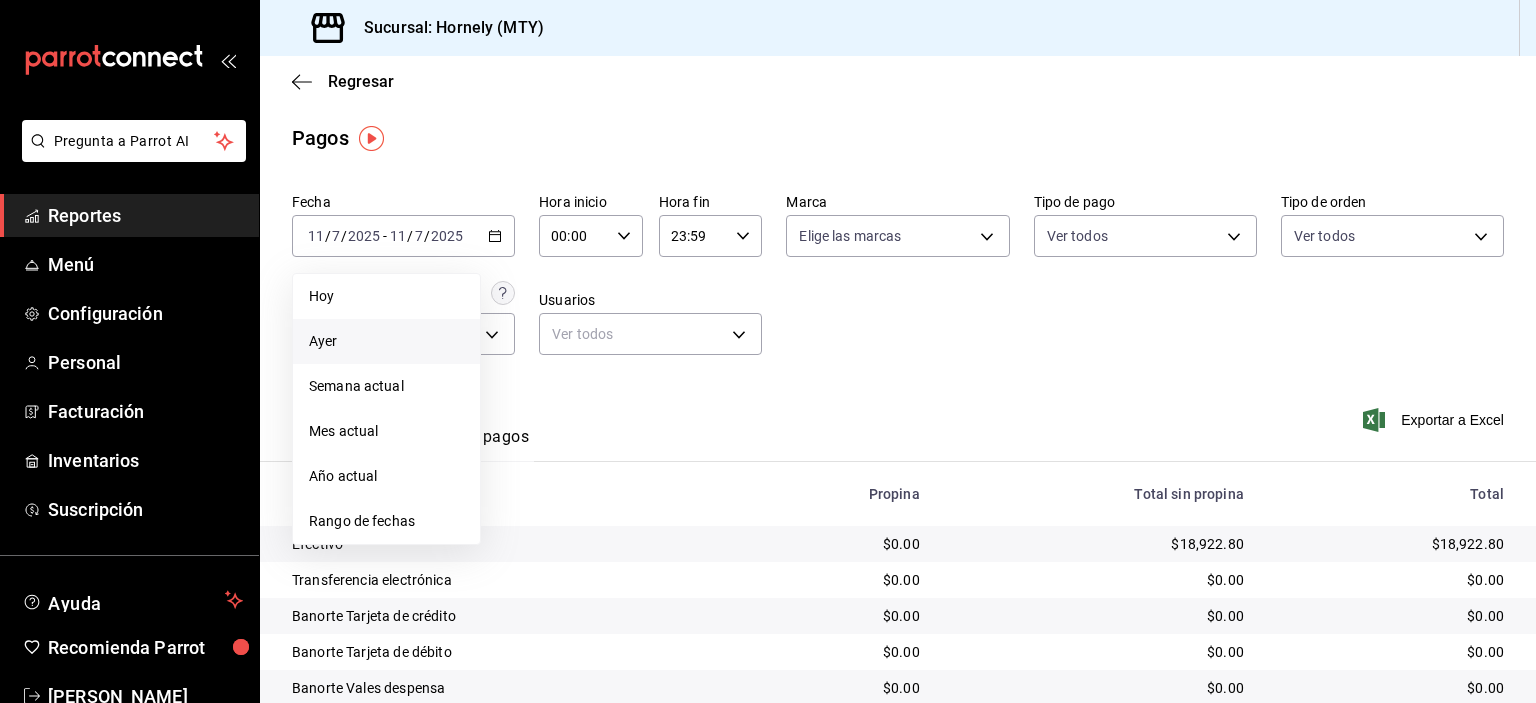 click on "Ayer" at bounding box center [386, 341] 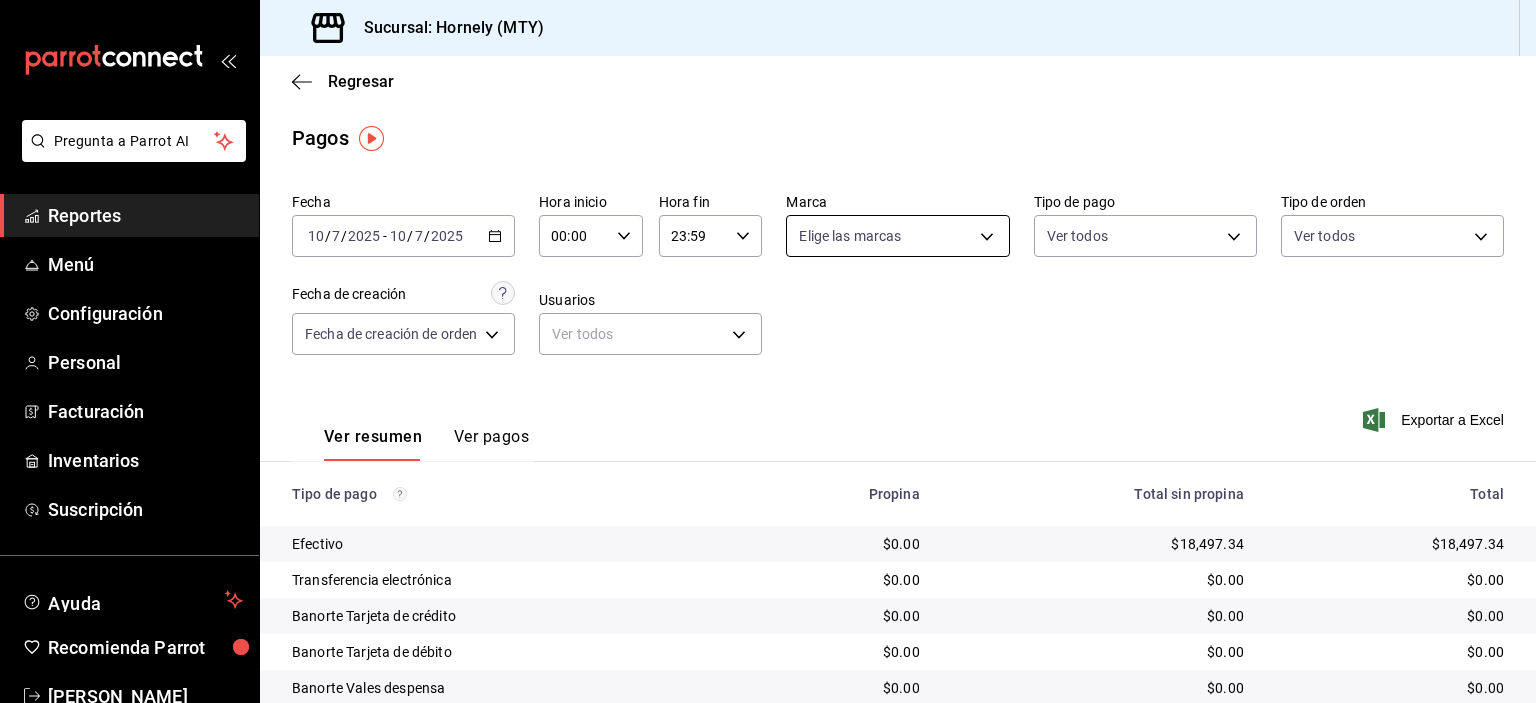 click on "Pregunta a Parrot AI Reportes   Menú   Configuración   Personal   Facturación   Inventarios   Suscripción   Ayuda Recomienda Parrot   [PERSON_NAME]   Sugerir nueva función   Sucursal: Hornely (MTY) Regresar Pagos Fecha [DATE] [DATE] - [DATE] [DATE] Hora inicio 00:00 Hora inicio Hora fin 23:59 Hora fin Marca Elige las marcas Tipo de pago Ver todos Tipo de orden Ver todos Fecha de creación   Fecha de creación de orden ORDER Usuarios Ver todos null Ver resumen Ver pagos Exportar a Excel Tipo de pago   Propina Total sin propina Total Efectivo $0.00 $18,497.34 $18,497.34 Transferencia electrónica $0.00 $0.00 $0.00 Banorte Tarjeta de crédito $0.00 $0.00 $0.00 Banorte Tarjeta de débito $0.00 $0.00 $0.00 Banorte Vales despensa $0.00 $0.00 $0.00 Uber Eats $0.00 $160.00 $160.00 Rappi $0.00 $114.00 $114.00 Pay $0.00 $21,838.40 $21,838.40 Total $0.00 $40,609.74 $40,609.74 GANA 1 MES GRATIS EN TU SUSCRIPCIÓN AQUÍ Ver video tutorial Ir a video Pregunta a Parrot AI Reportes   Menú" at bounding box center [768, 351] 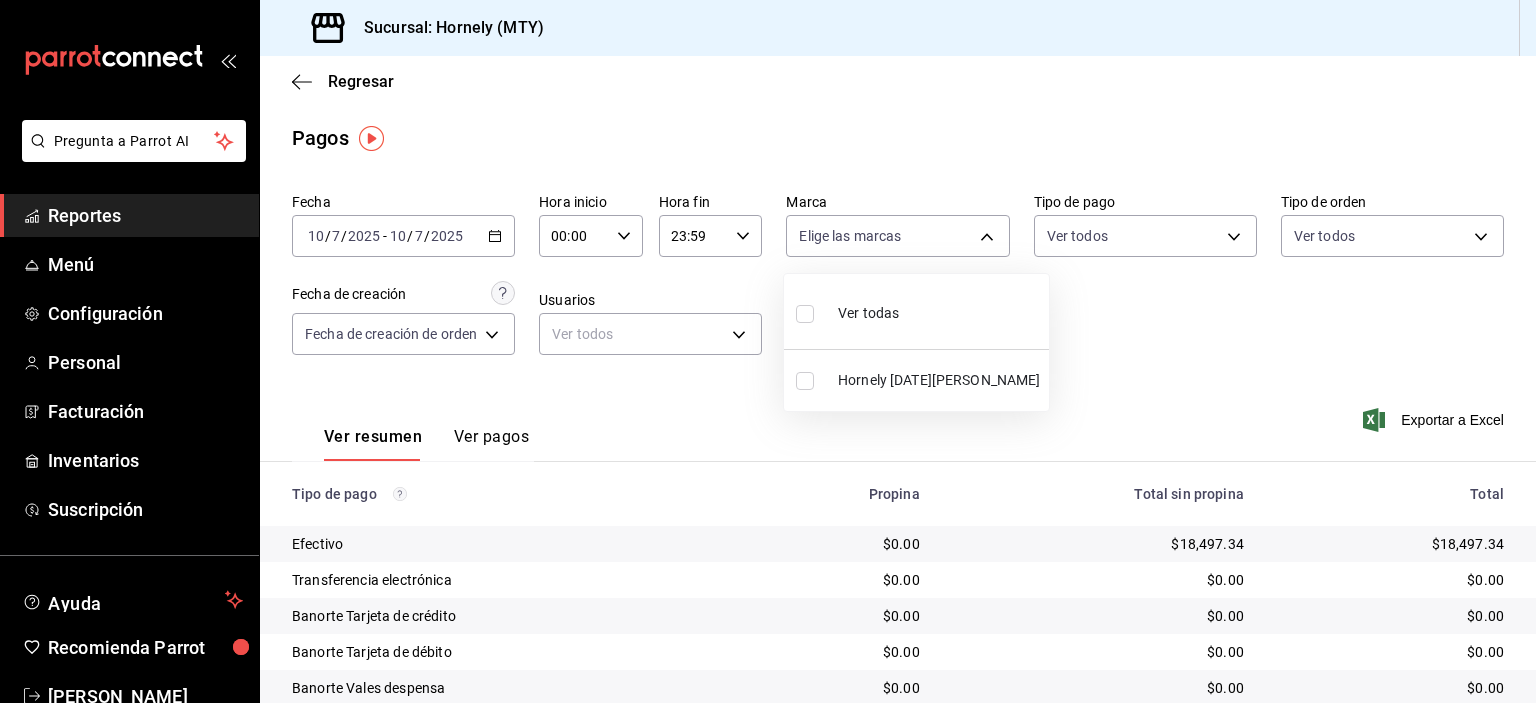 click on "Hornely [DATE][PERSON_NAME]" at bounding box center (939, 380) 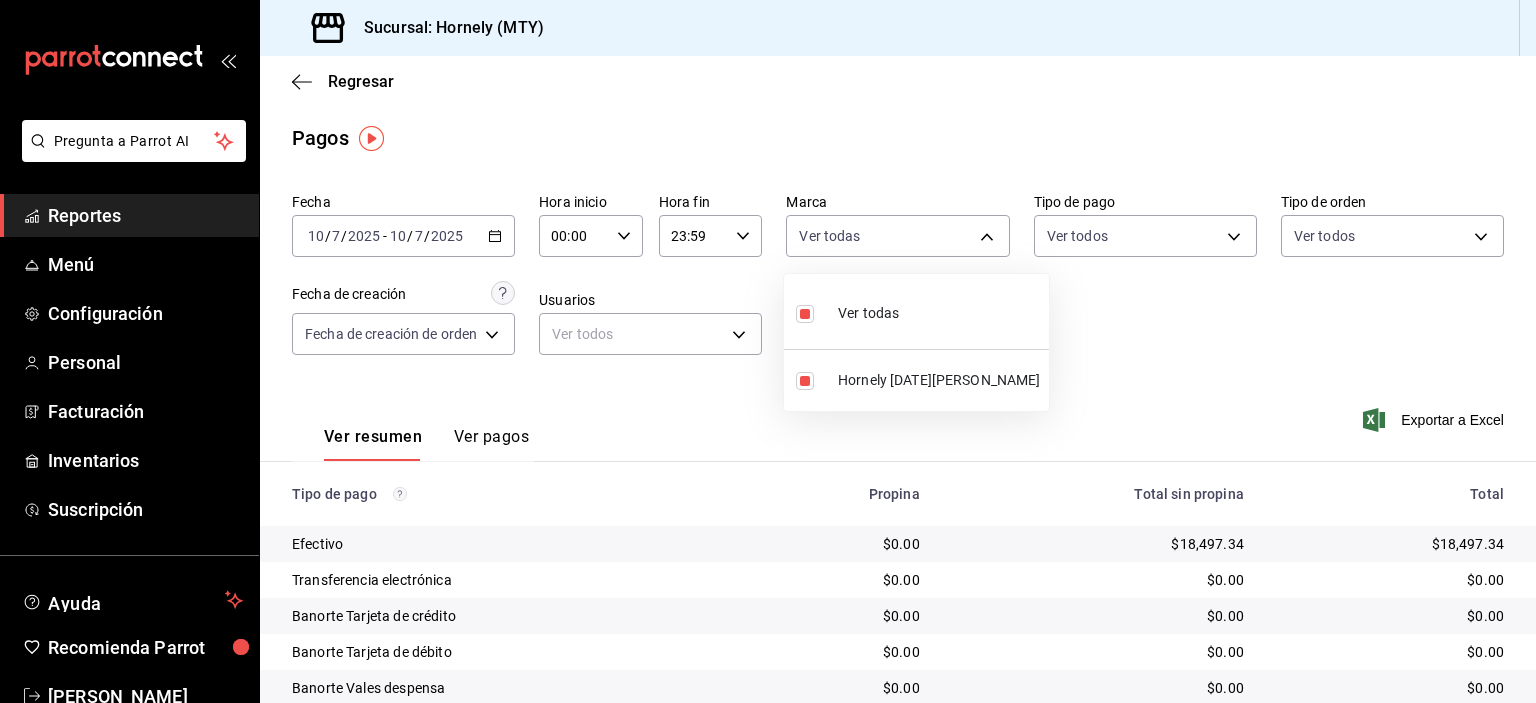 click at bounding box center (768, 351) 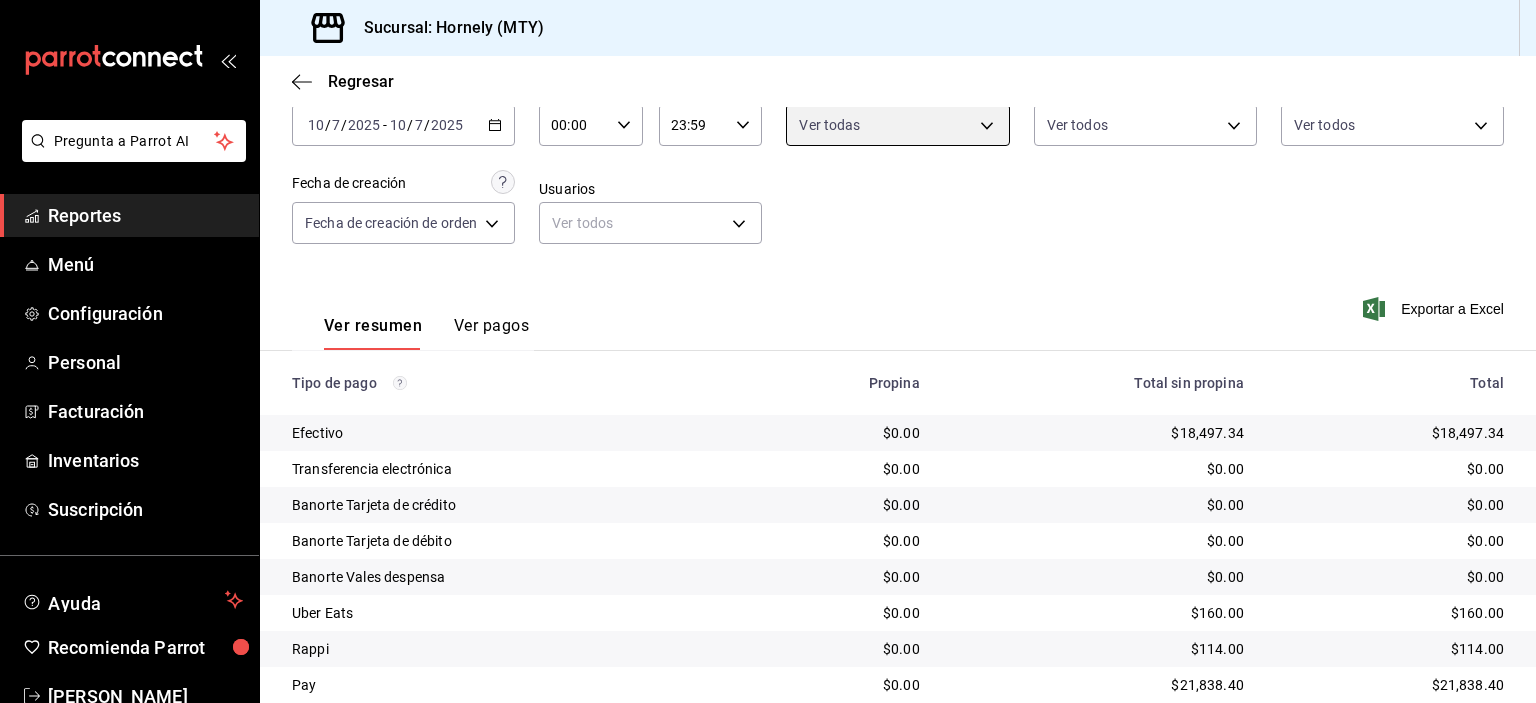 scroll, scrollTop: 180, scrollLeft: 0, axis: vertical 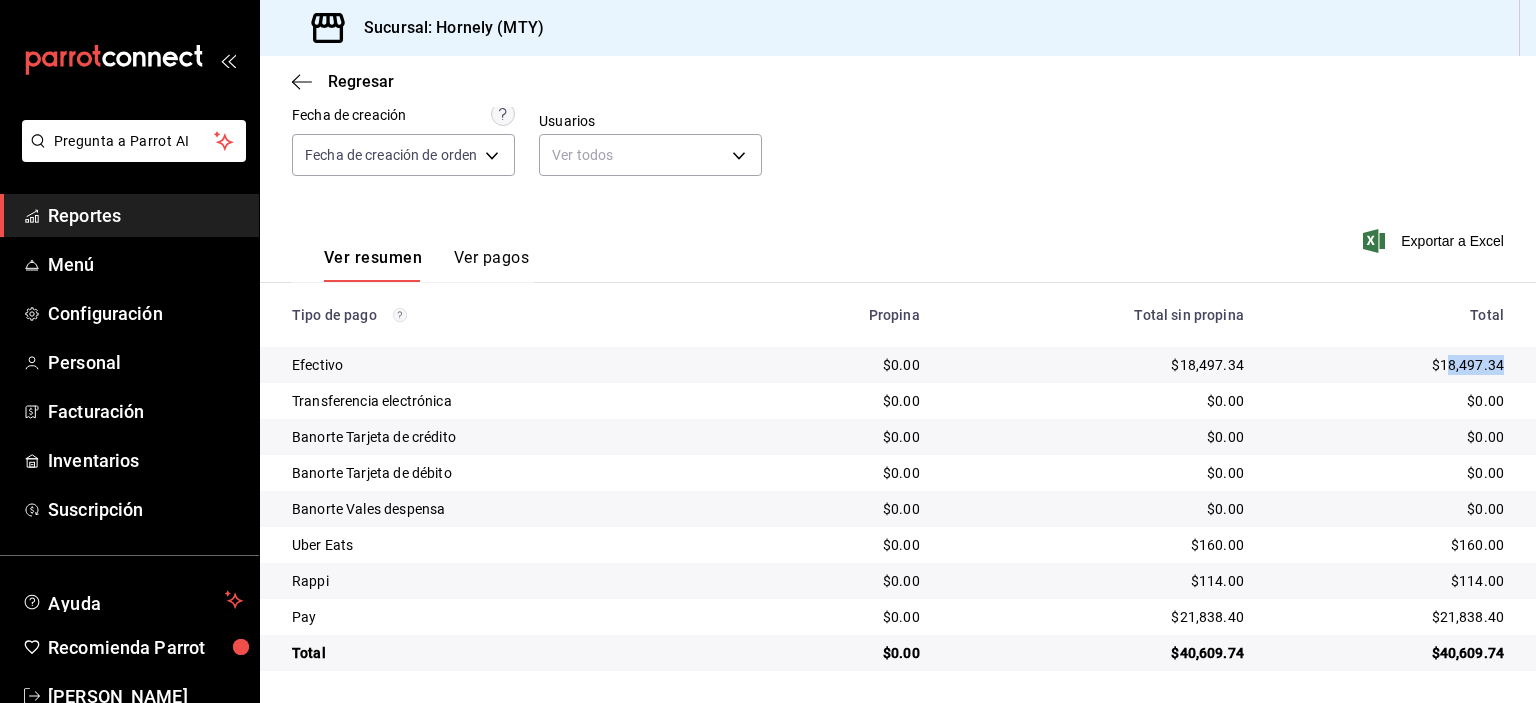 drag, startPoint x: 1432, startPoint y: 369, endPoint x: 1494, endPoint y: 366, distance: 62.072536 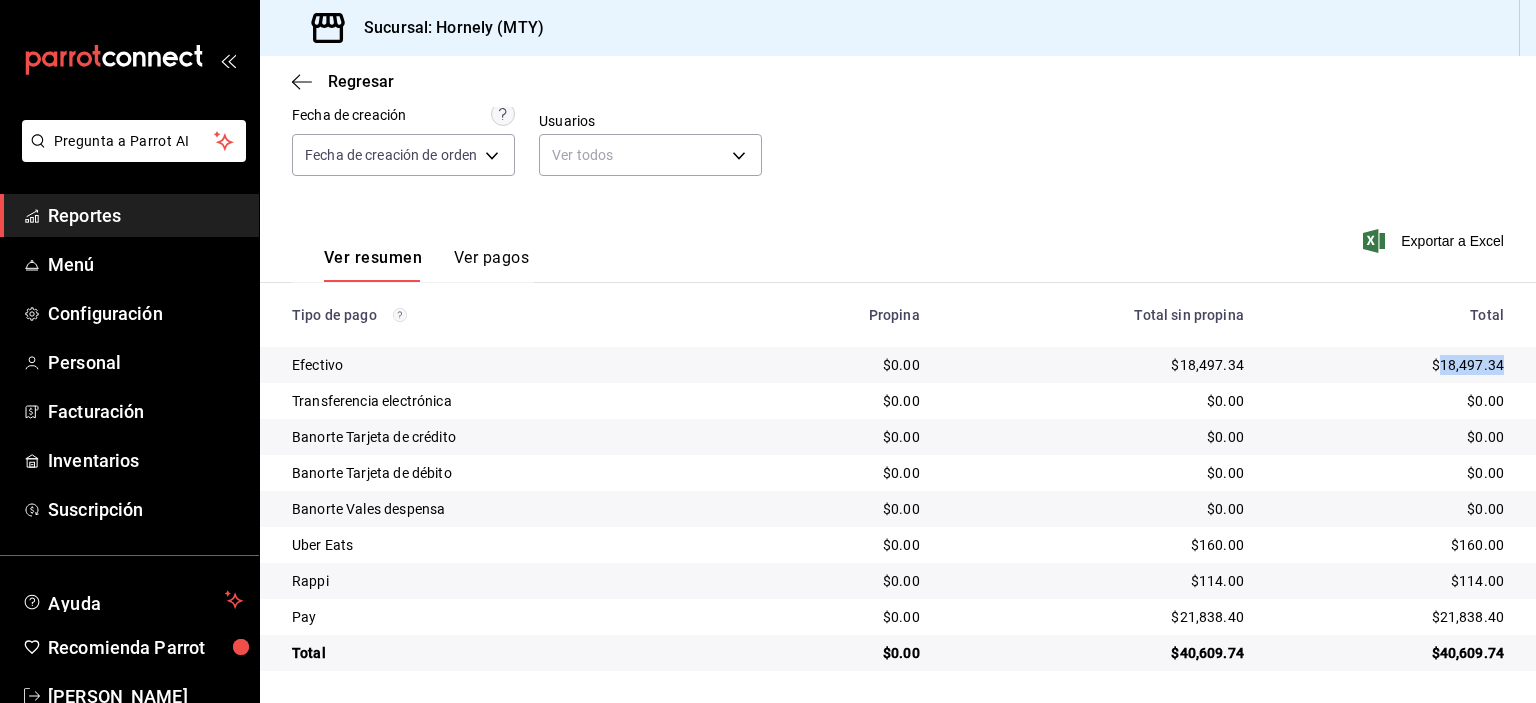click on "$18,497.34" at bounding box center (1390, 365) 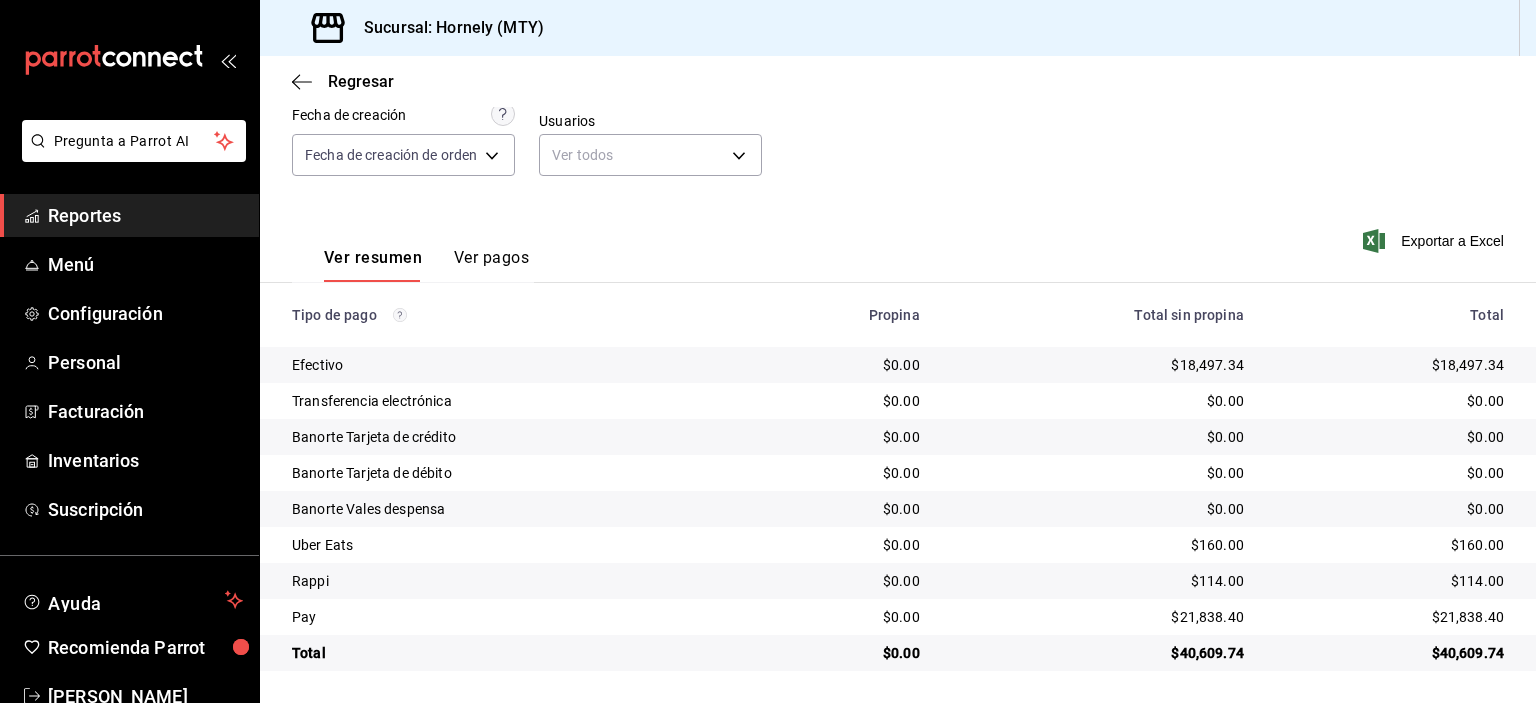 click on "$21,838.40" at bounding box center (1390, 617) 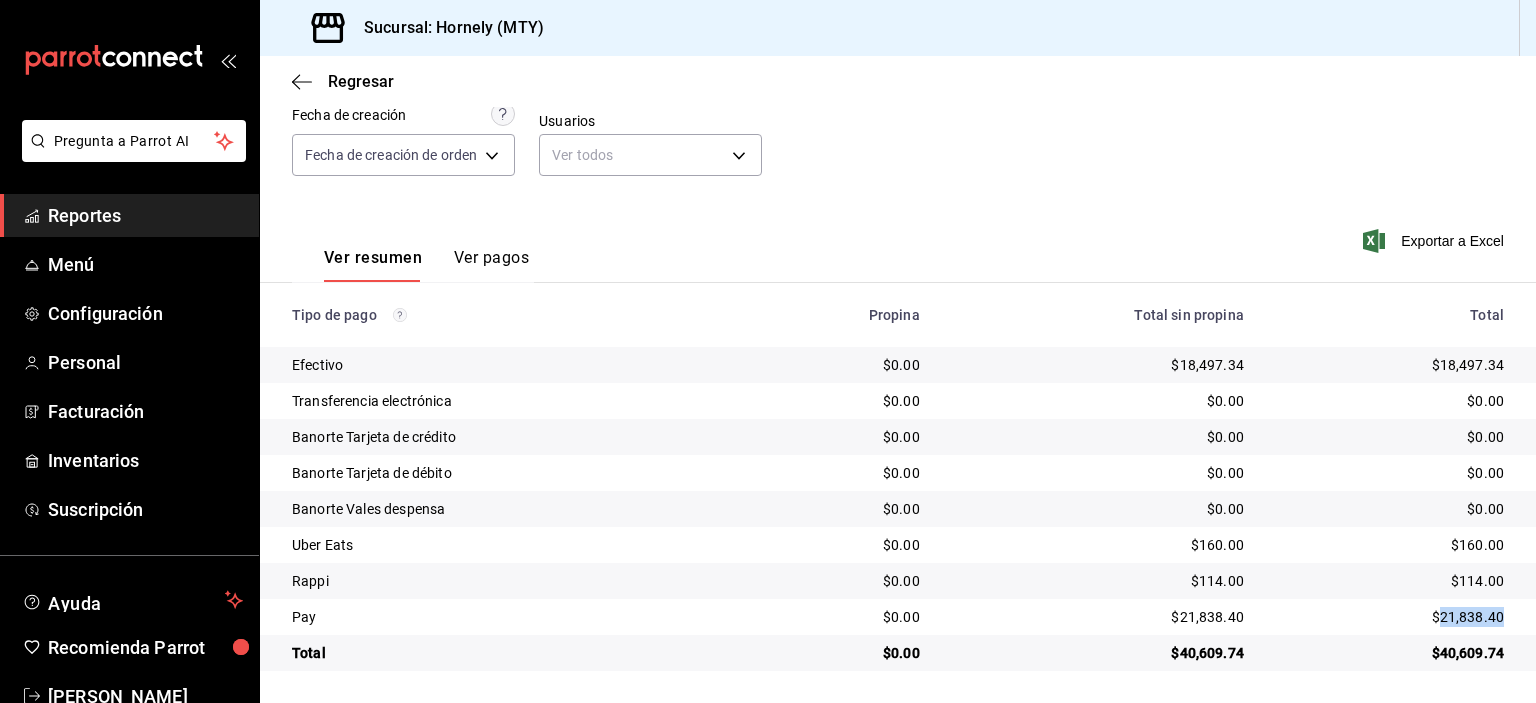 click on "$21,838.40" at bounding box center (1390, 617) 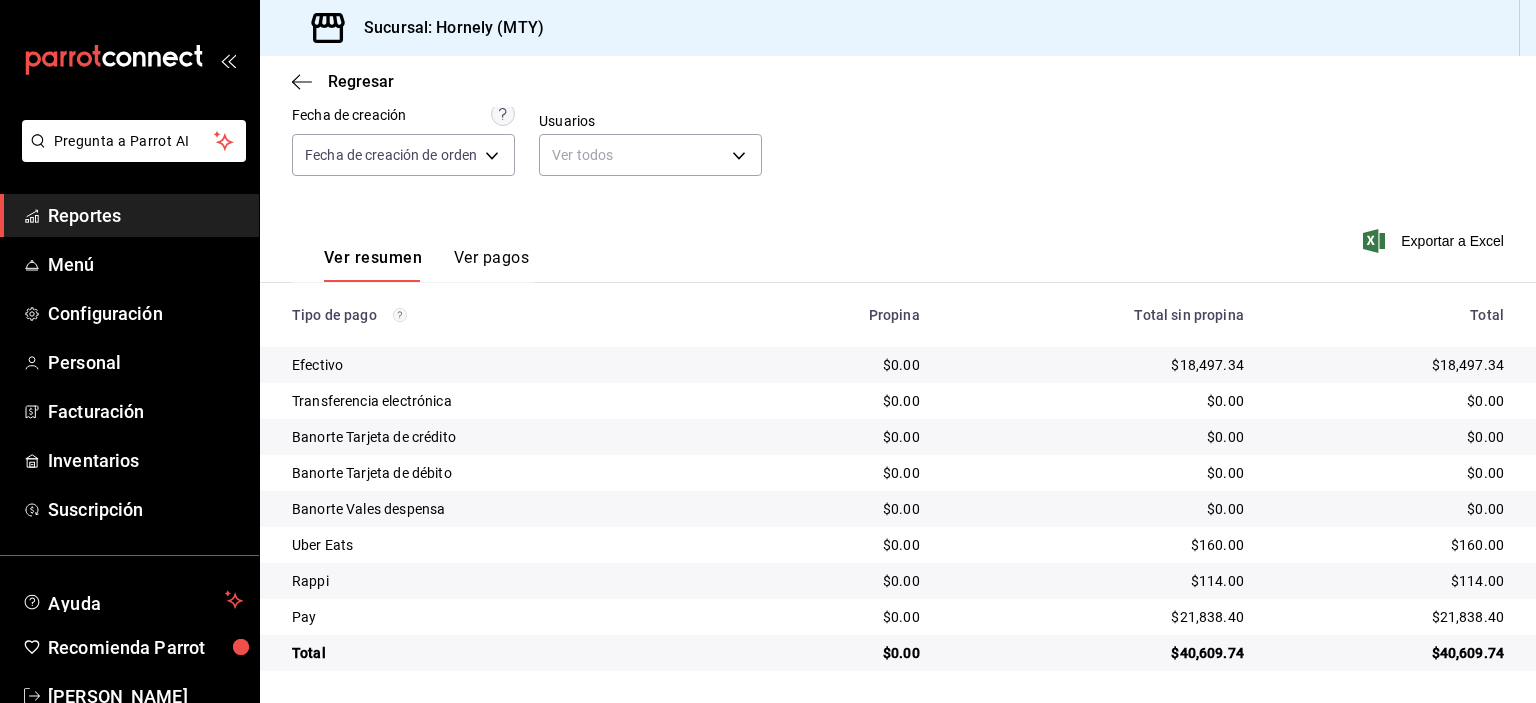 click on "$160.00" at bounding box center (1390, 545) 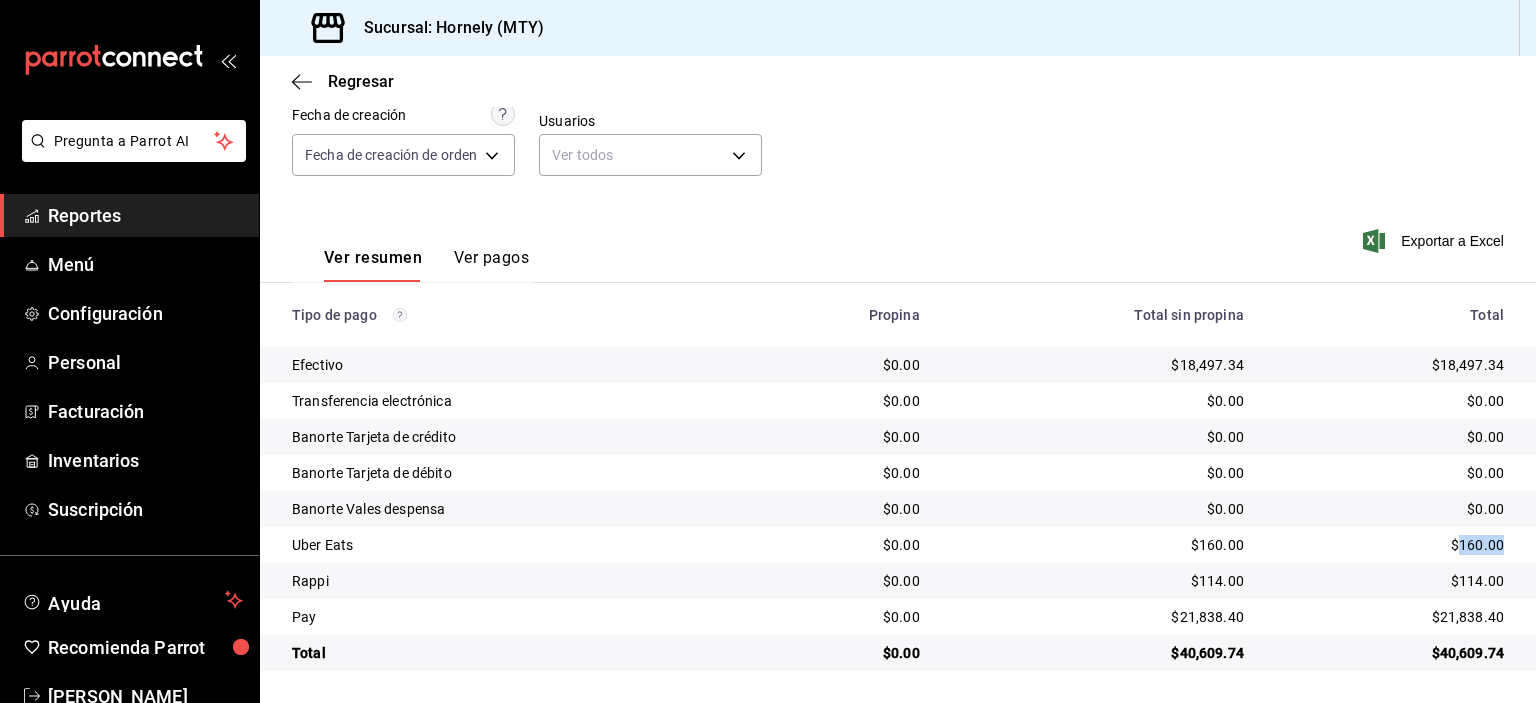 click on "$160.00" at bounding box center [1390, 545] 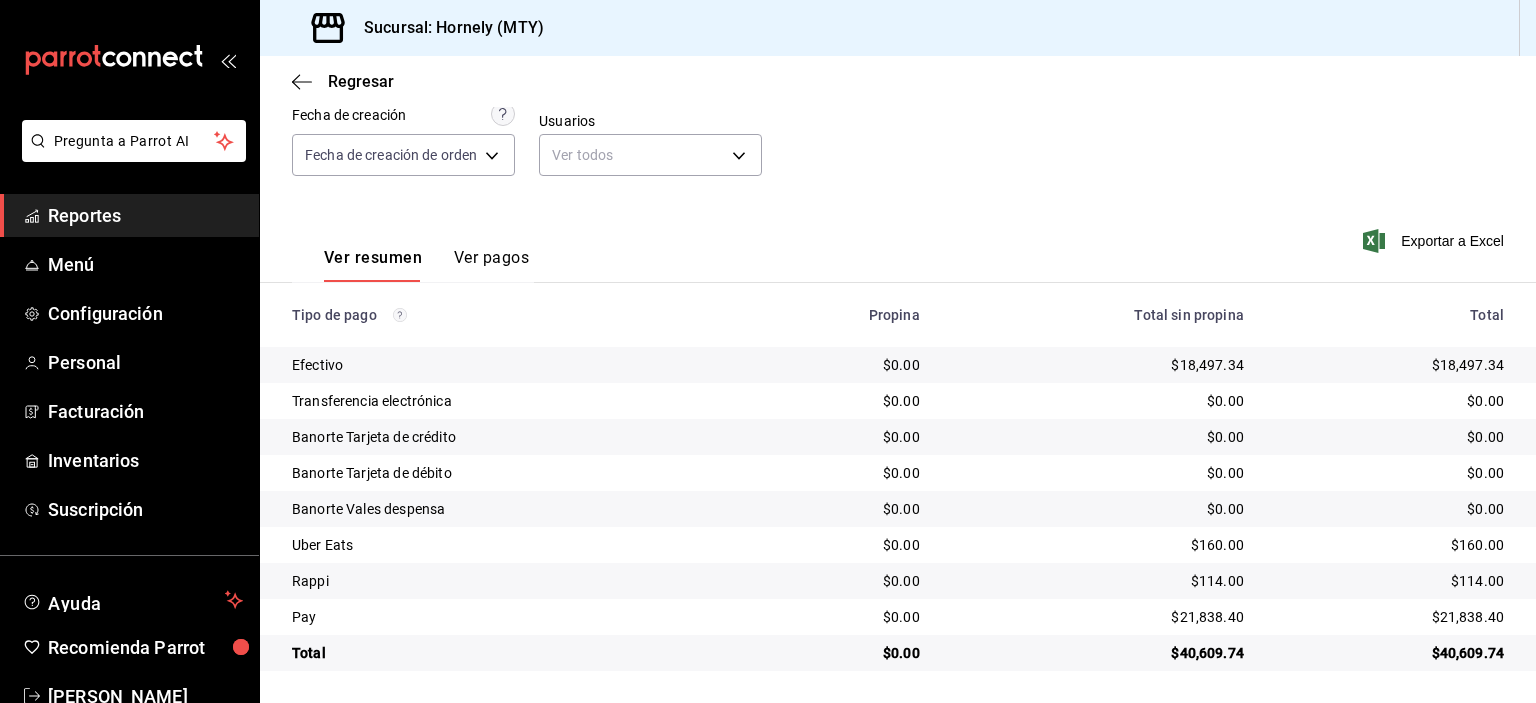 click on "$114.00" at bounding box center (1390, 581) 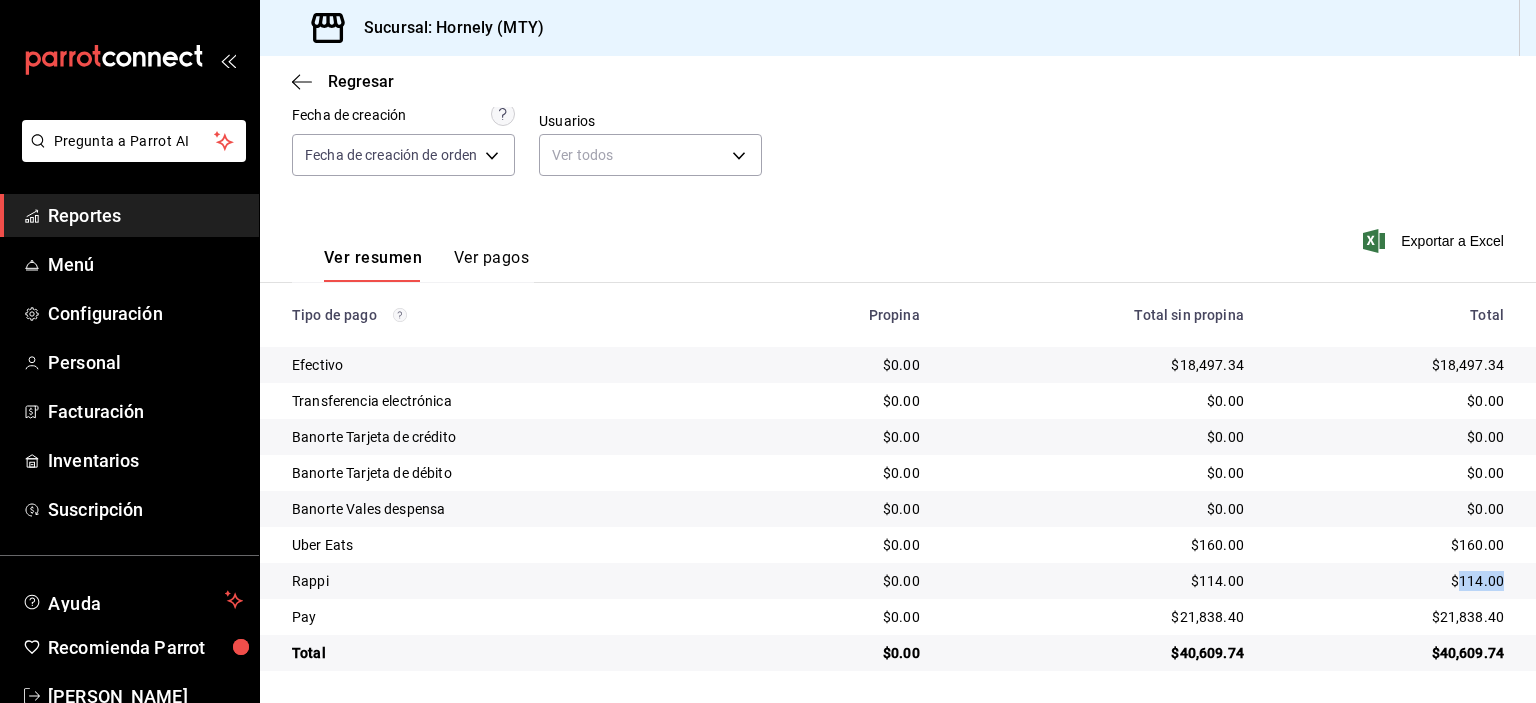 click on "$114.00" at bounding box center (1390, 581) 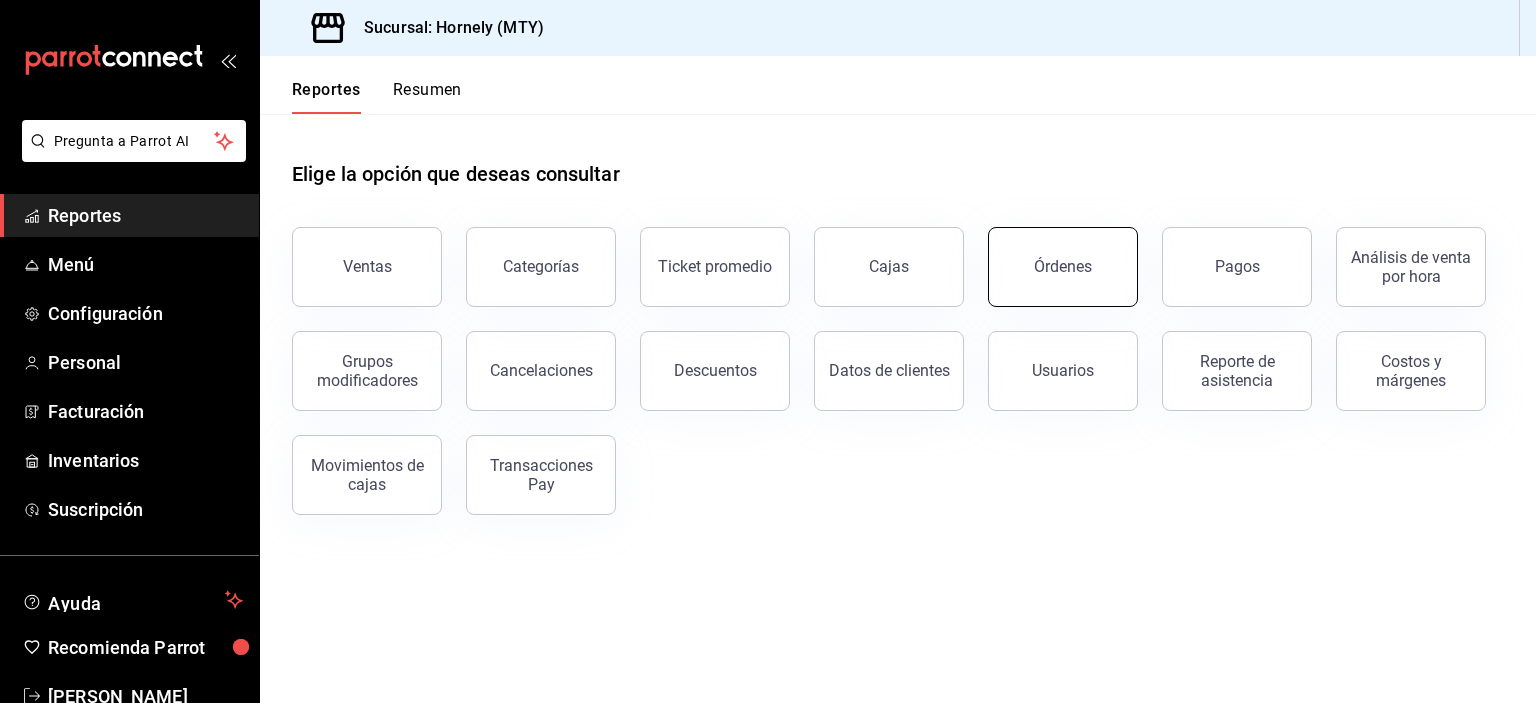click on "Órdenes" at bounding box center [1063, 267] 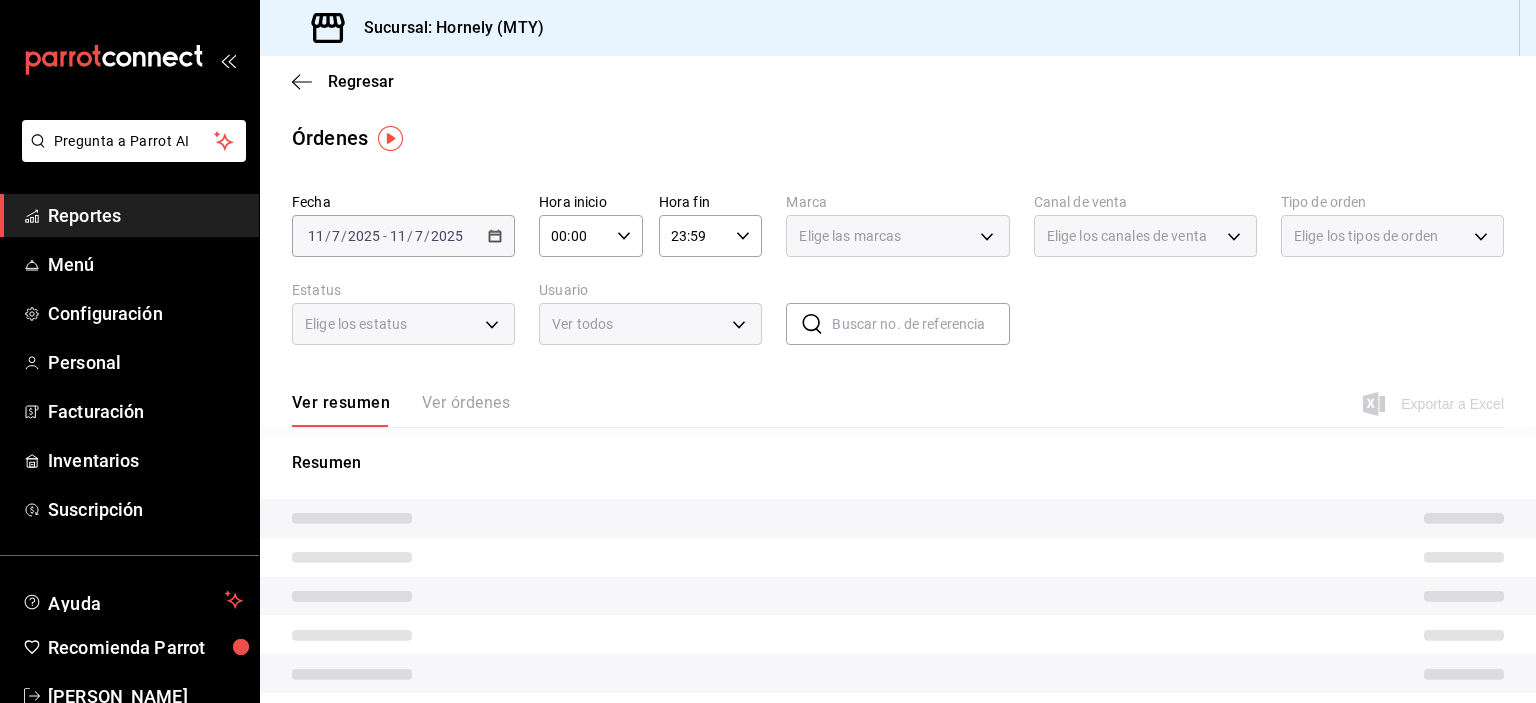 click on "[DATE] [DATE] - [DATE] [DATE]" at bounding box center [403, 236] 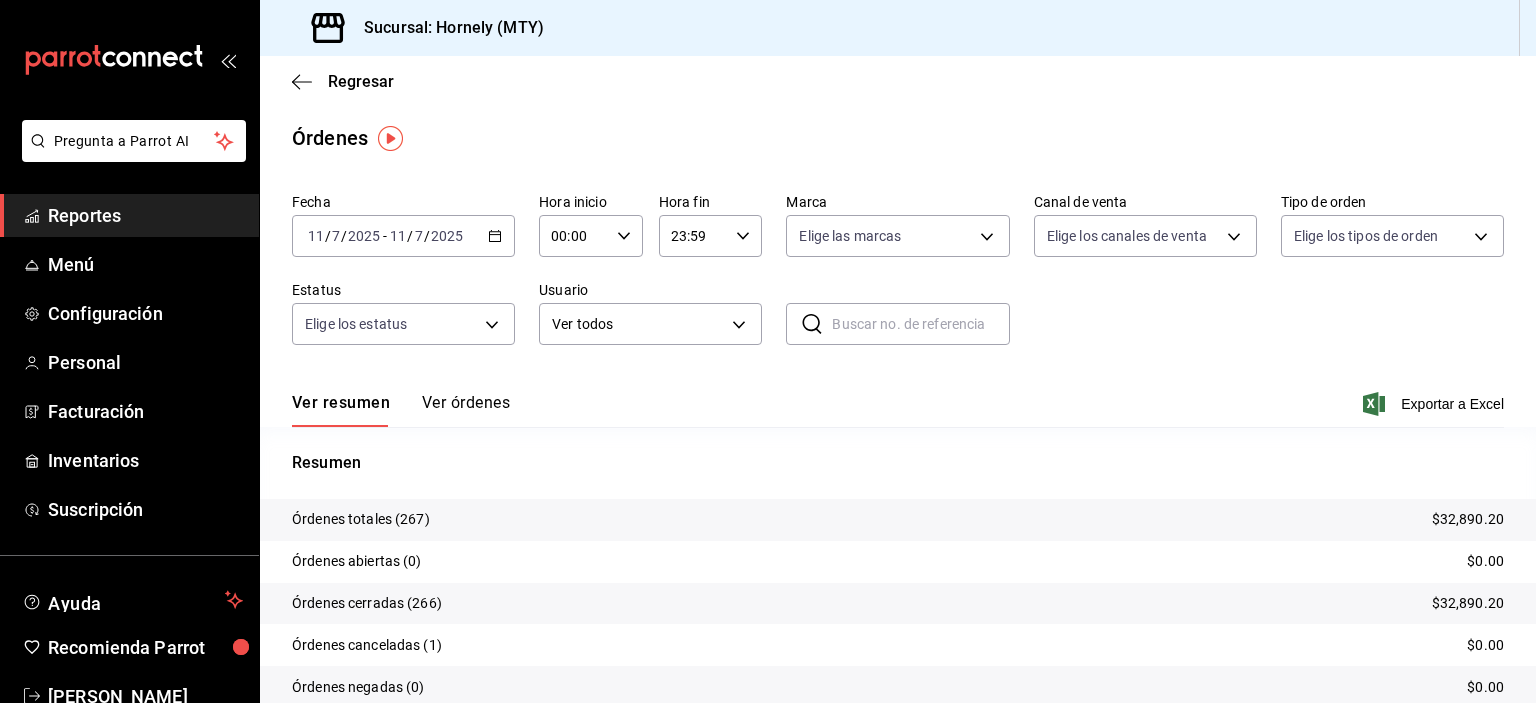 click 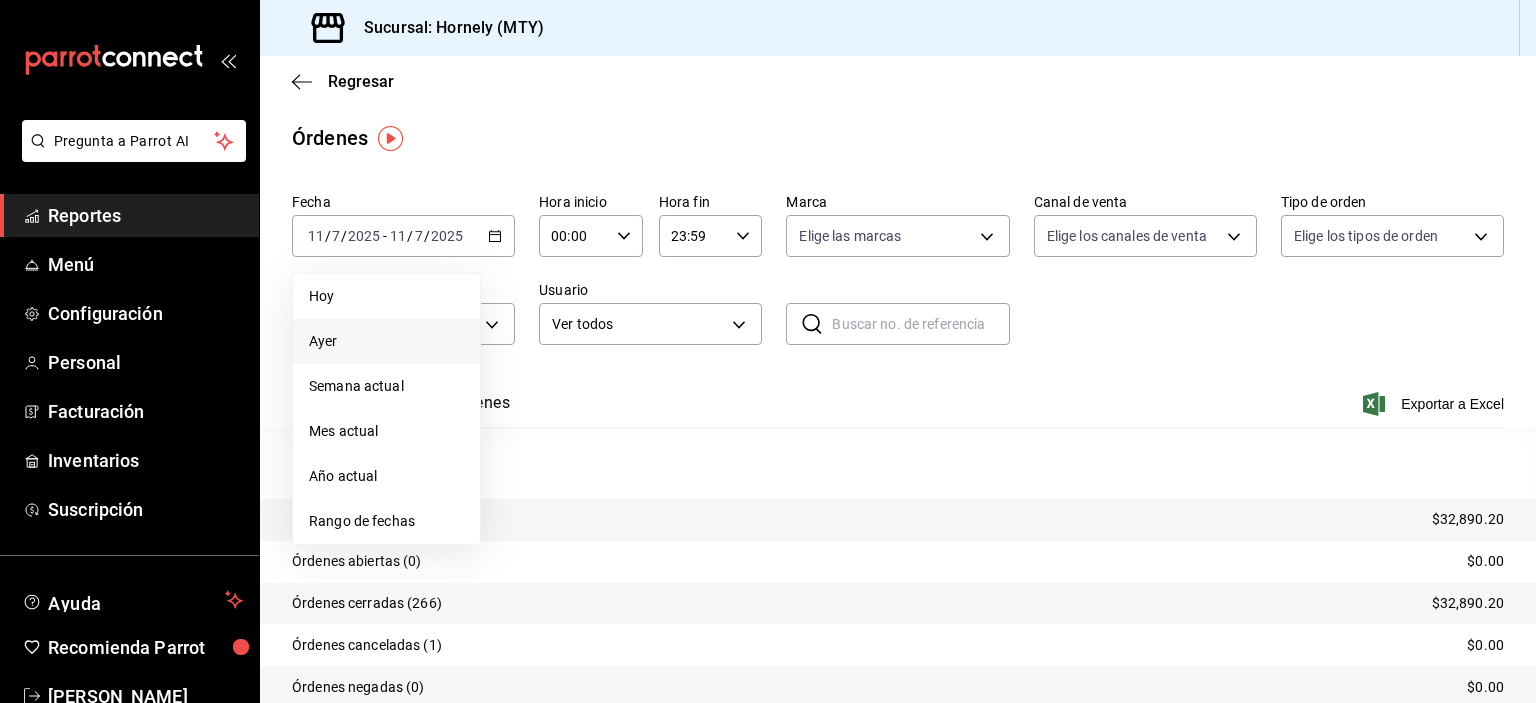 click on "Ayer" at bounding box center [386, 341] 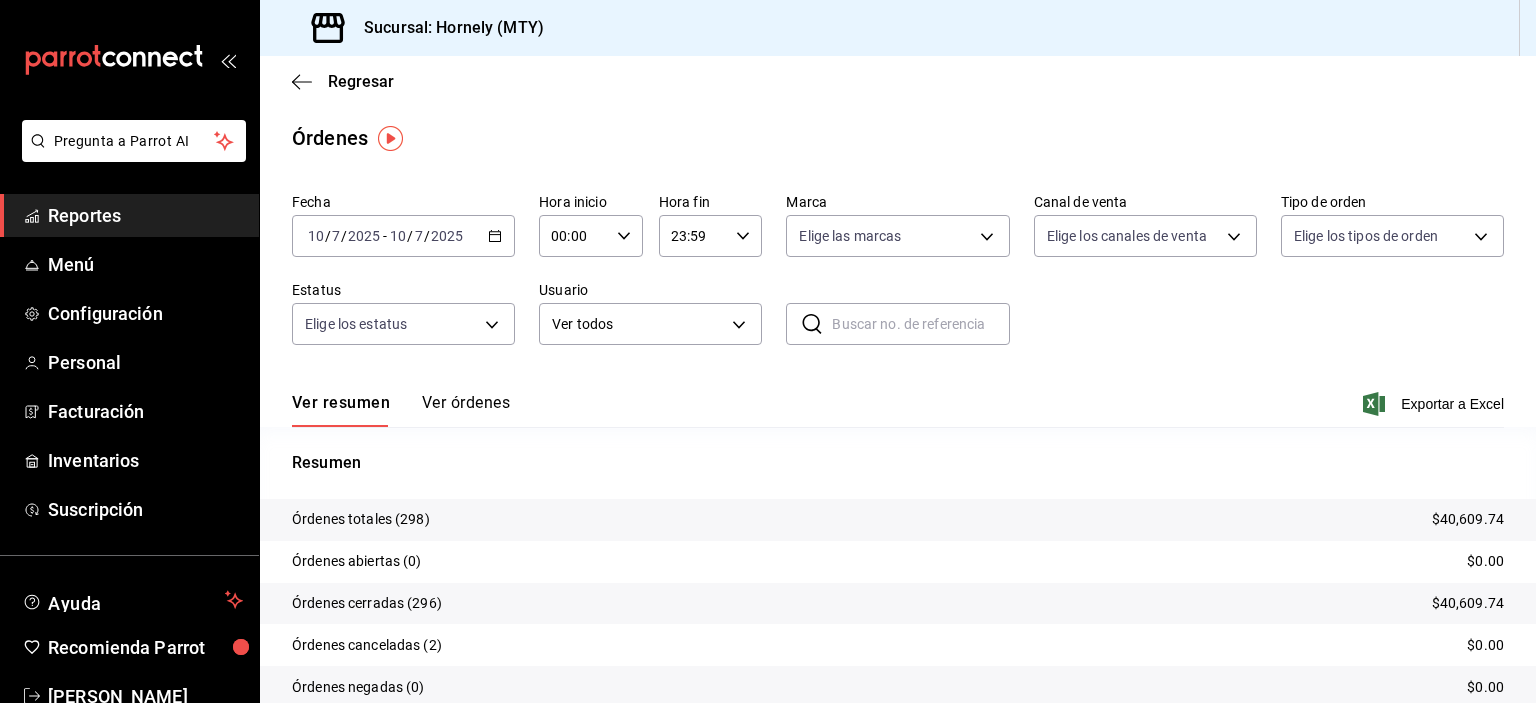 click on "Órdenes totales (298)" at bounding box center (361, 519) 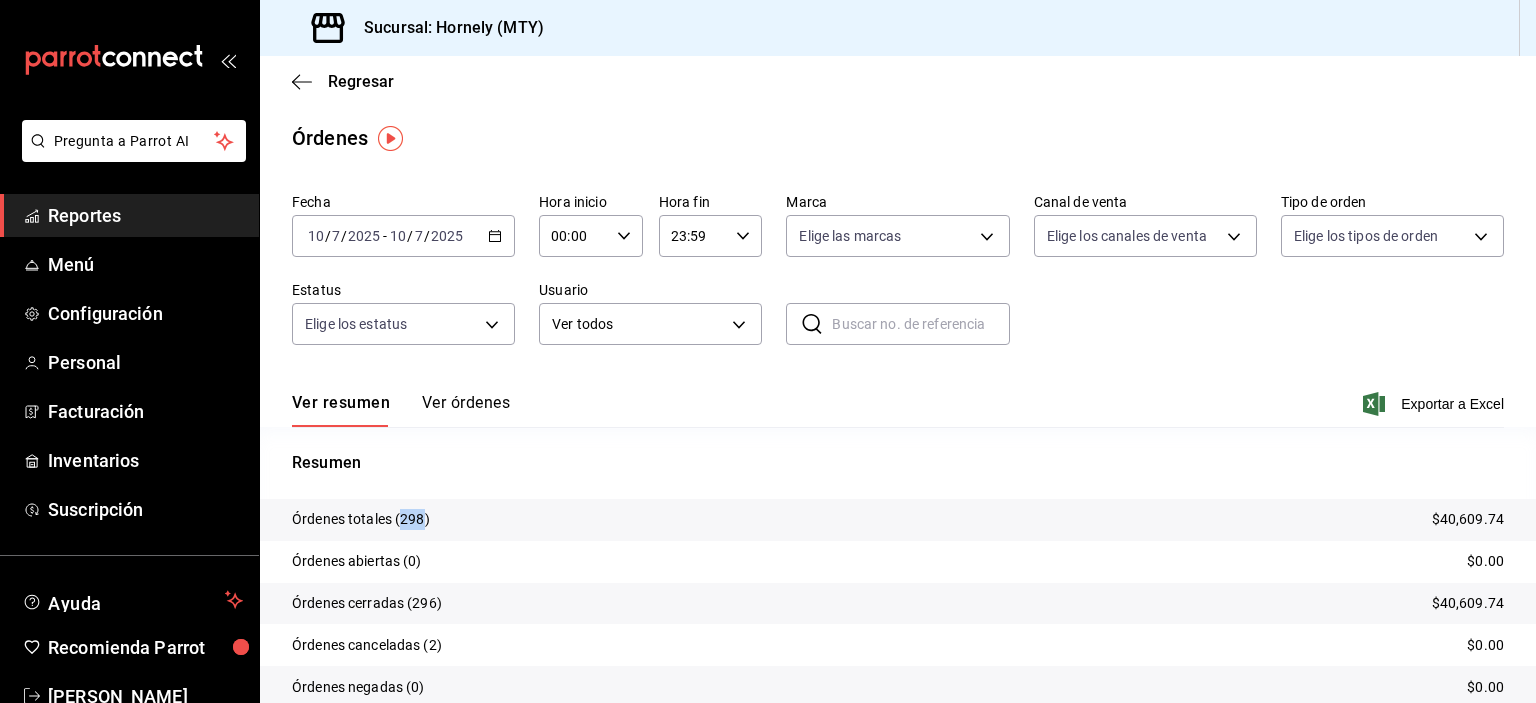 click on "Órdenes totales (298)" at bounding box center [361, 519] 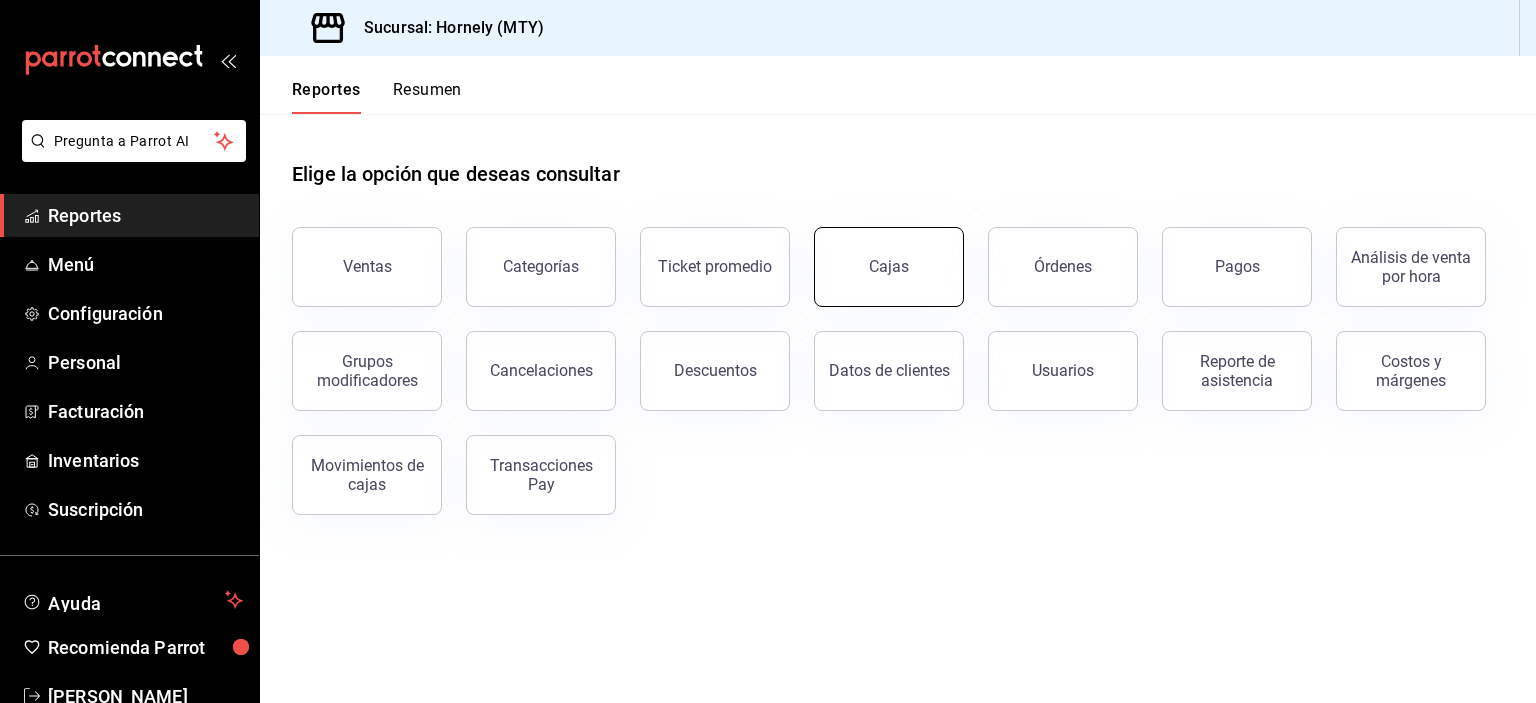 click on "Cajas" at bounding box center [889, 267] 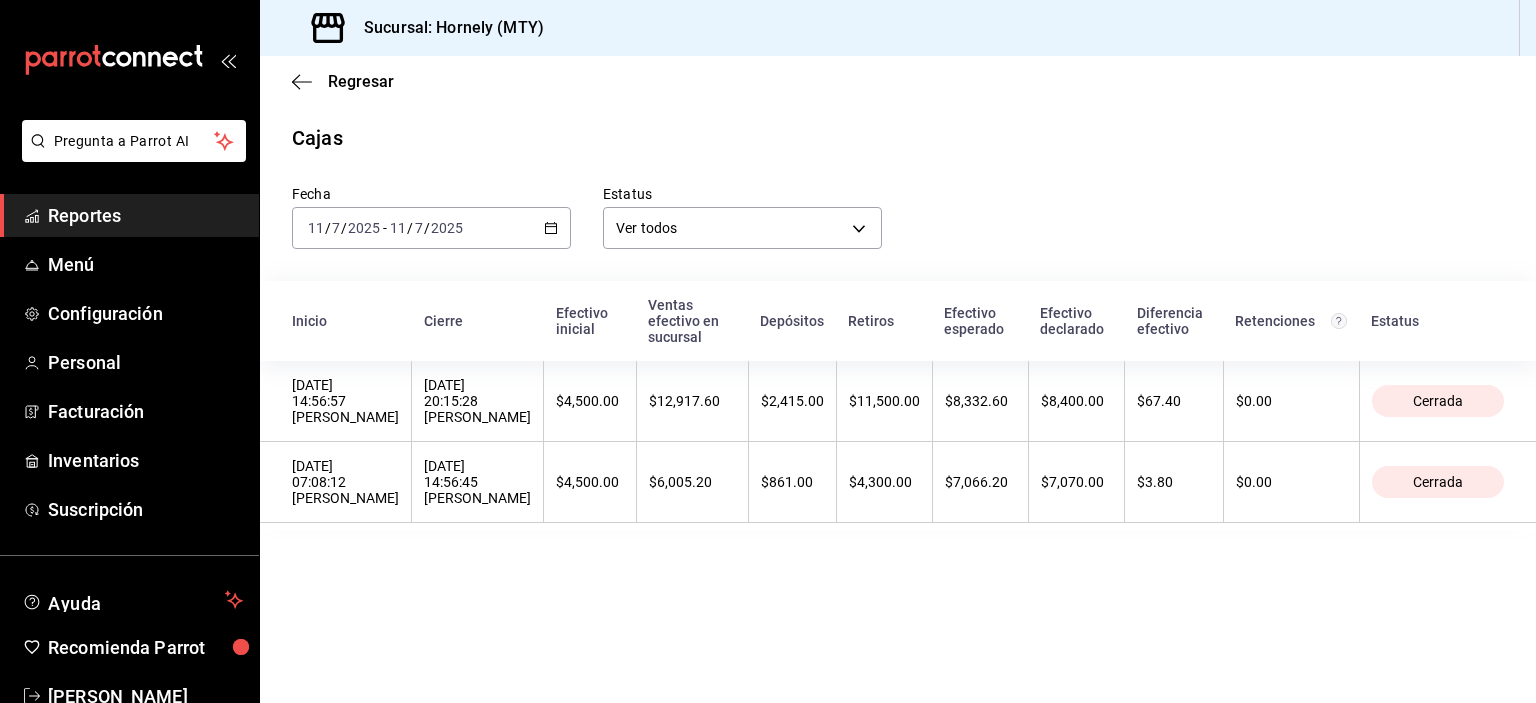 click on "[DATE] [DATE] - [DATE] [DATE]" at bounding box center [431, 228] 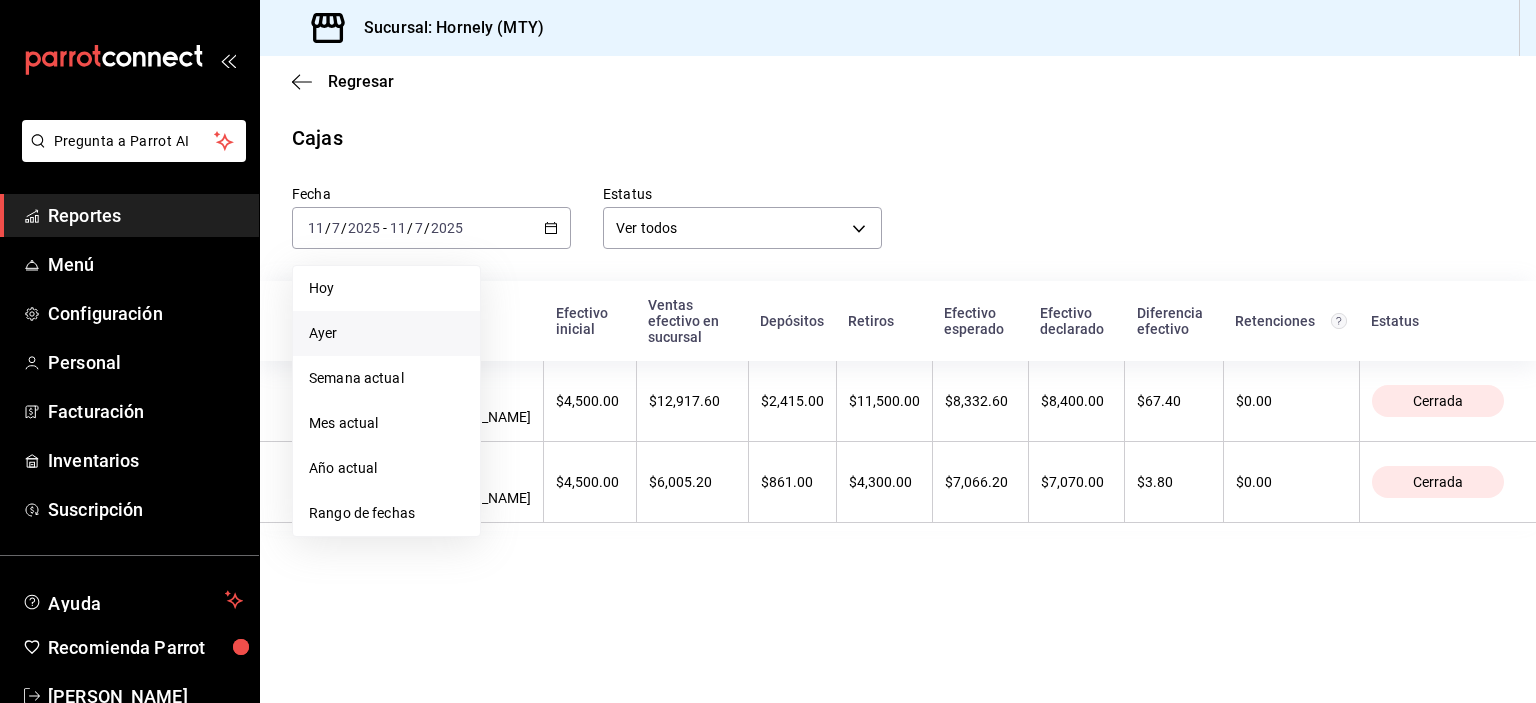 click on "Ayer" at bounding box center [386, 333] 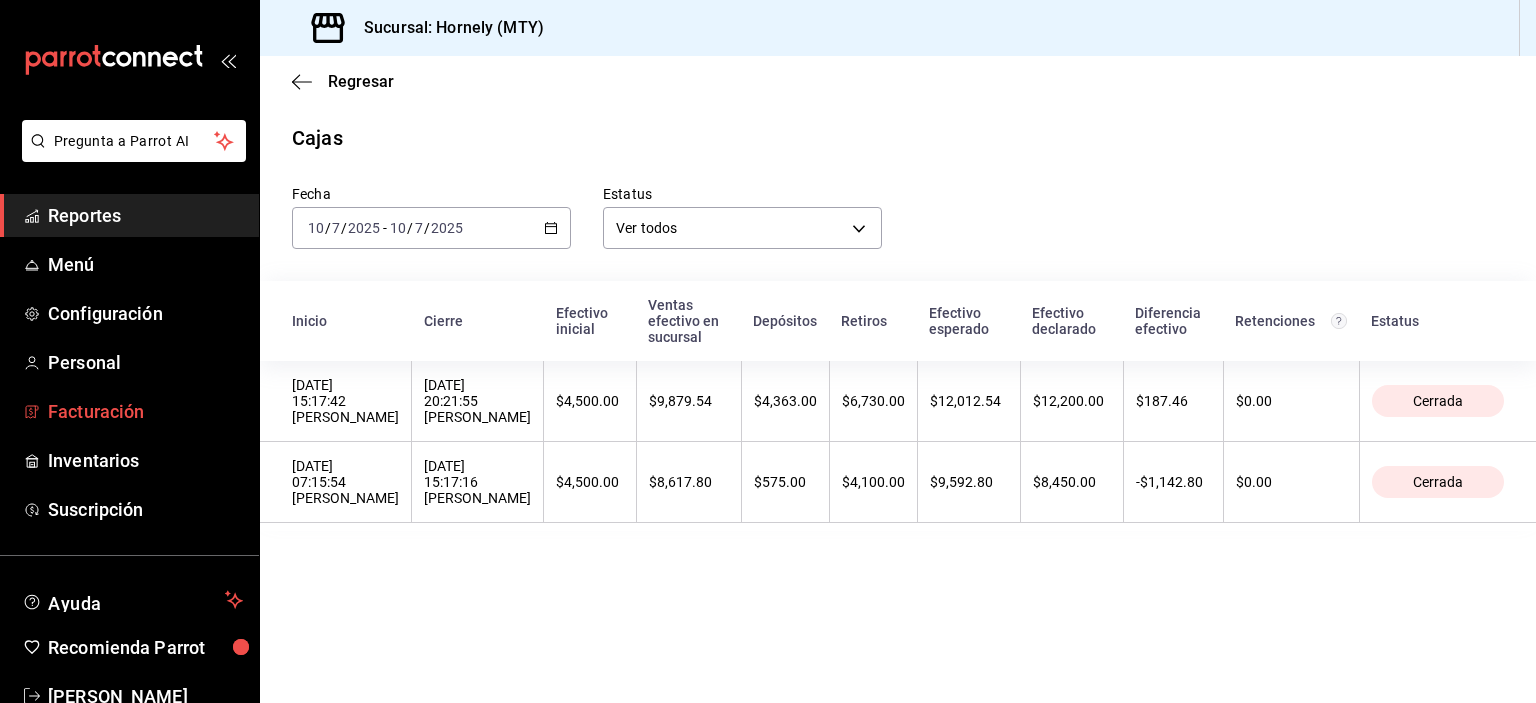click on "Facturación" at bounding box center (145, 411) 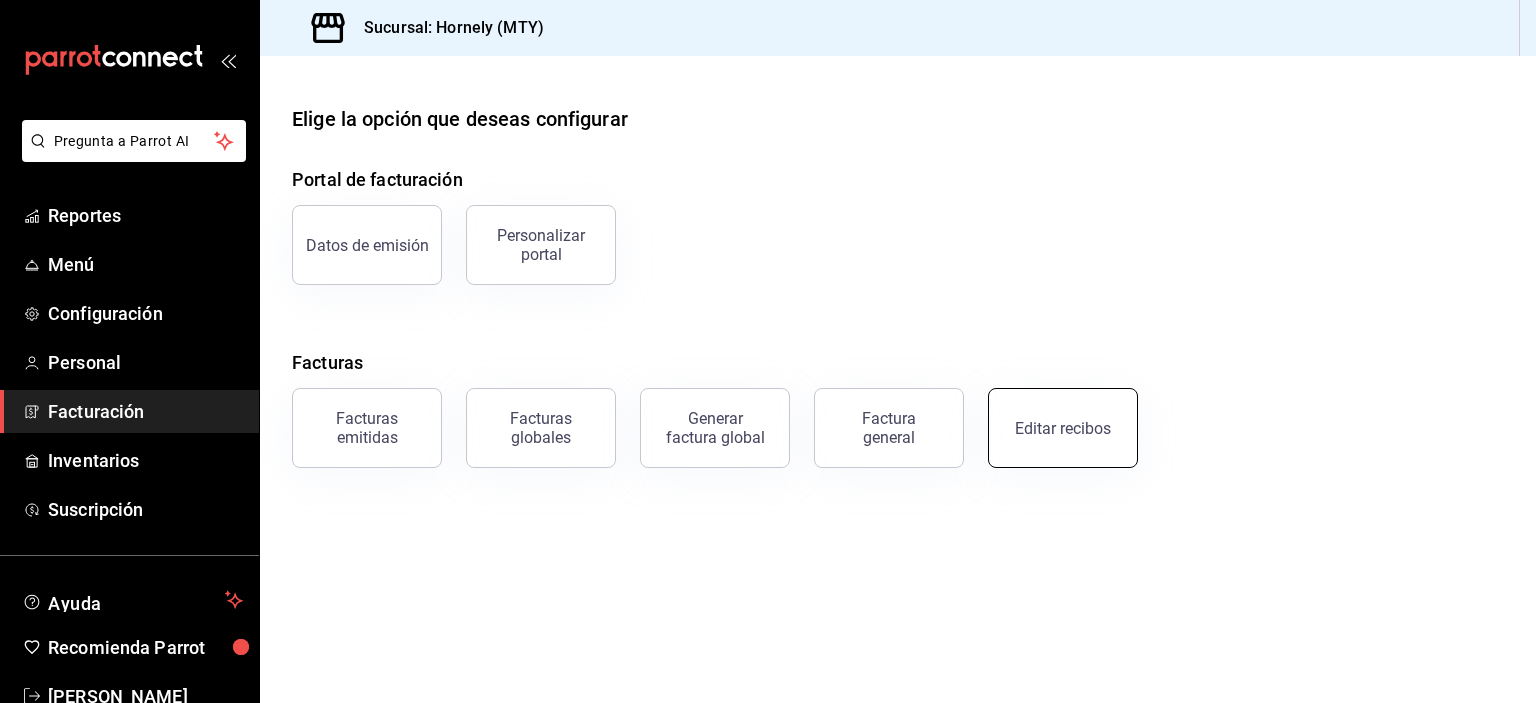 click on "Editar recibos" at bounding box center (1063, 428) 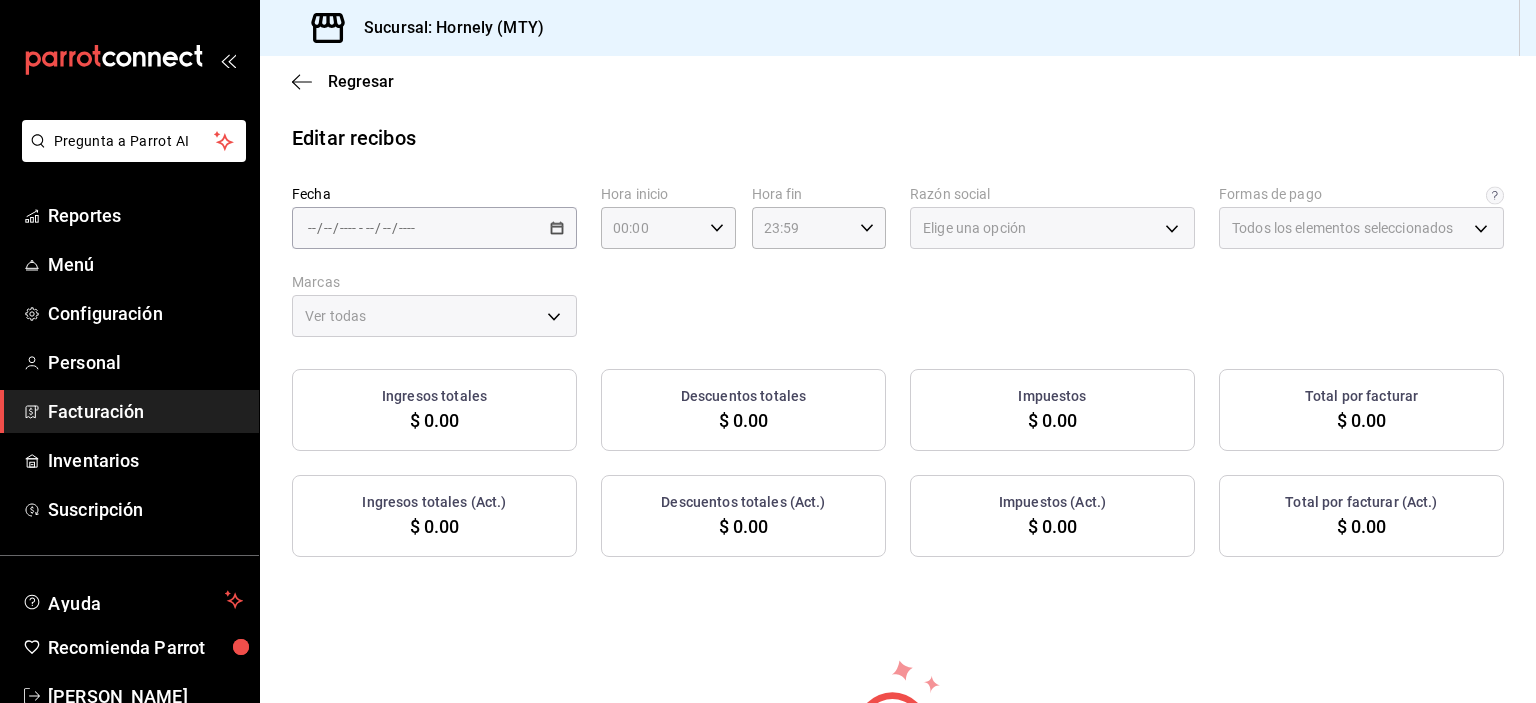 type on "fb0911c4-8c81-440c-afc8-d8364f99058a" 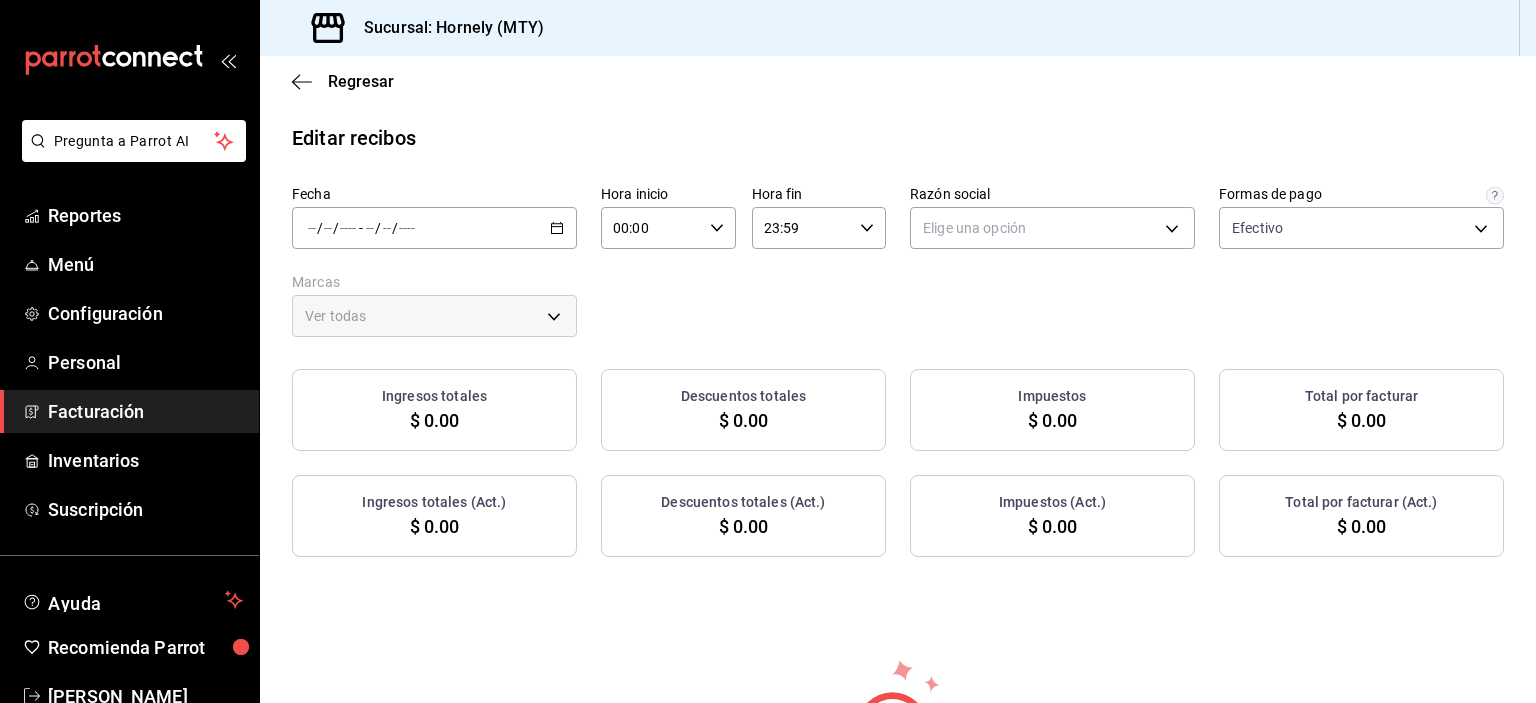 click 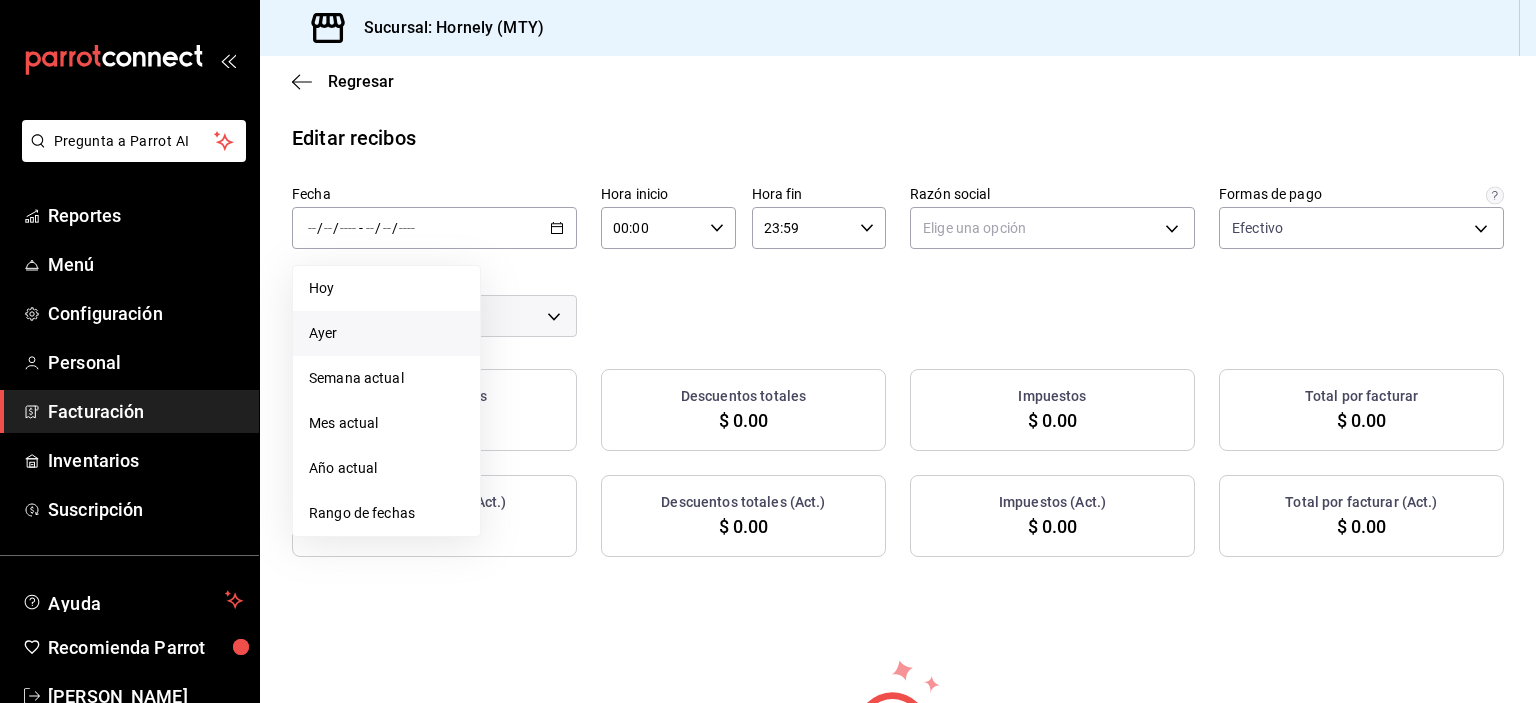 click on "Ayer" at bounding box center (386, 333) 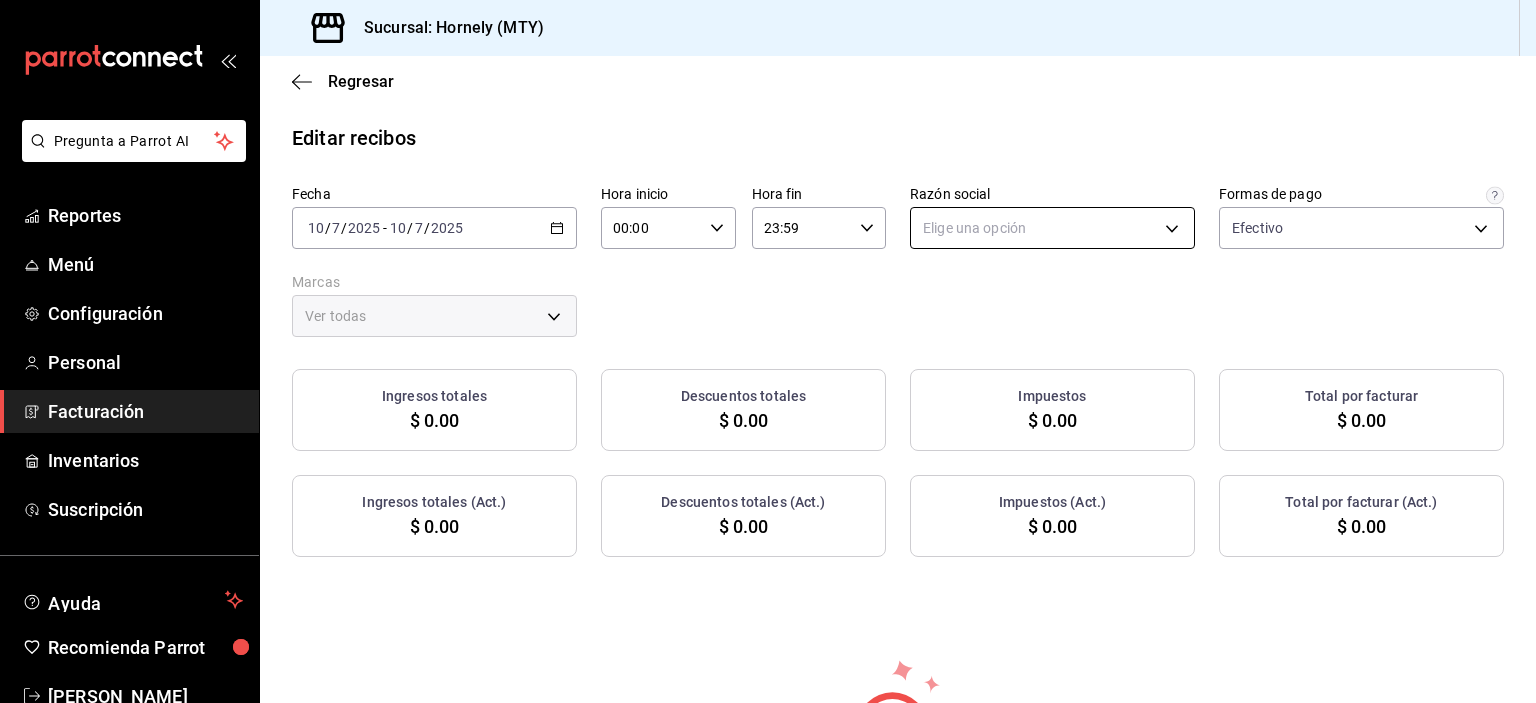 click on "Pregunta a Parrot AI Reportes   Menú   Configuración   Personal   Facturación   Inventarios   Suscripción   Ayuda Recomienda Parrot   [PERSON_NAME]   Sugerir nueva función   Sucursal: Hornely (MTY) Regresar Editar recibos Fecha [DATE] [DATE] - [DATE] [DATE] Hora inicio 00:00 Hora inicio Hora fin 23:59 Hora fin Razón social Elige una opción Formas de pago   Efectivo fb0911c4-8c81-440c-afc8-d8364f99058a Marcas Ver todas Ingresos totales $ 0.00 Descuentos totales $ 0.00 Impuestos $ 0.00 Total por facturar $ 0.00 Ingresos totales (Act.) $ 0.00 Descuentos totales (Act.) $ 0.00 Impuestos  (Act.) $ 0.00 Total por facturar (Act.) $ 0.00 No hay información que mostrar GANA 1 MES GRATIS EN TU SUSCRIPCIÓN AQUÍ ¿Recuerdas cómo empezó tu restaurante?
[DATE] puedes ayudar a un colega a tener el mismo cambio que tú viviste.
Recomienda Parrot directamente desde tu Portal Administrador.
Es fácil y rápido.
🎁 Por cada restaurante que se una, ganas 1 mes gratis. Pregunta a Parrot AI" at bounding box center (768, 351) 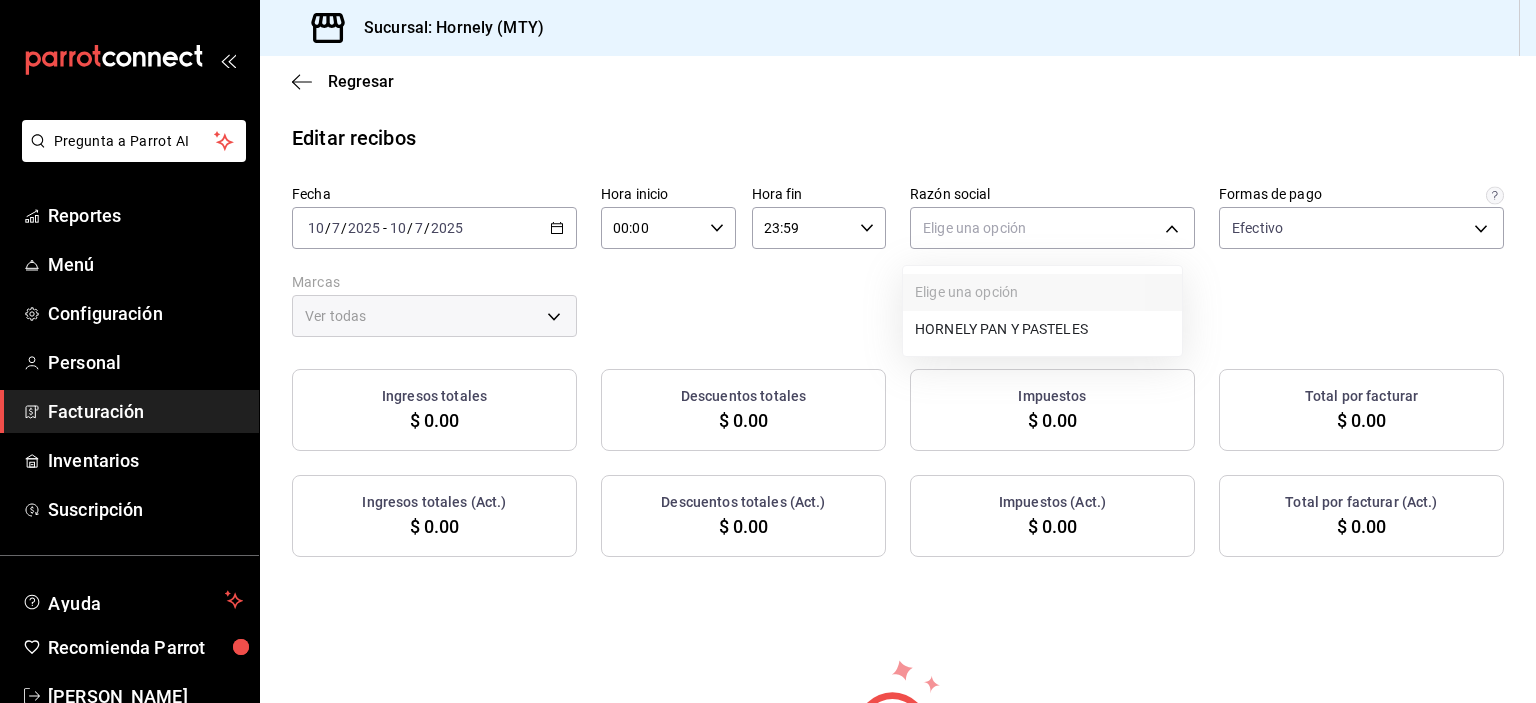 click on "HORNELY PAN Y PASTELES" at bounding box center (1042, 329) 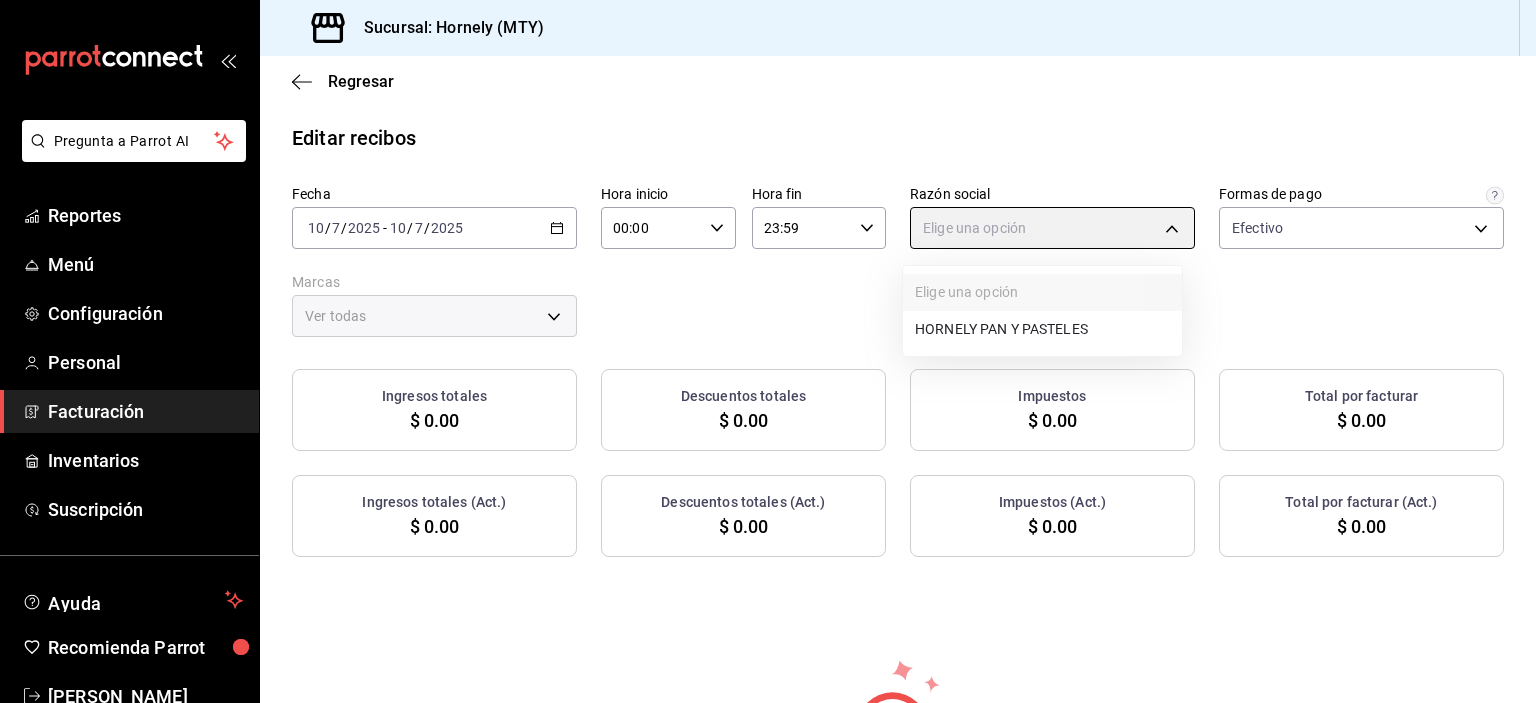 type on "b2cd780a-b572-4f60-9a57-482b6a6c9eaf" 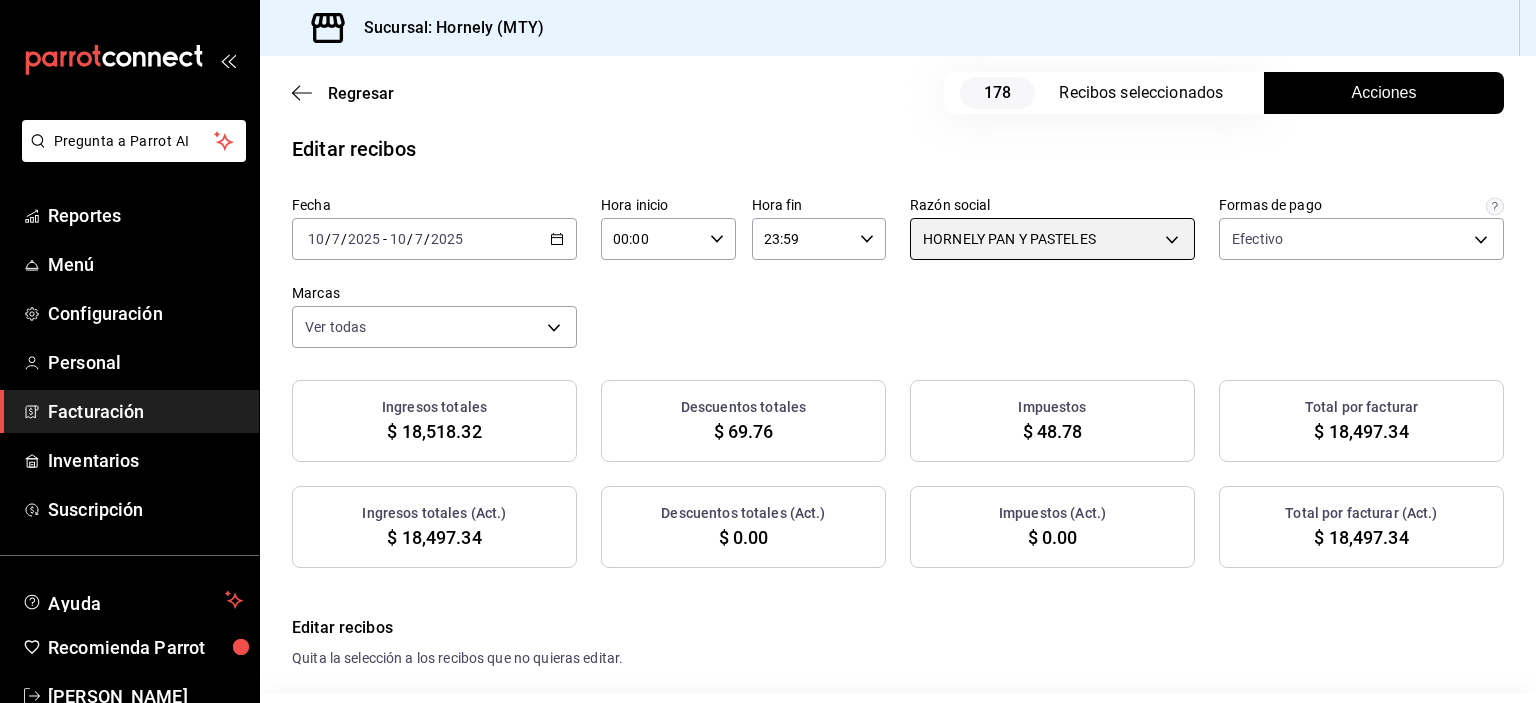 scroll, scrollTop: 0, scrollLeft: 0, axis: both 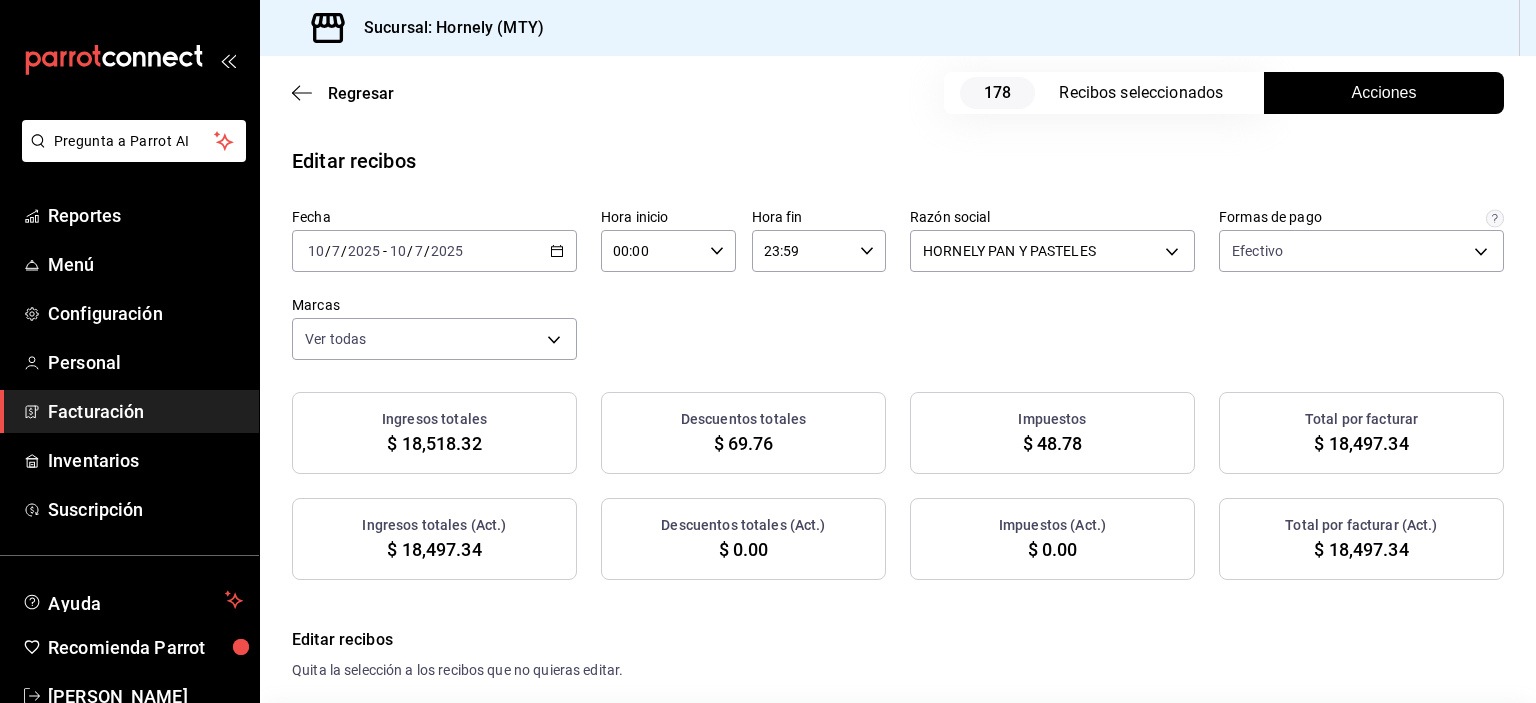 click on "Acciones" at bounding box center [1384, 93] 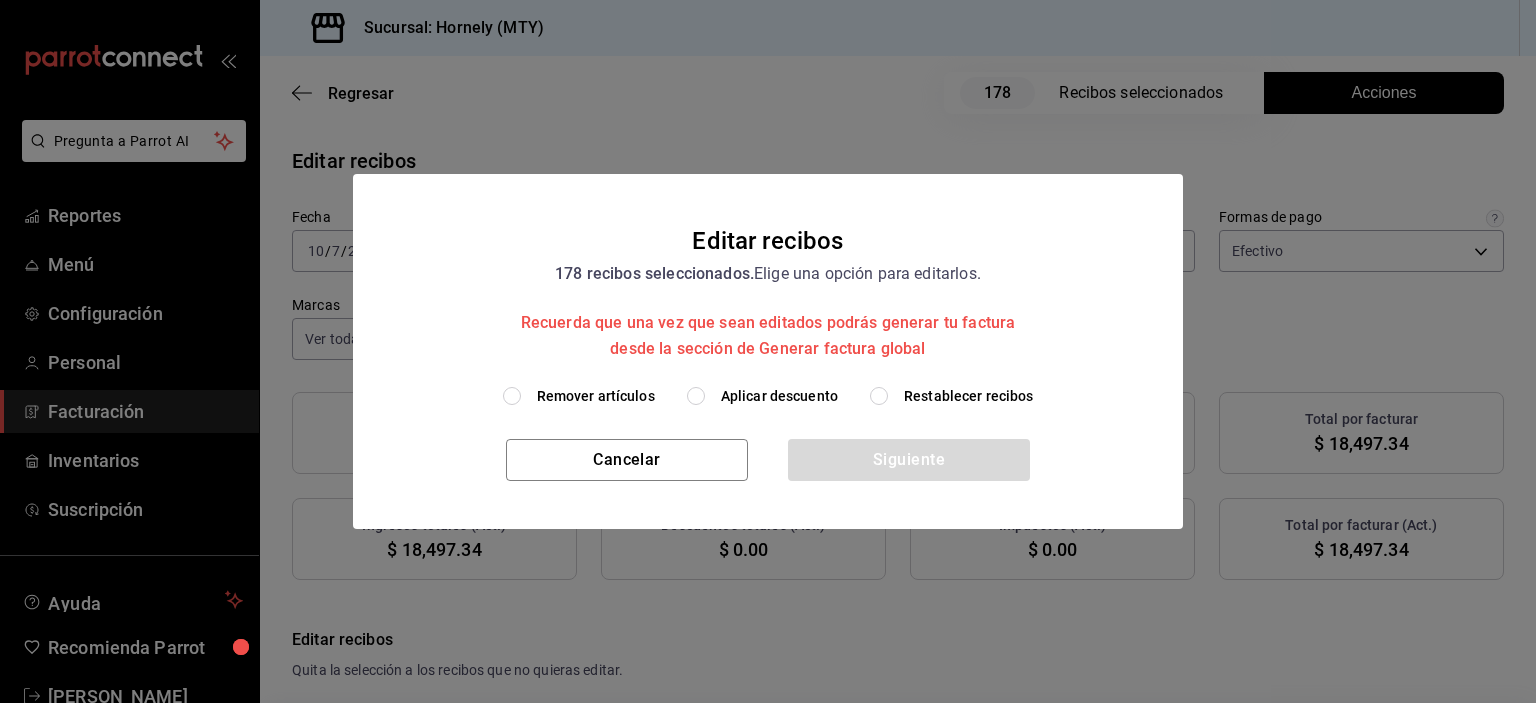 click on "Aplicar descuento" at bounding box center (779, 396) 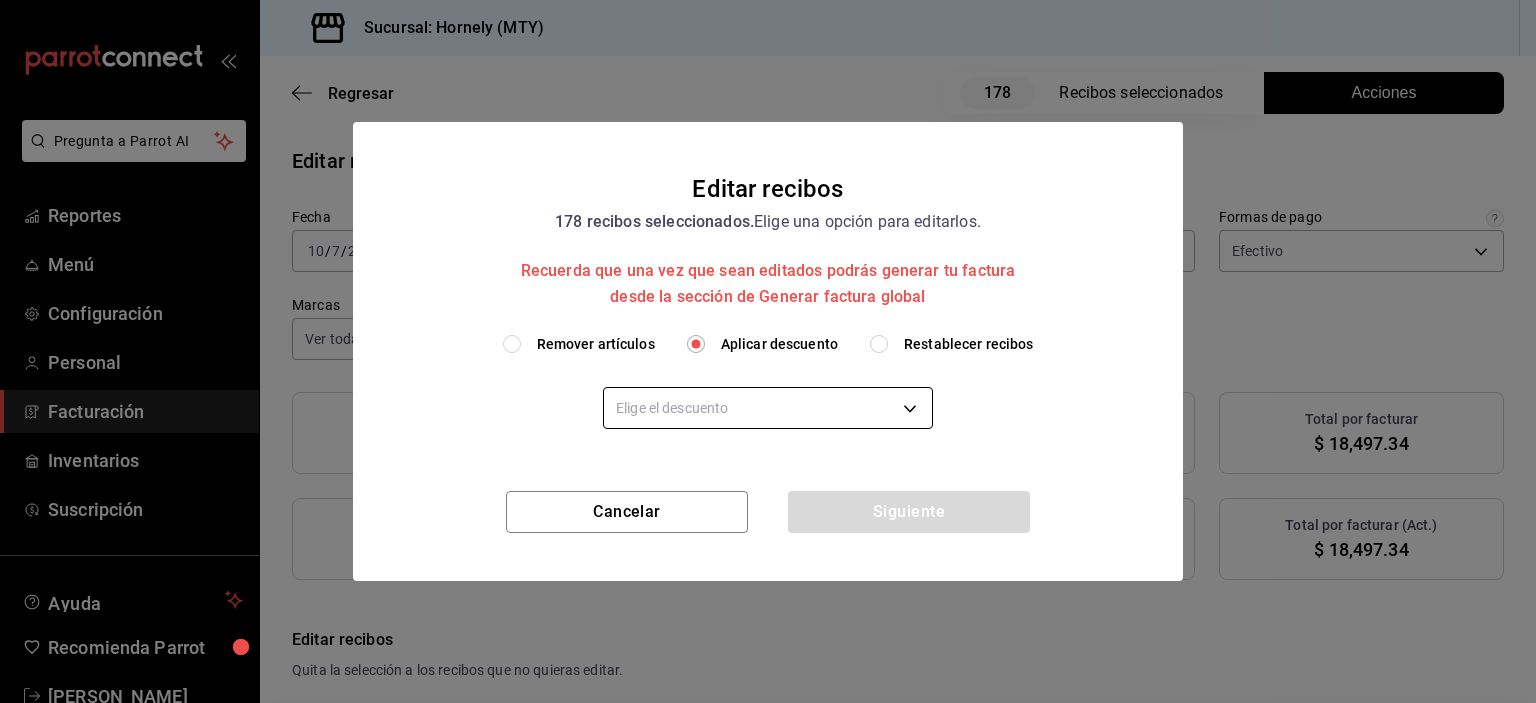 click on "Pregunta a Parrot AI Reportes   Menú   Configuración   Personal   Facturación   Inventarios   Suscripción   Ayuda Recomienda Parrot   [PERSON_NAME]   Sugerir nueva función   Sucursal: Hornely (MTY) Regresar 178 Recibos seleccionados Acciones Editar recibos Fecha [DATE] [DATE] - [DATE] [DATE] Hora inicio 00:00 Hora inicio Hora fin 23:59 Hora fin Razón social HORNELY PAN Y PASTELES b2cd780a-b572-4f60-9a57-482b6a6c9eaf Formas de pago   Efectivo fb0911c4-8c81-440c-afc8-d8364f99058a Marcas Ver todas f940d65f-f315-40ad-96cd-36aca2dc56c6 Ingresos totales $ 18,518.32 Descuentos totales $ 69.76 Impuestos $ 48.78 Total por facturar $ 18,497.34 Ingresos totales (Act.) $ 18,497.34 Descuentos totales (Act.) $ 0.00 Impuestos  (Act.) $ 0.00 Total por facturar (Act.) $ 18,497.34 Editar recibos Quita la selección a los recibos que no quieras editar. Act. # de recibo Artículos (Orig.) Artículos (Act.) Subtotal (Orig.) Subtotal (Act.) Descuento total (Orig.) Descuento total (Act.) Total (Orig.)" at bounding box center [768, 351] 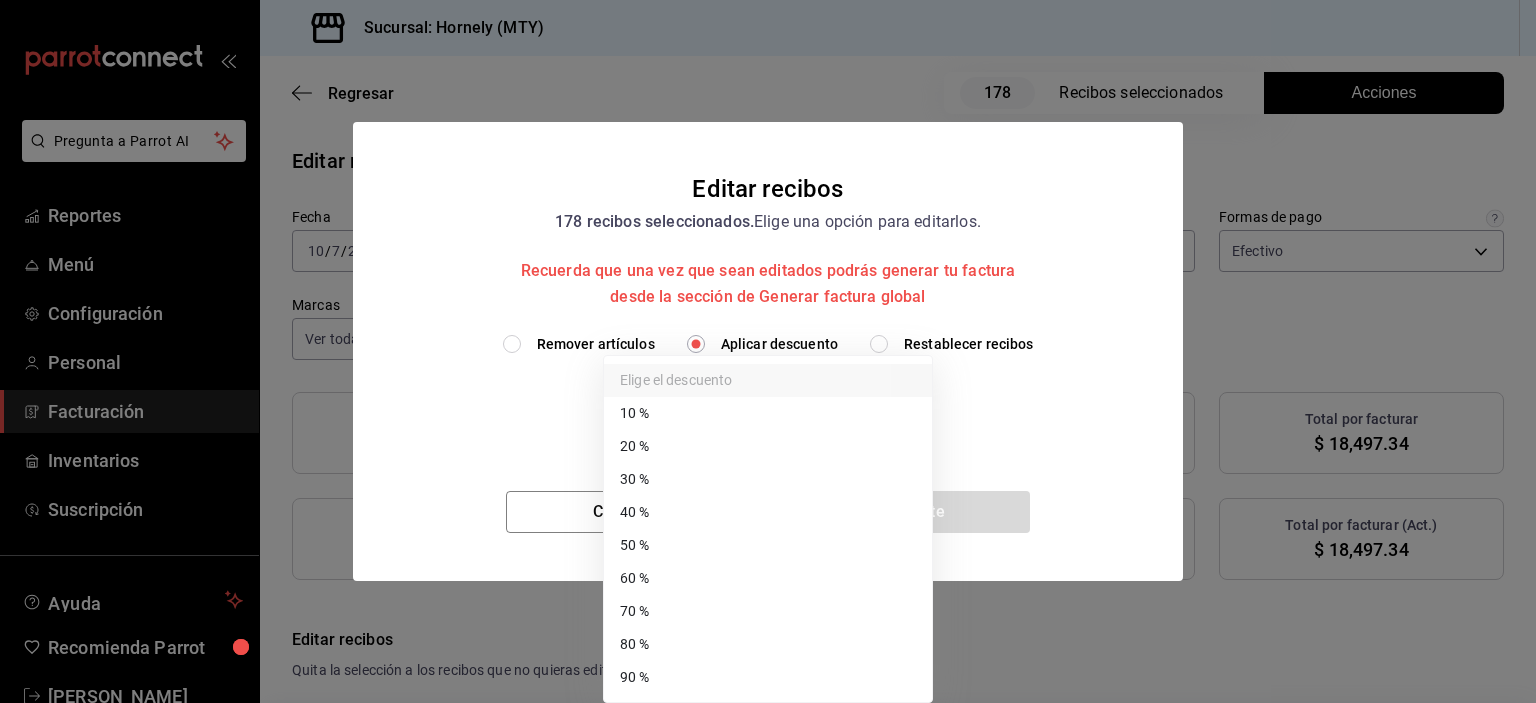 click on "30 %" at bounding box center (768, 479) 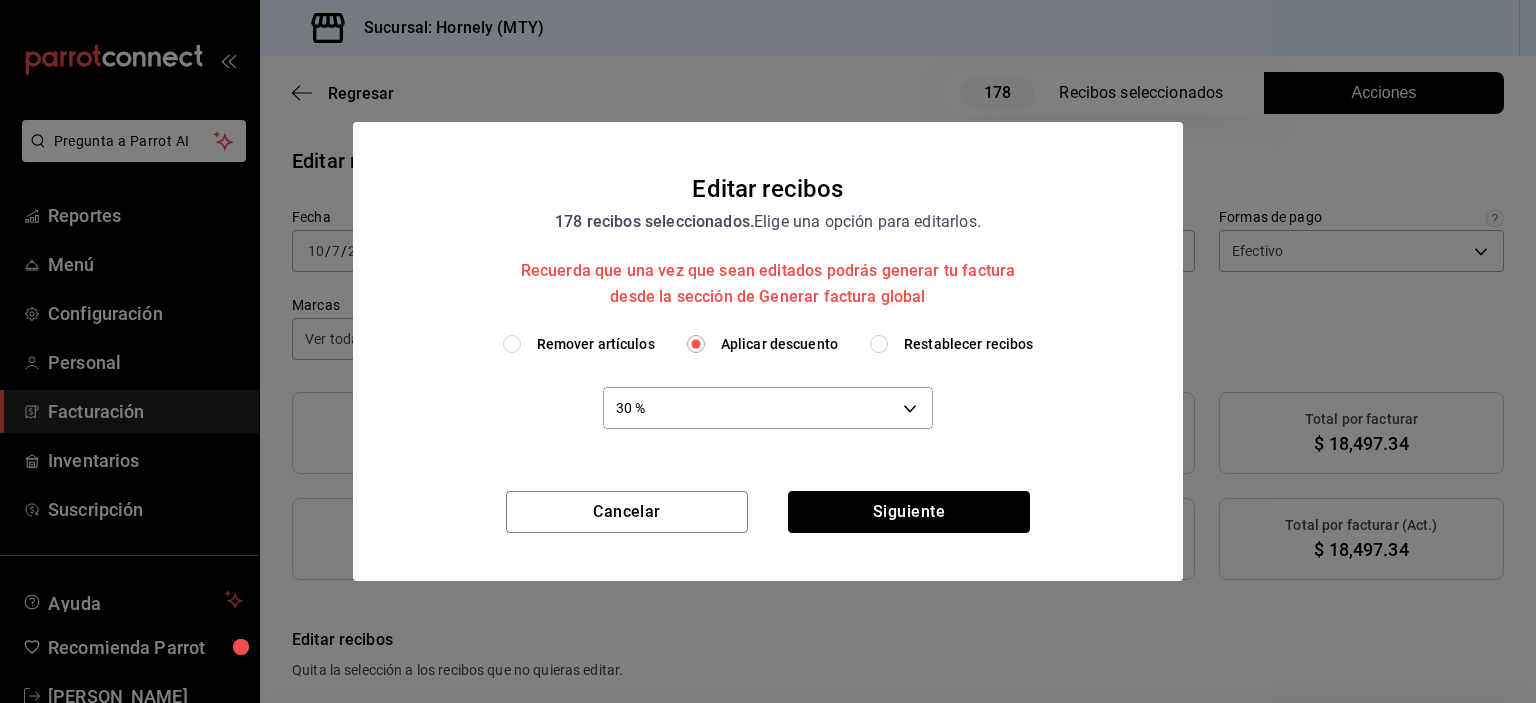 click on "Siguiente" at bounding box center [909, 512] 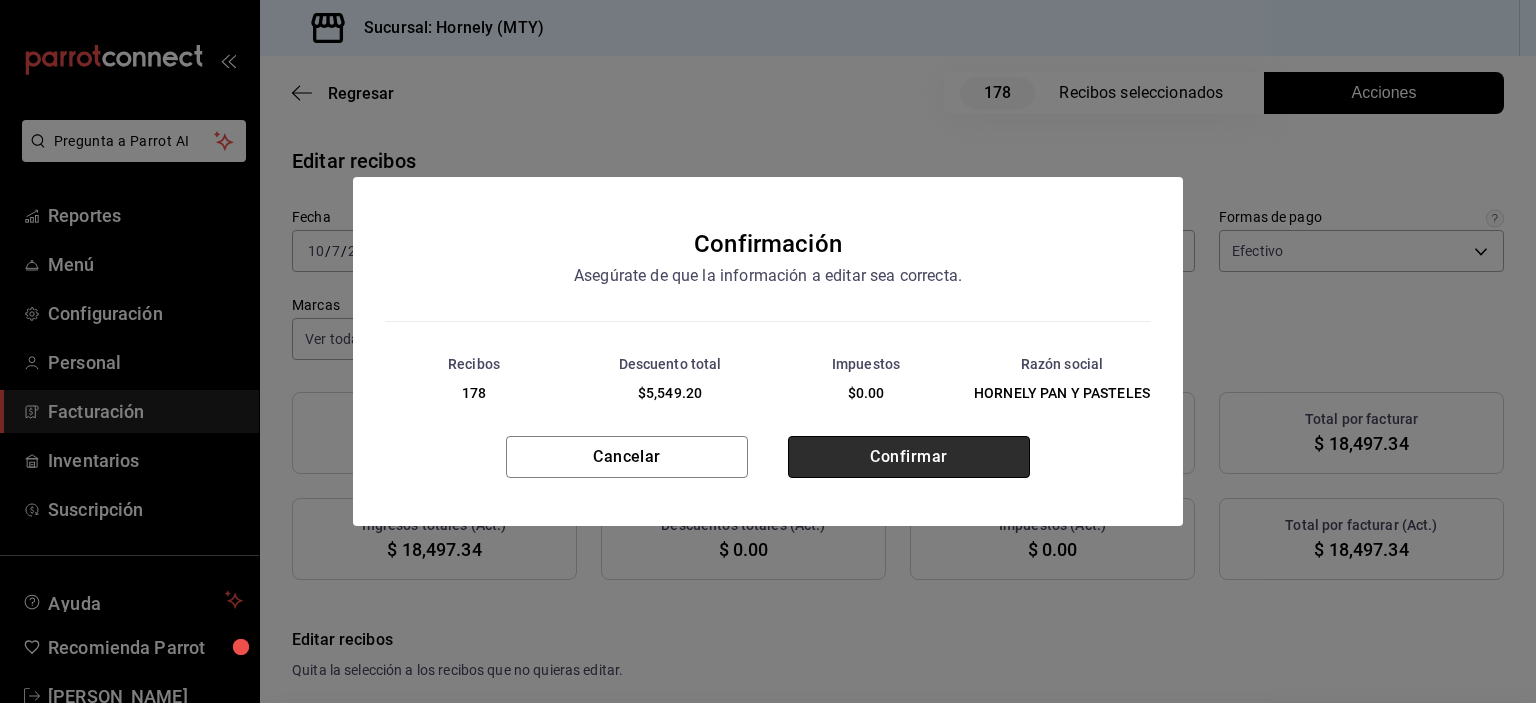 click on "Confirmar" at bounding box center [909, 457] 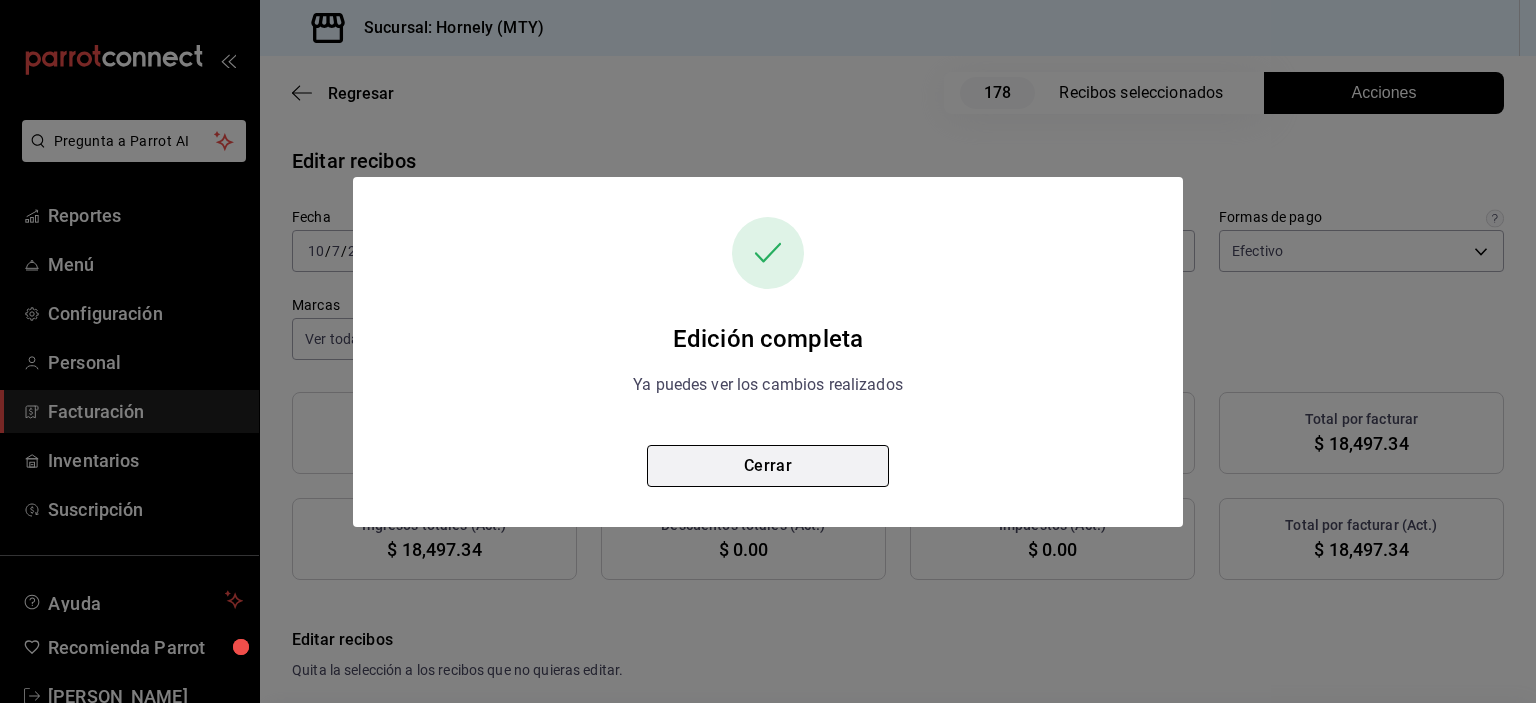 click on "Cerrar" at bounding box center (768, 466) 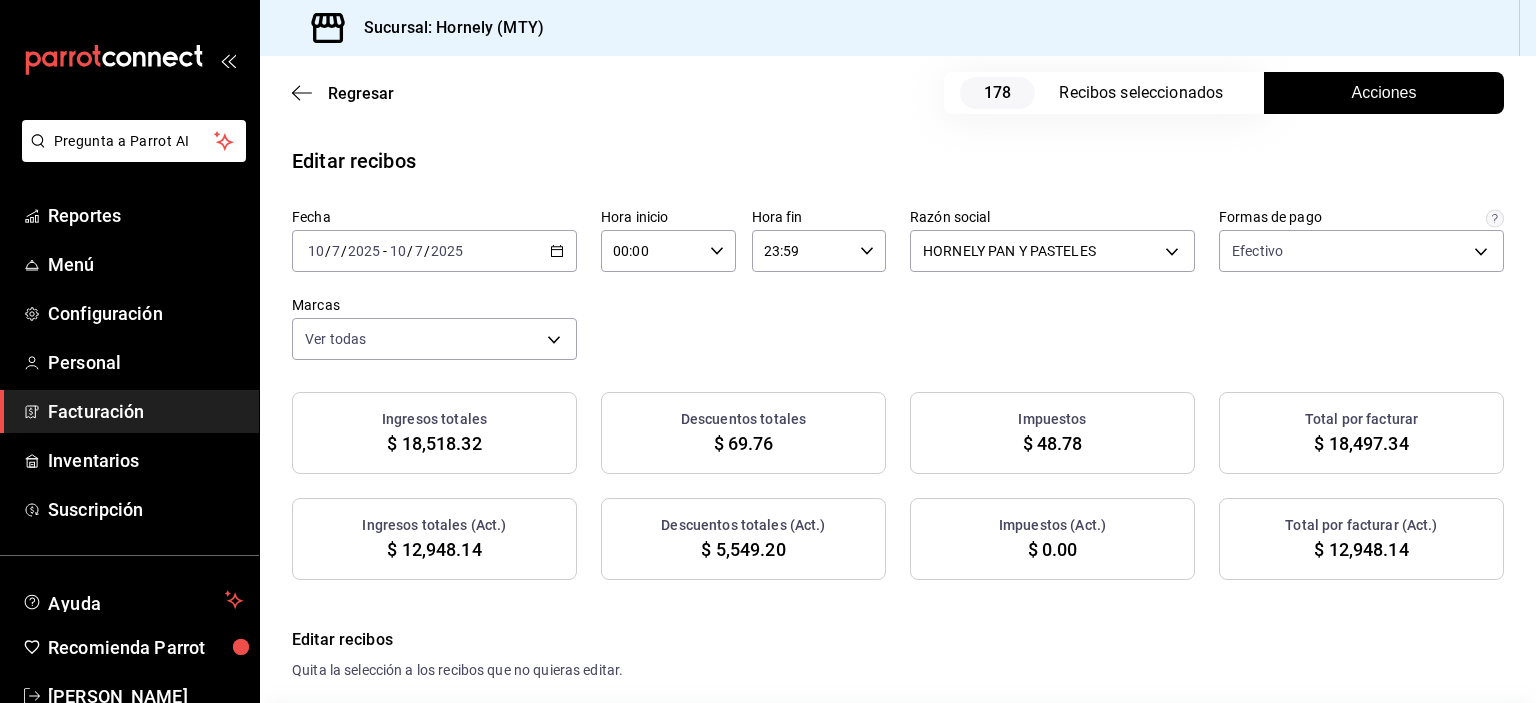click on "$ 12,948.14" at bounding box center (1361, 549) 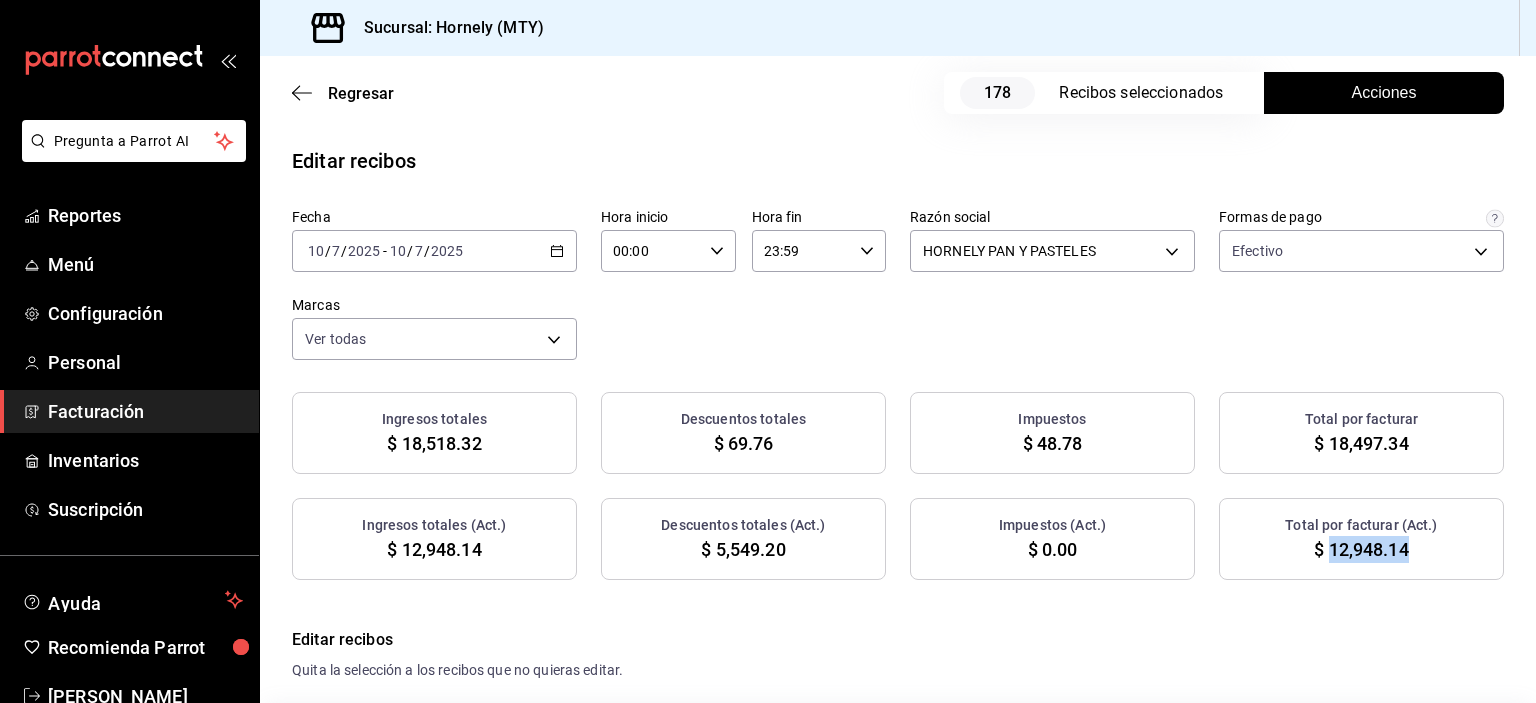 click on "$ 12,948.14" at bounding box center (1361, 549) 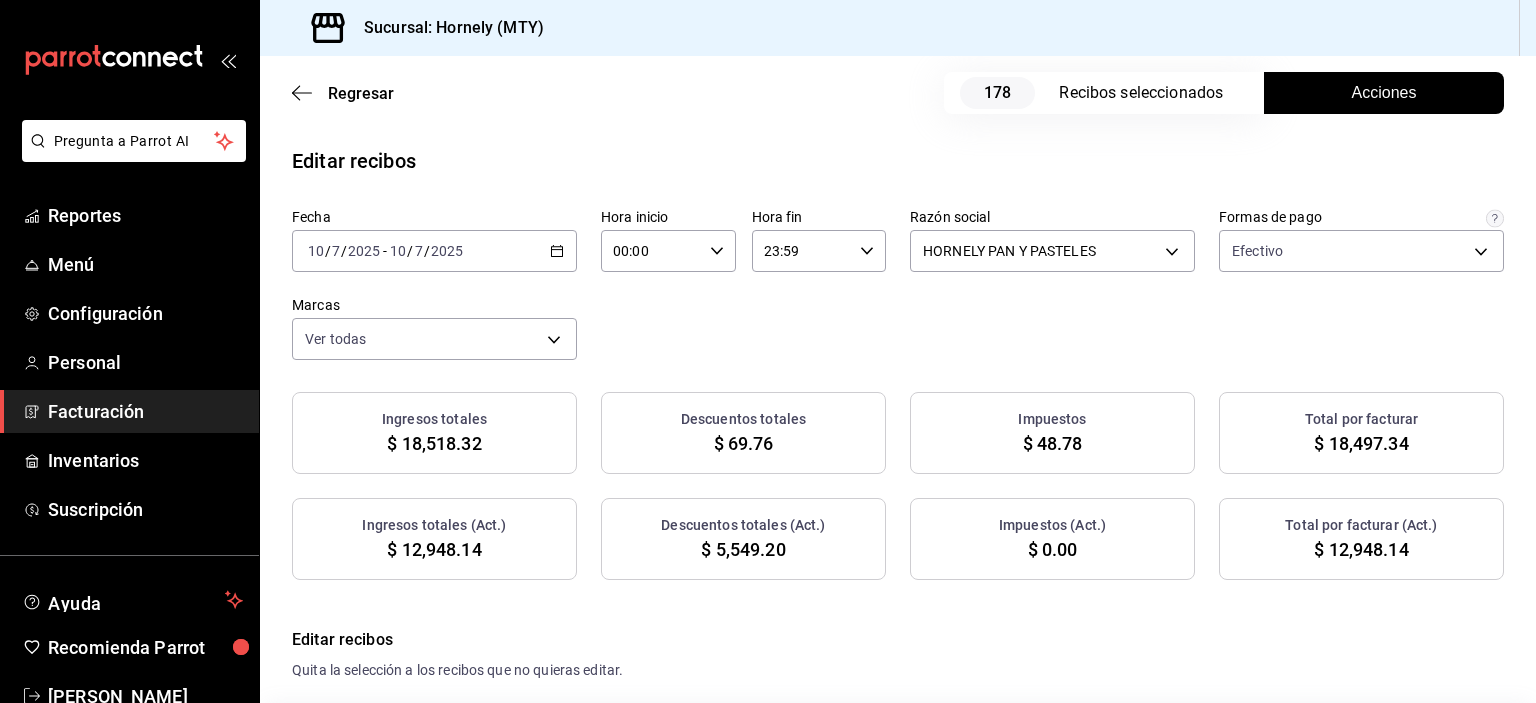 click on "$ 5,549.20" at bounding box center [743, 549] 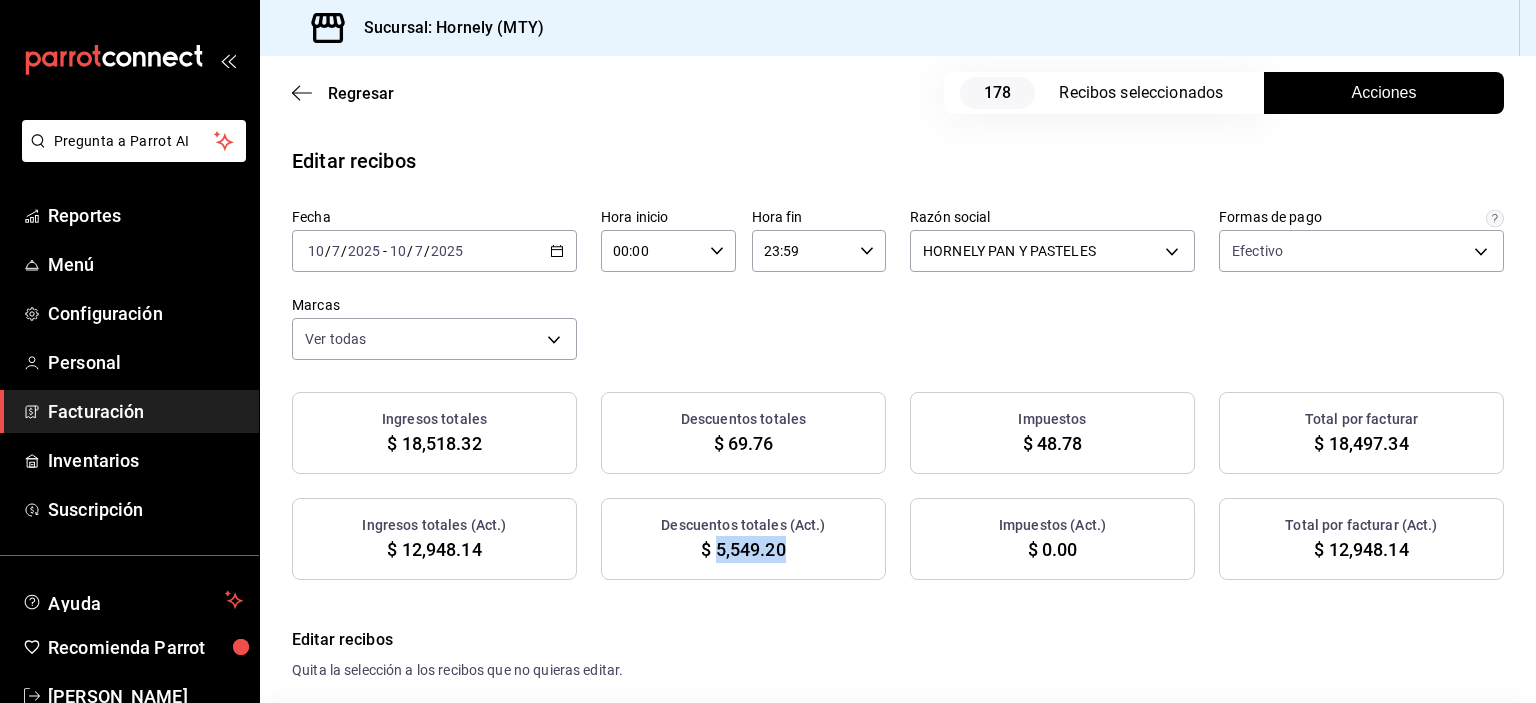 click on "$ 5,549.20" at bounding box center (743, 549) 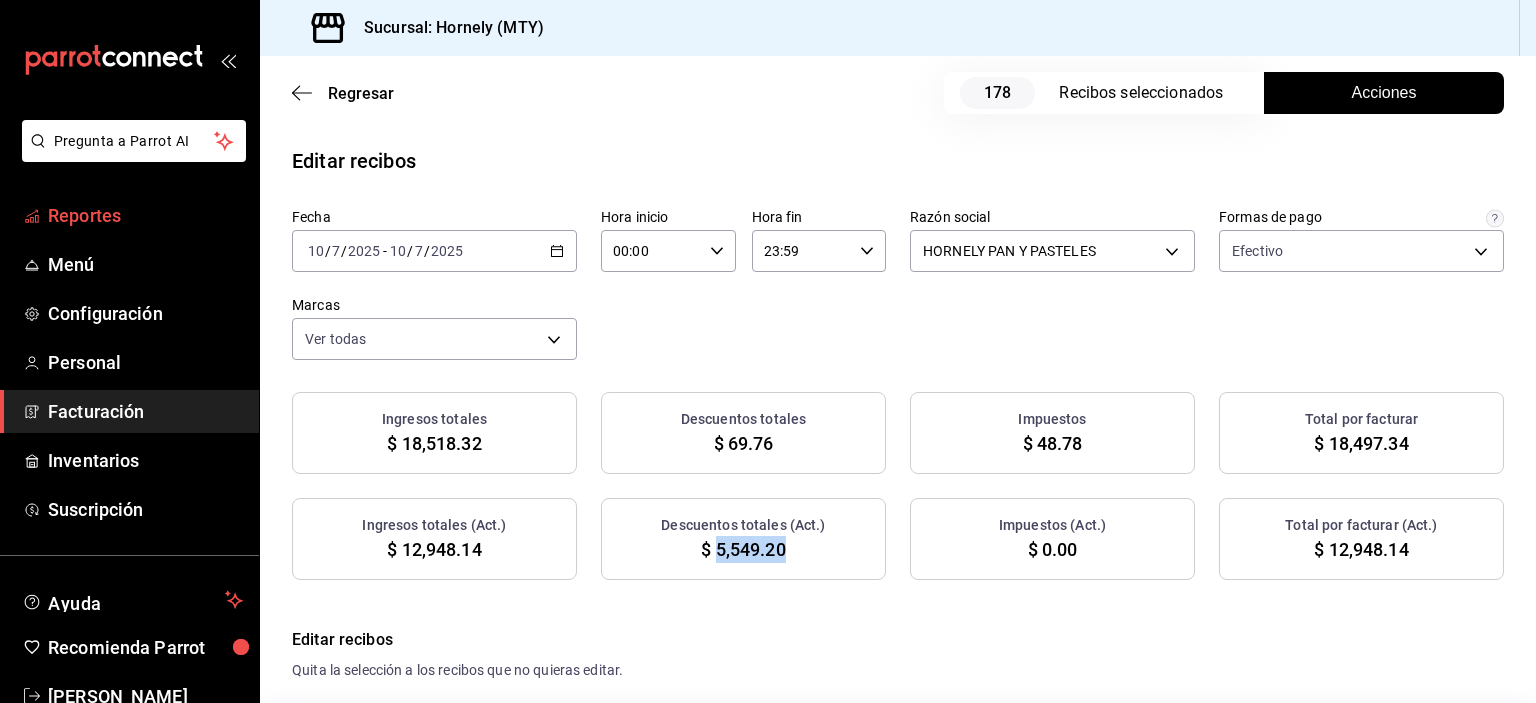click on "Reportes" at bounding box center [145, 215] 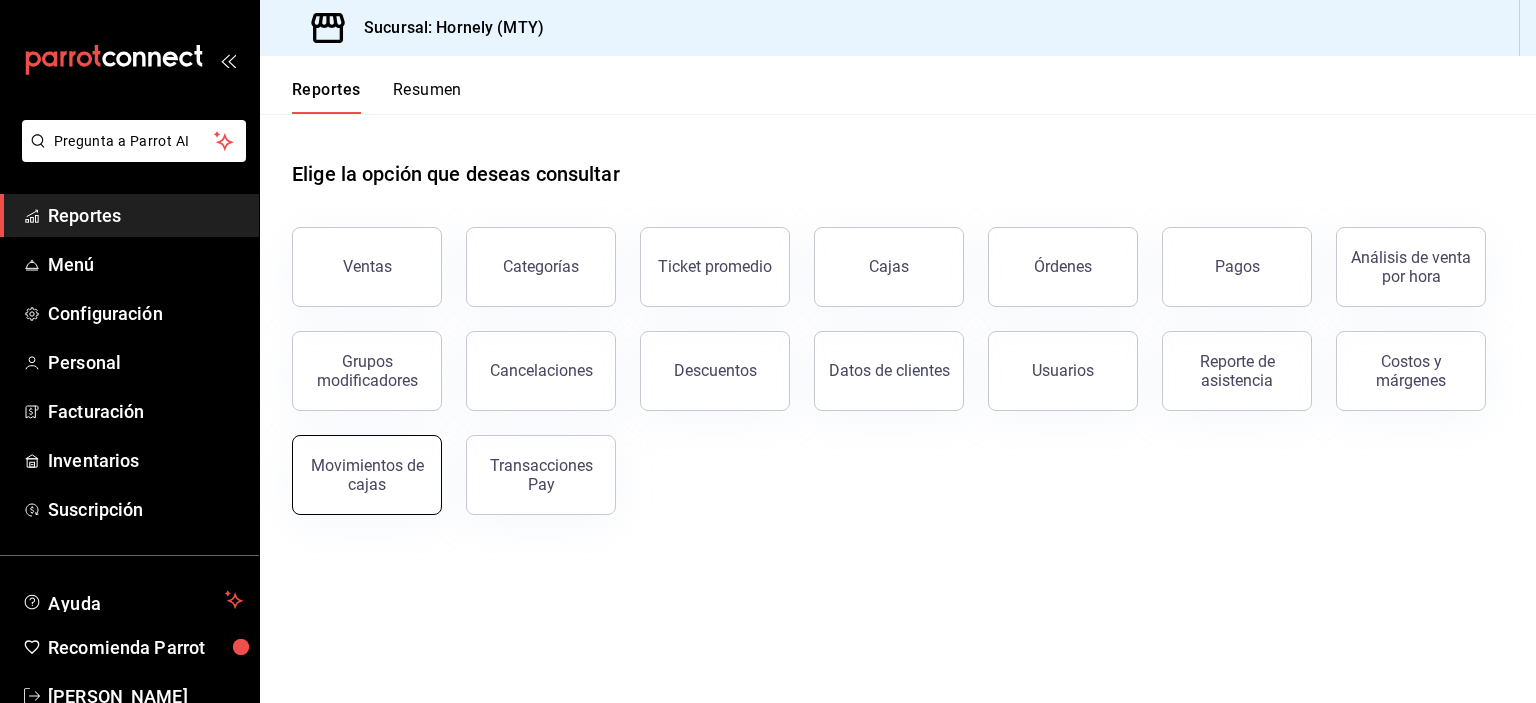 click on "Movimientos de cajas" at bounding box center [367, 475] 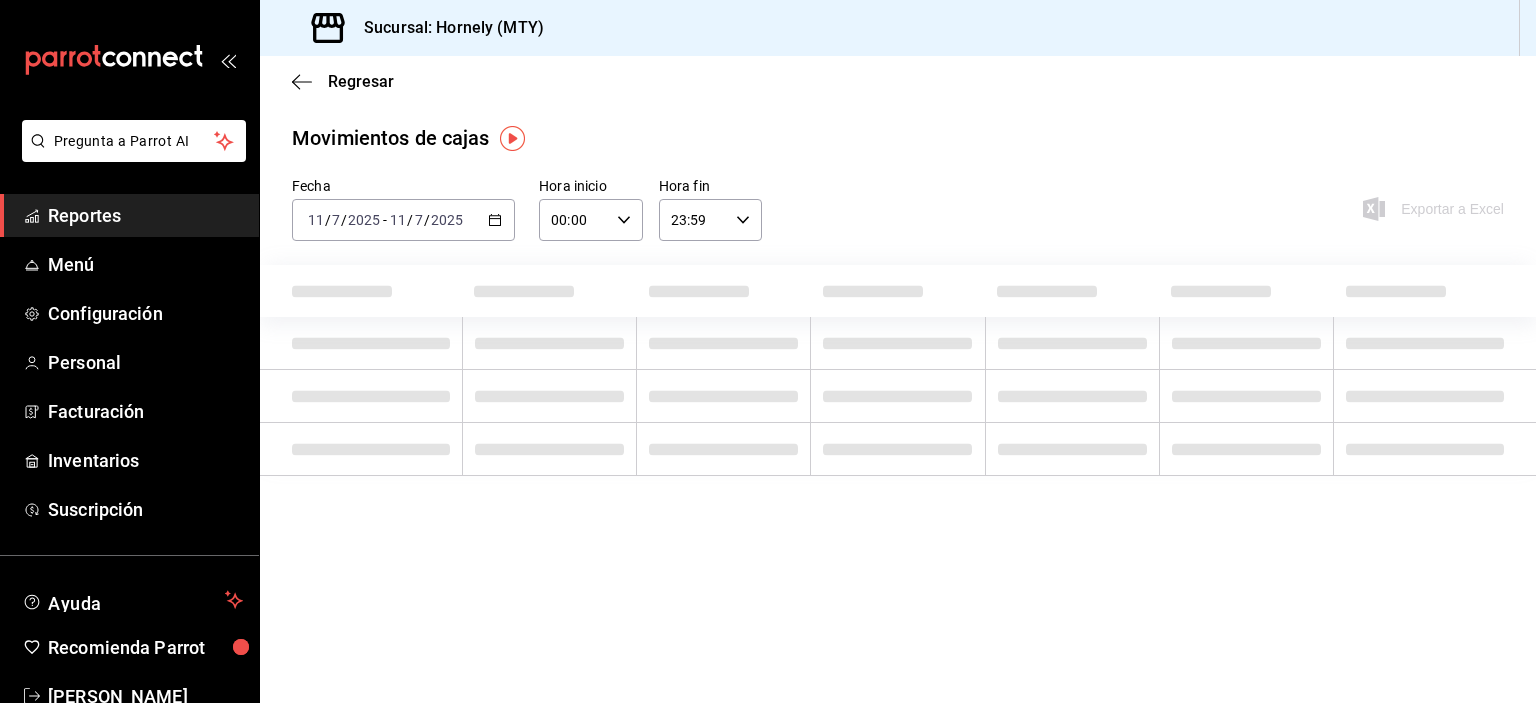 click on "[DATE] [DATE] - [DATE] [DATE]" at bounding box center [403, 220] 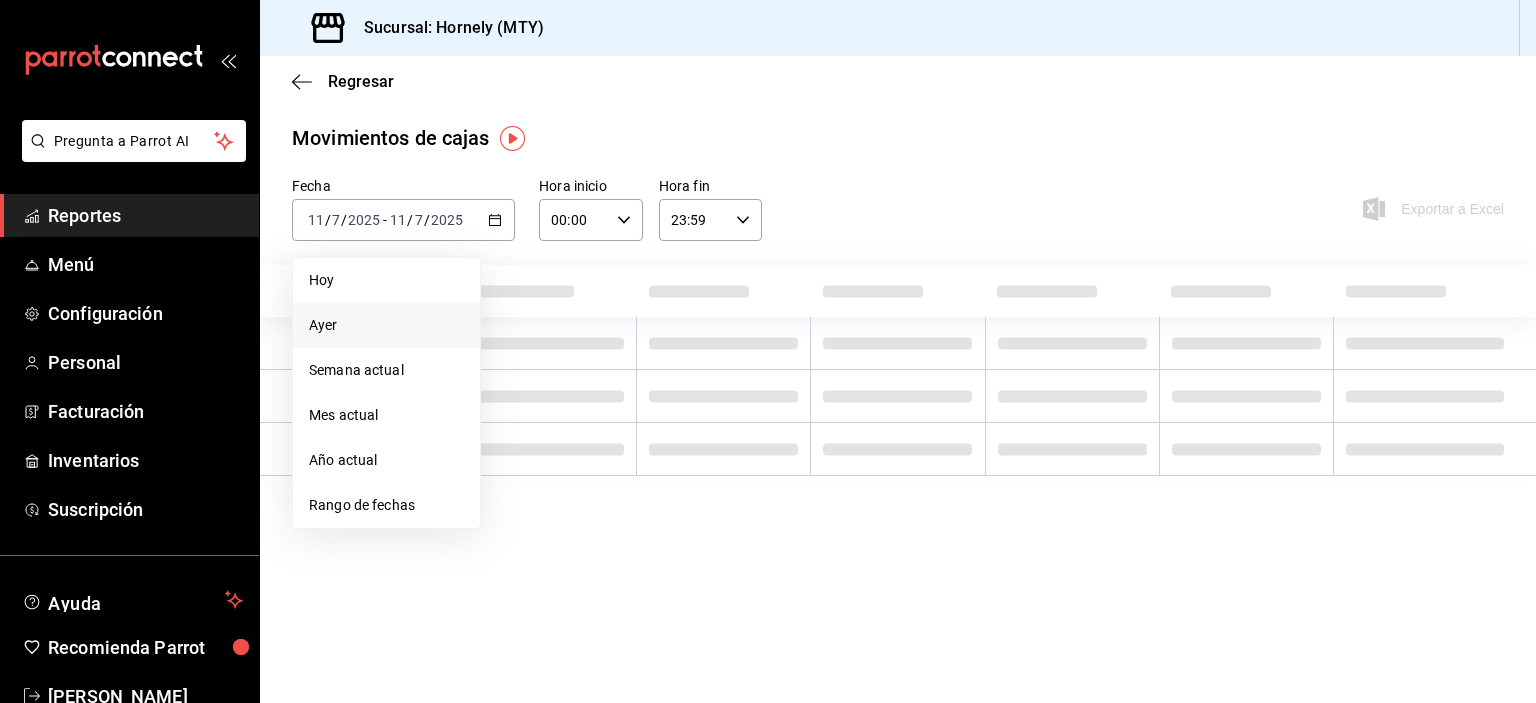click on "Ayer" at bounding box center [386, 325] 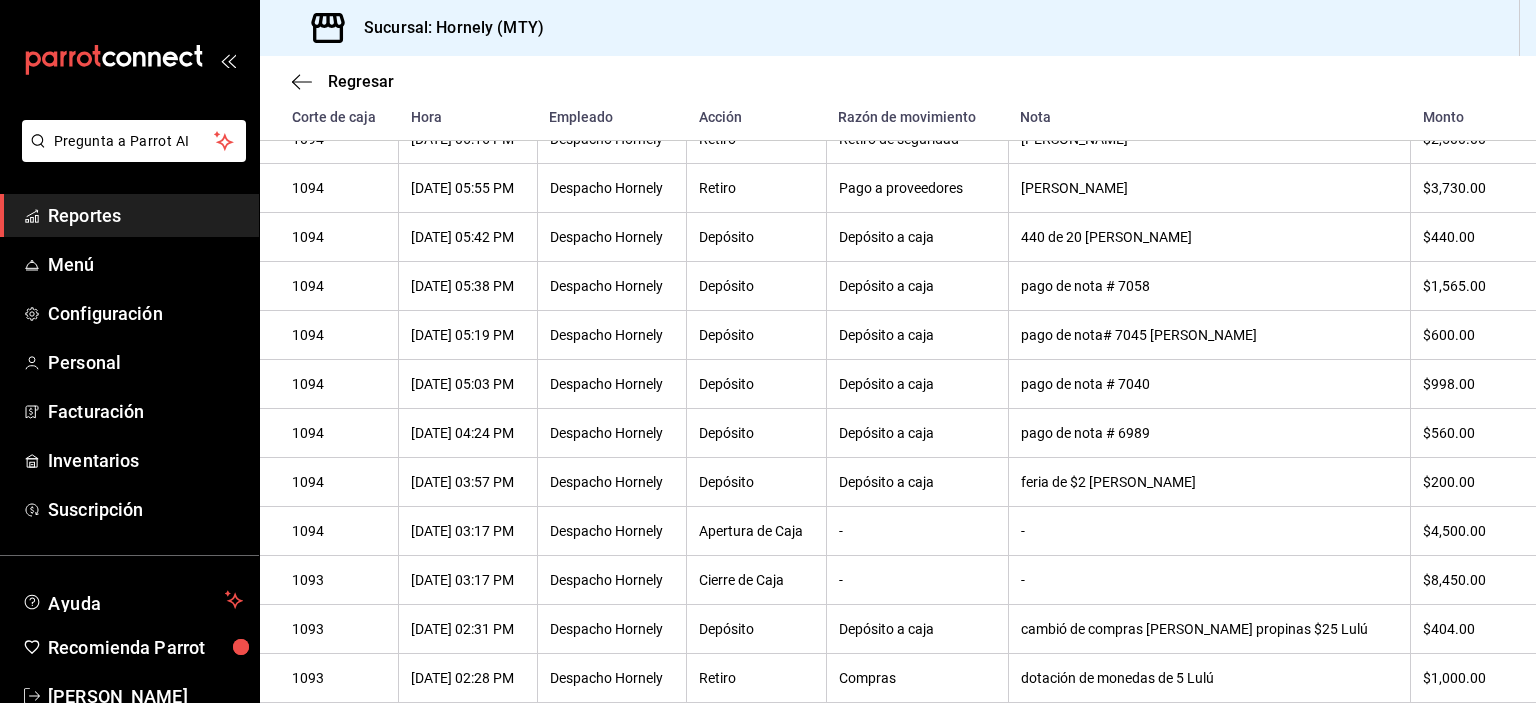 scroll, scrollTop: 298, scrollLeft: 0, axis: vertical 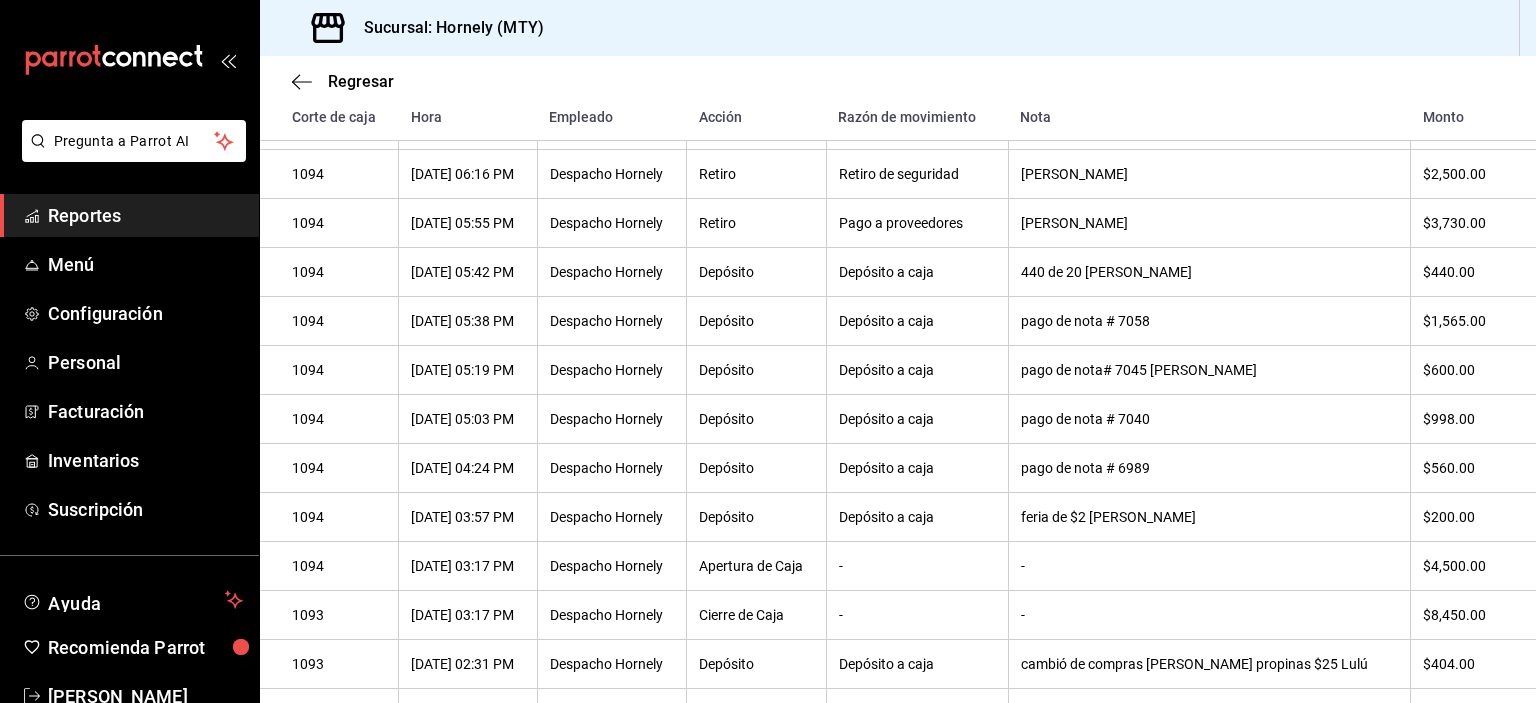 click on "$3,730.00" at bounding box center (1463, 223) 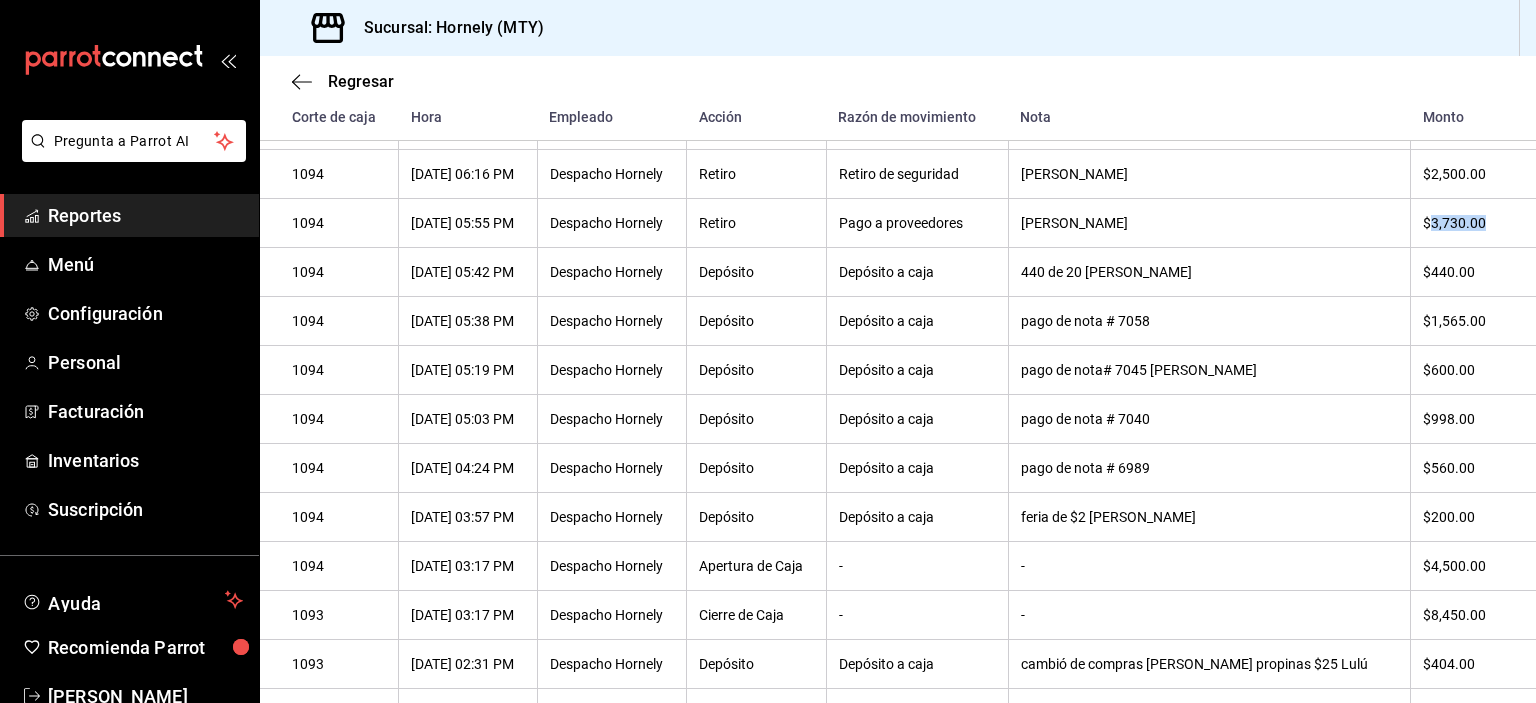 click on "$3,730.00" at bounding box center (1463, 223) 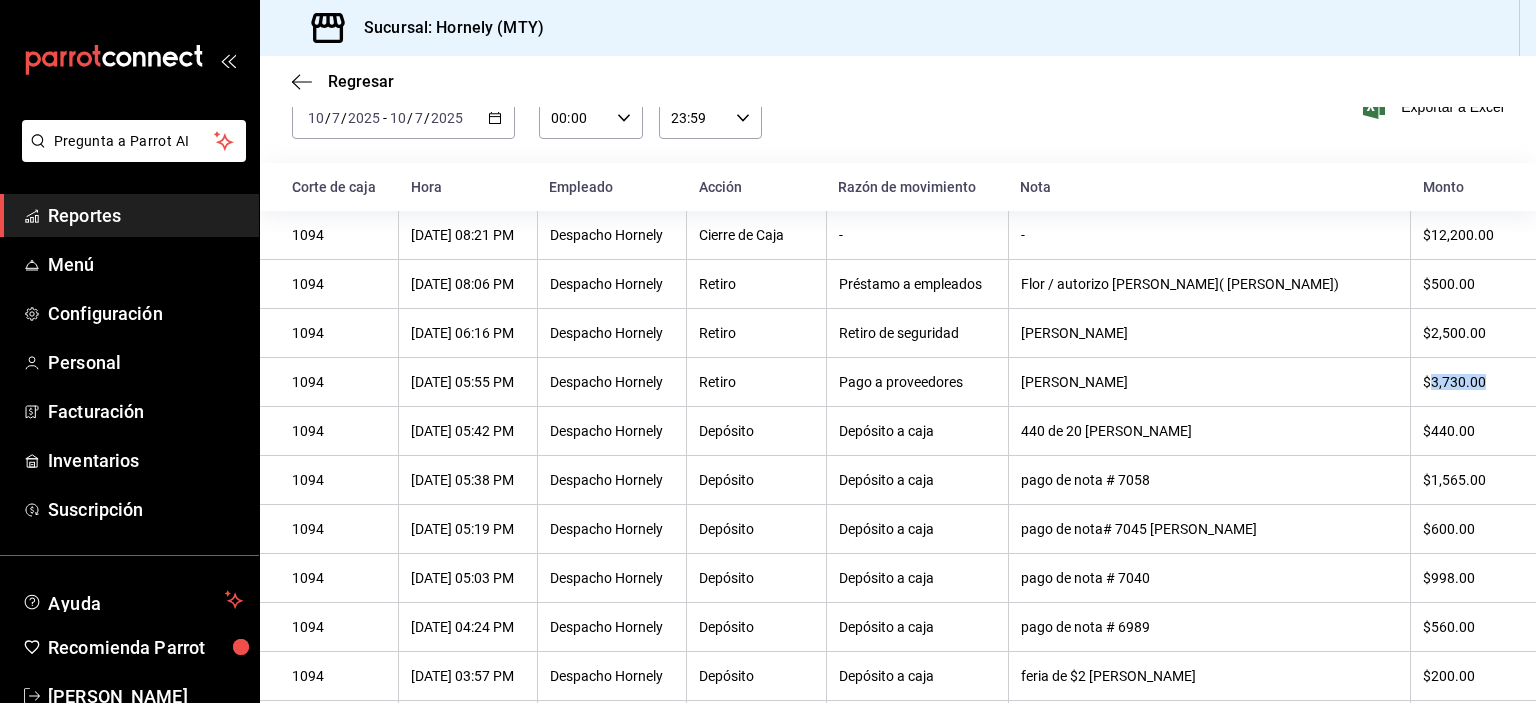 scroll, scrollTop: 98, scrollLeft: 0, axis: vertical 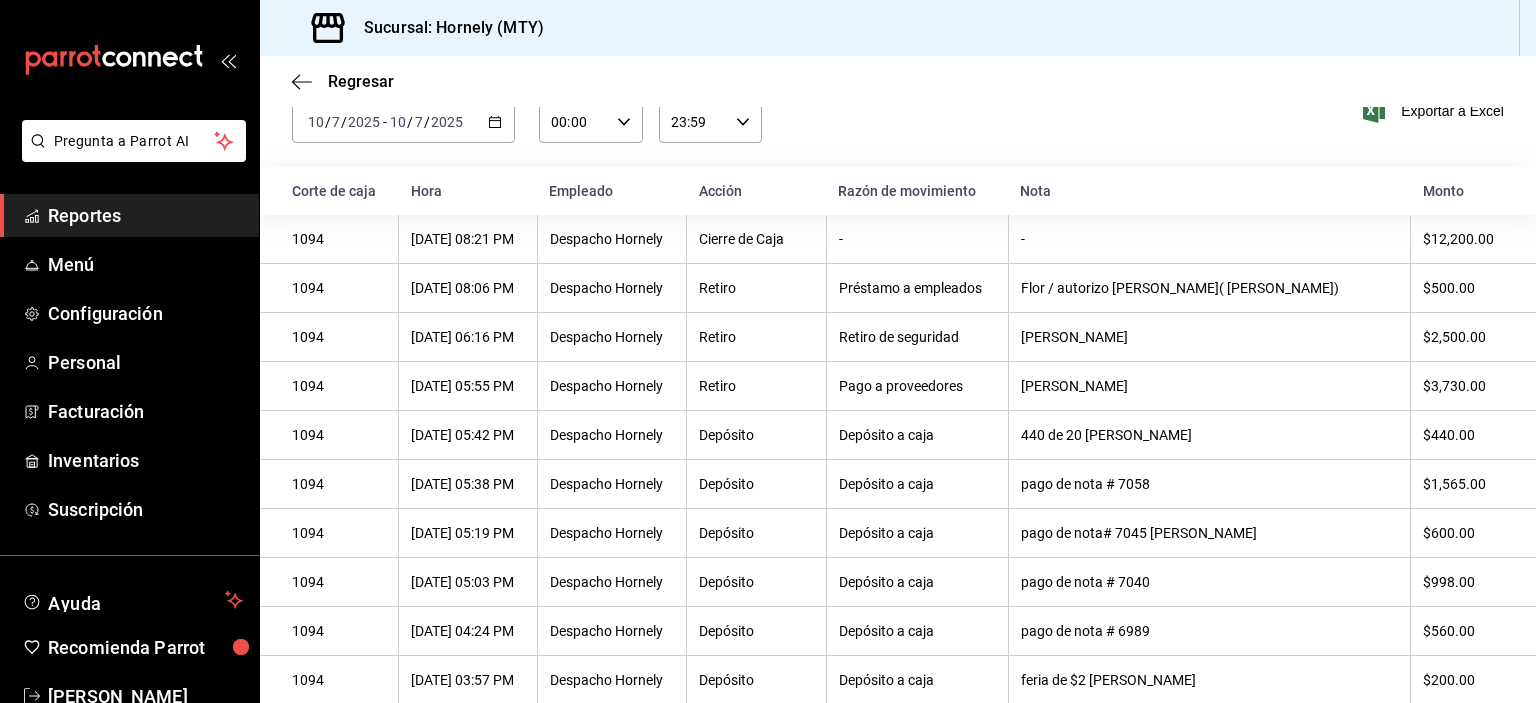 click on "$500.00" at bounding box center [1463, 288] 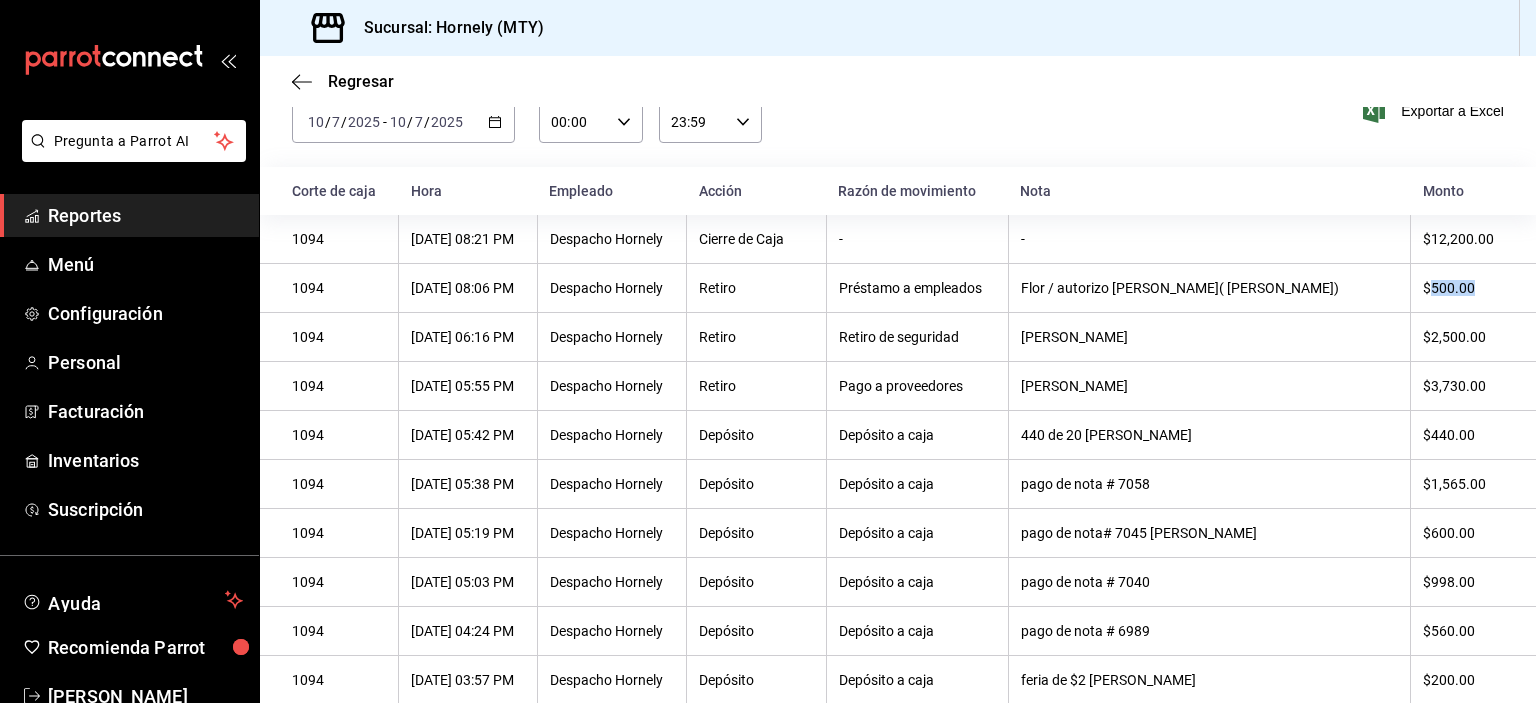 click on "$500.00" at bounding box center [1463, 288] 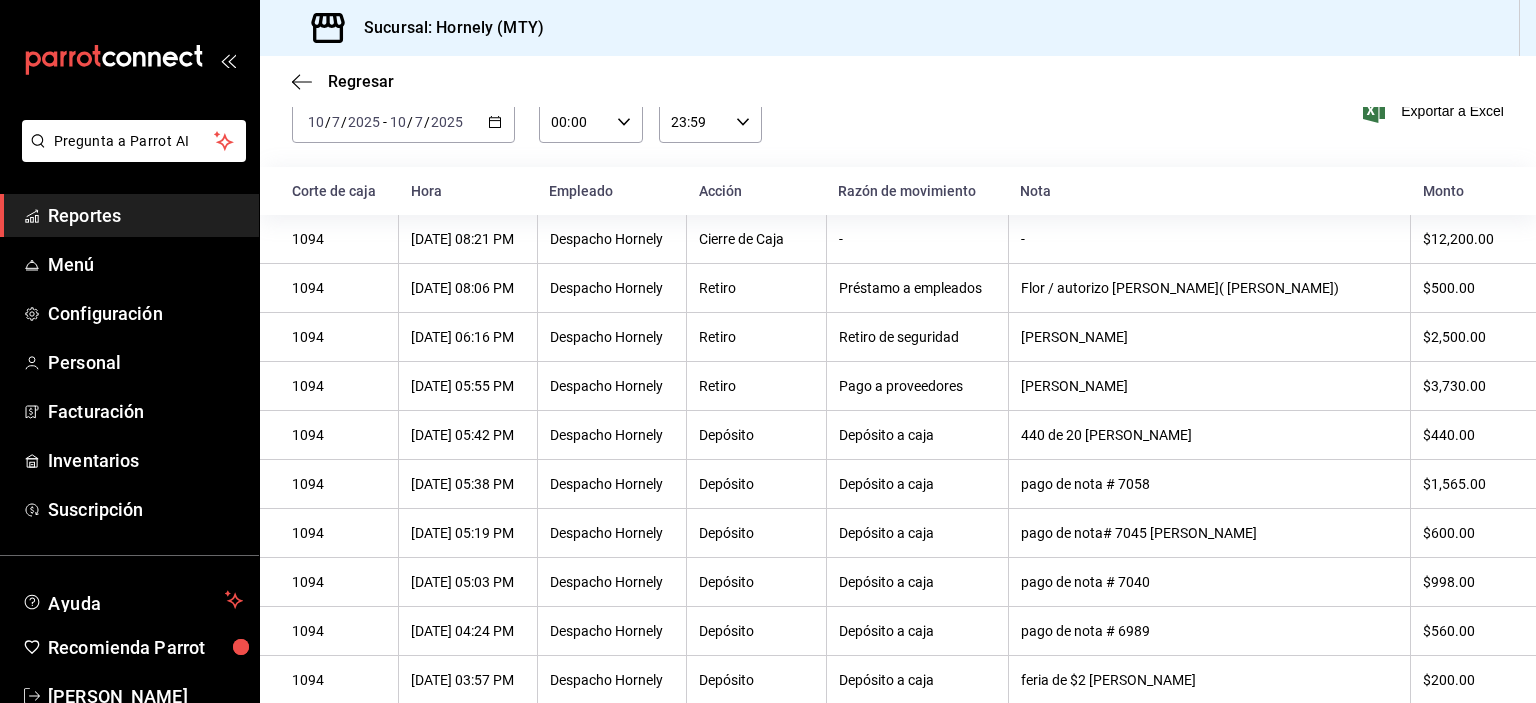 click on "Flor / autorizo [PERSON_NAME]( [PERSON_NAME])" at bounding box center (1209, 288) 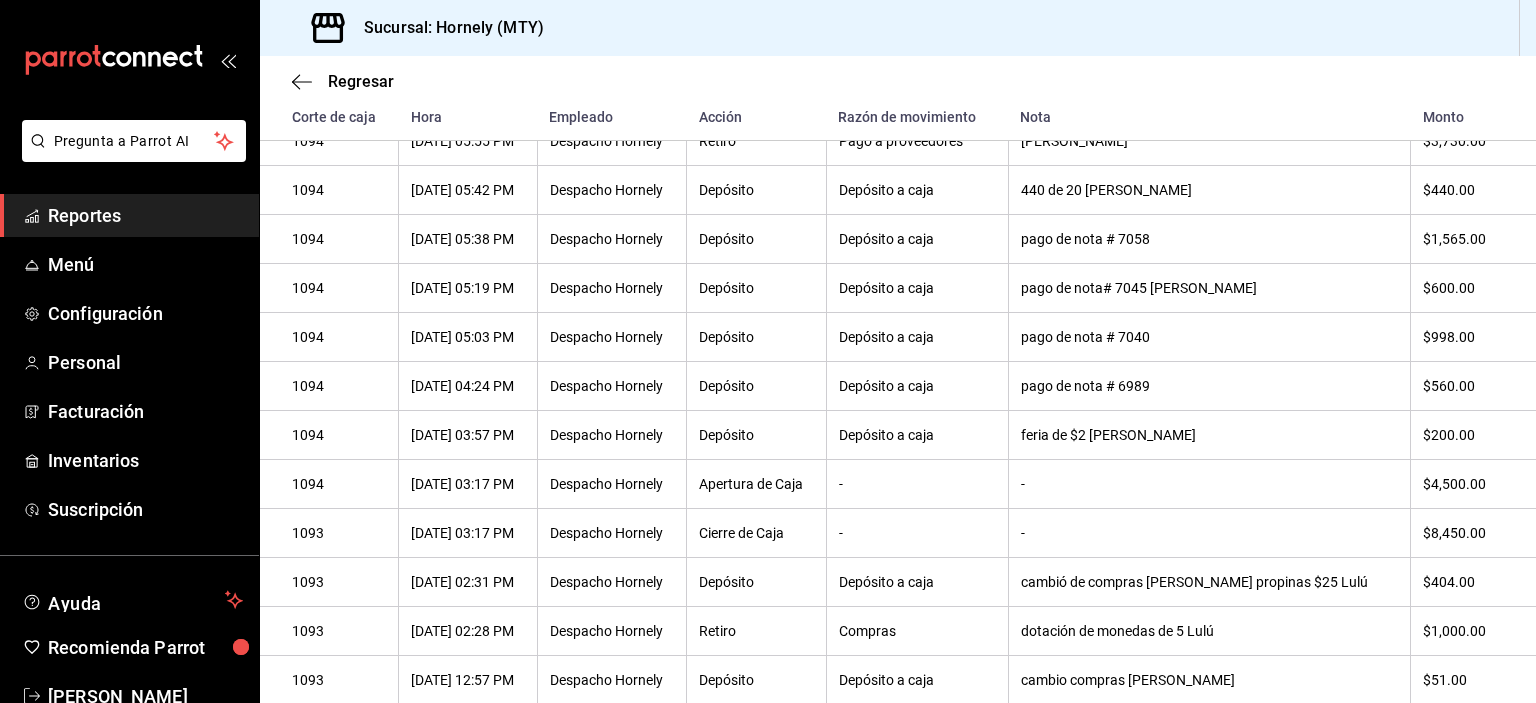 scroll, scrollTop: 598, scrollLeft: 0, axis: vertical 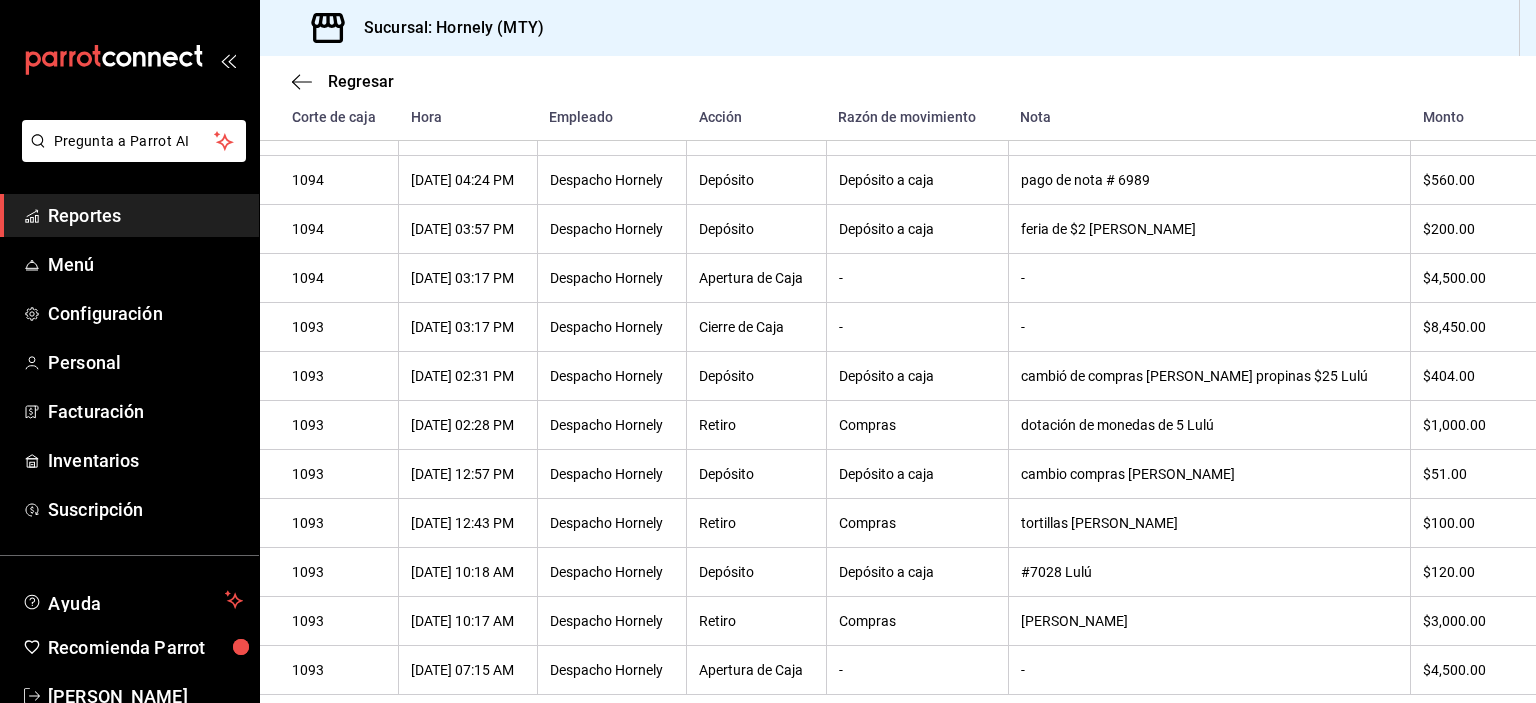 click on "Reportes" at bounding box center [145, 215] 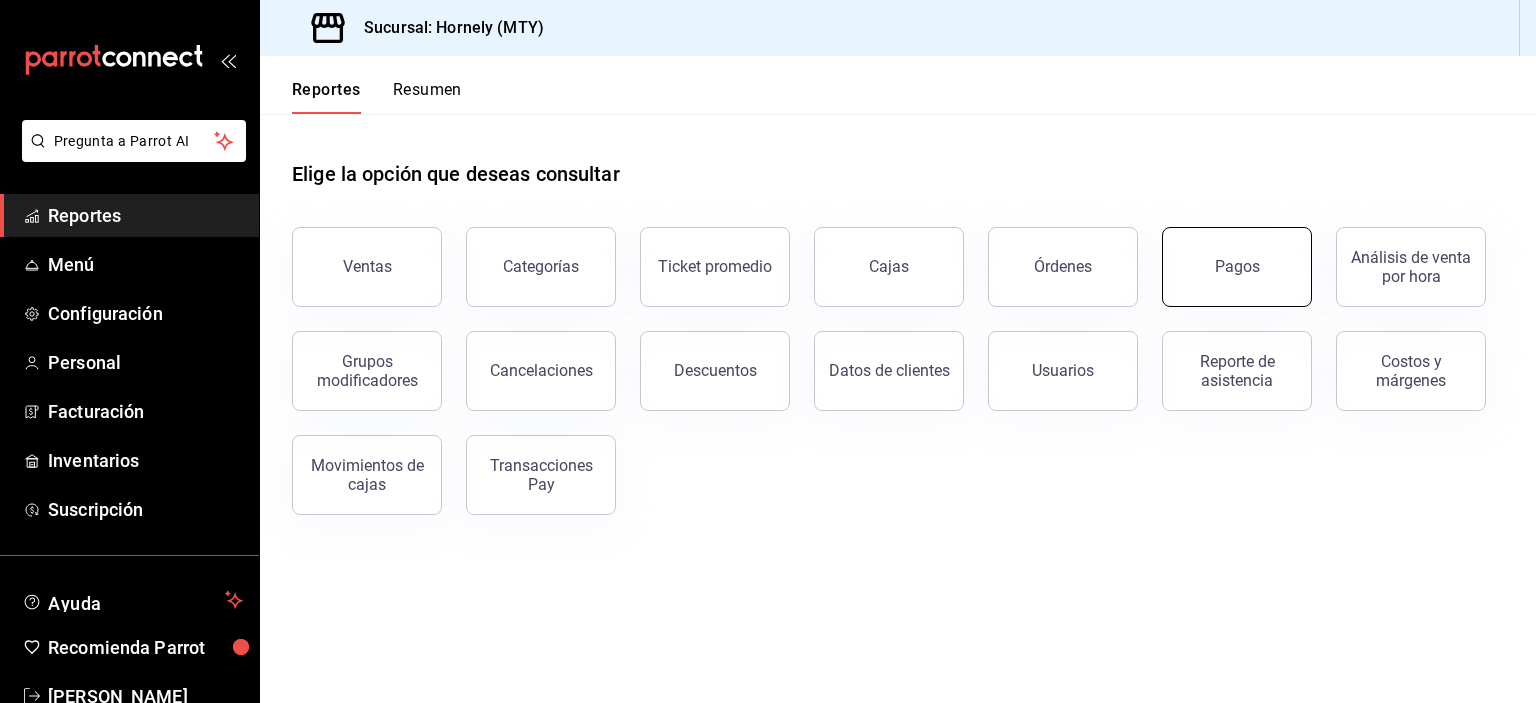 click on "Pagos" at bounding box center (1237, 267) 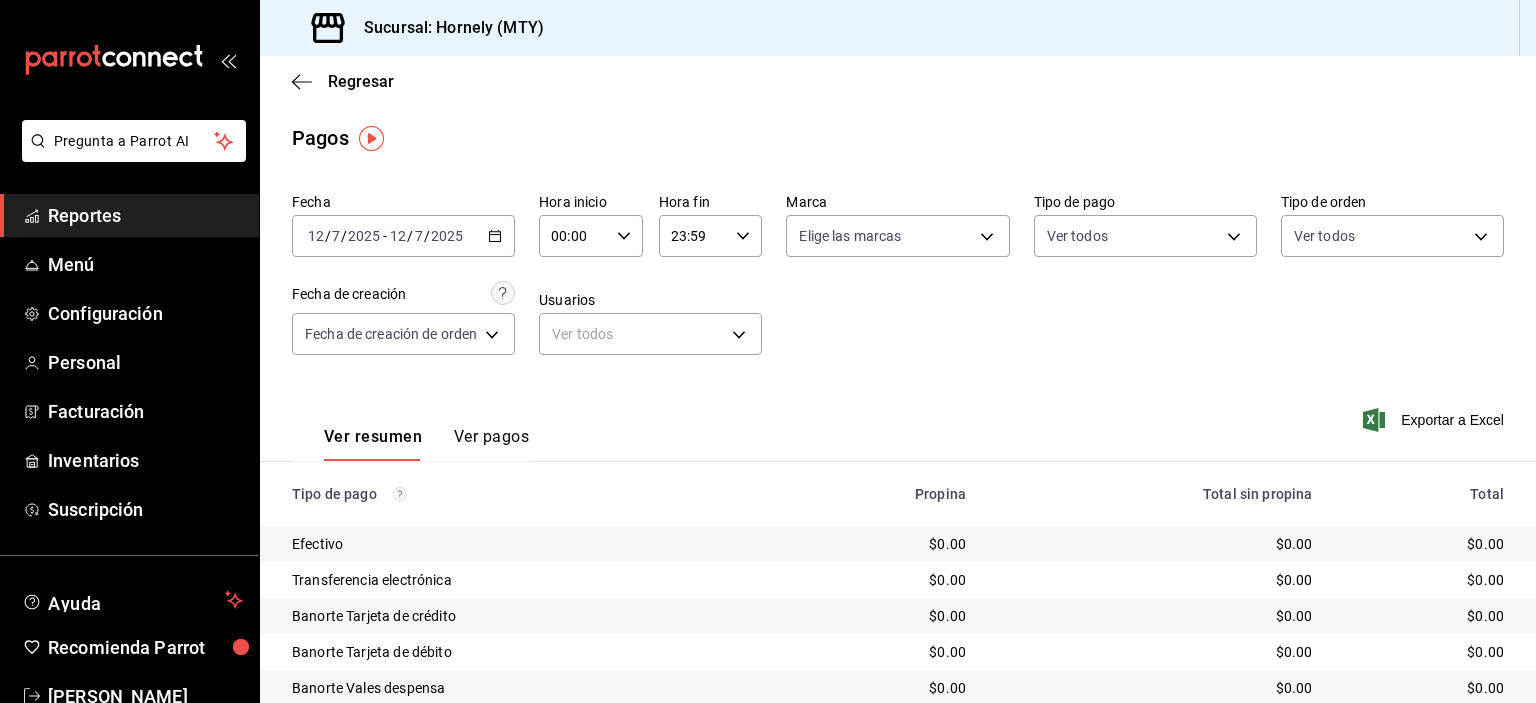 click on "[DATE] [DATE] - [DATE] [DATE]" at bounding box center [403, 236] 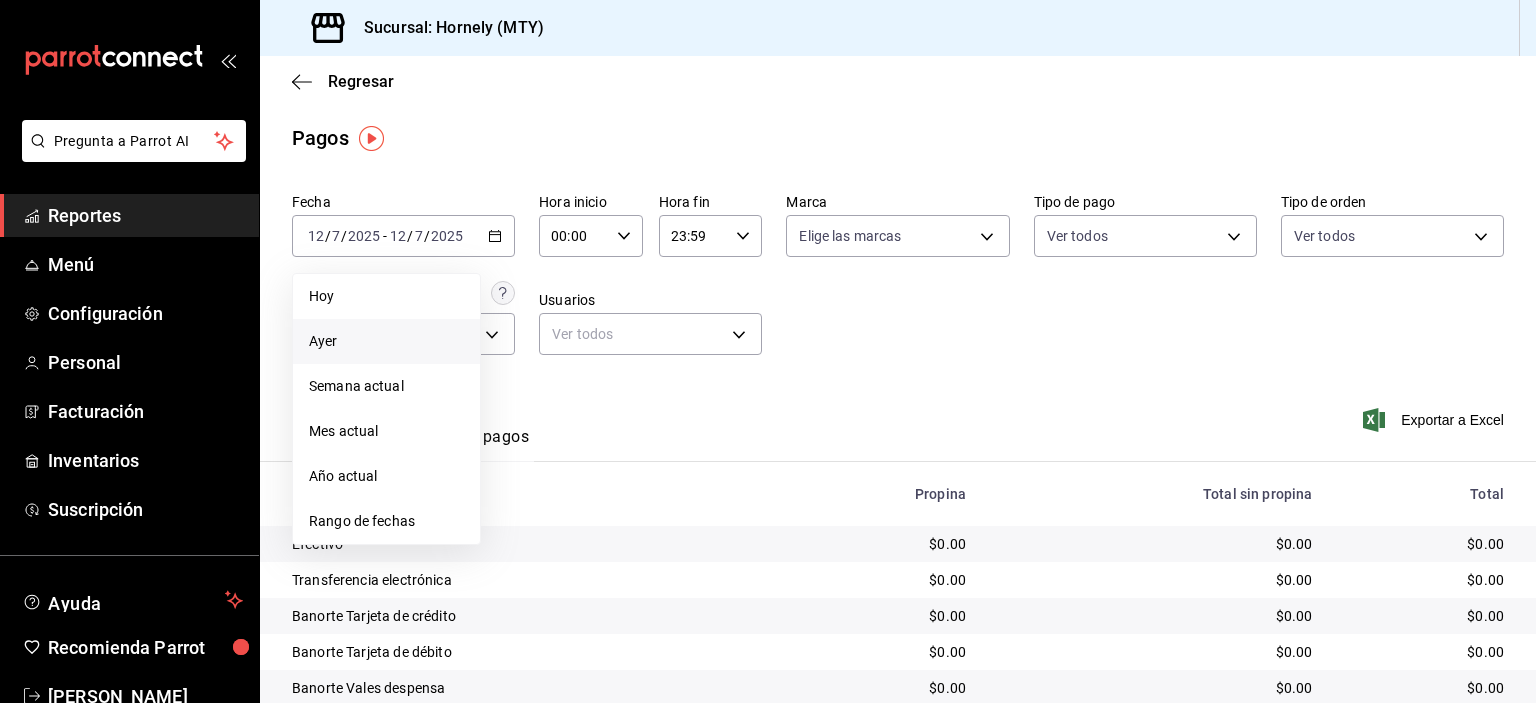 click on "Ayer" at bounding box center [386, 341] 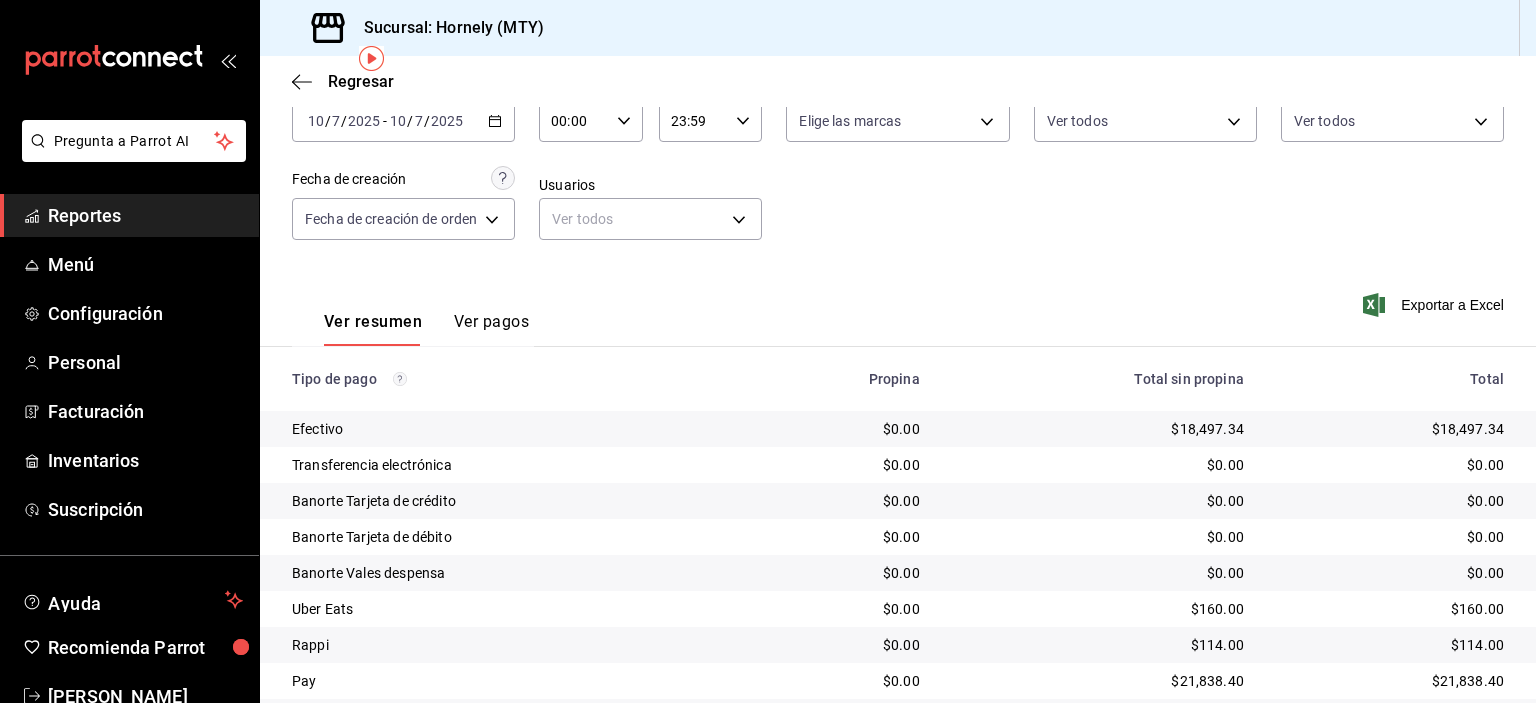 scroll, scrollTop: 80, scrollLeft: 0, axis: vertical 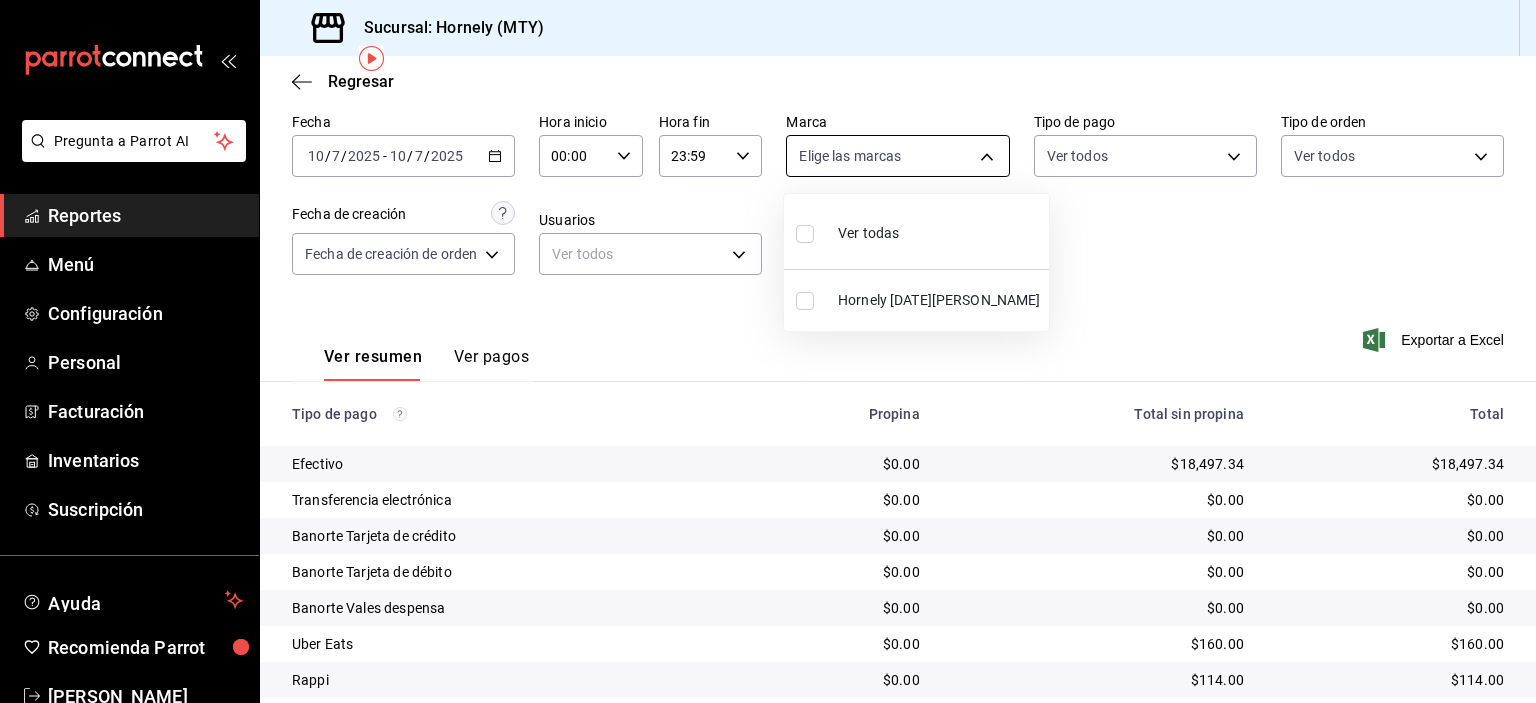 click on "Pregunta a Parrot AI Reportes   Menú   Configuración   Personal   Facturación   Inventarios   Suscripción   Ayuda Recomienda Parrot   [PERSON_NAME]   Sugerir nueva función   Sucursal: Hornely (MTY) Regresar Pagos Fecha [DATE] [DATE] - [DATE] [DATE] Hora inicio 00:00 Hora inicio Hora fin 23:59 Hora fin Marca Elige las marcas Tipo de pago Ver todos Tipo de orden Ver todos Fecha de creación   Fecha de creación de orden ORDER Usuarios Ver todos null Ver resumen Ver pagos Exportar a Excel Tipo de pago   Propina Total sin propina Total Efectivo $0.00 $18,497.34 $18,497.34 Transferencia electrónica $0.00 $0.00 $0.00 Banorte Tarjeta de crédito $0.00 $0.00 $0.00 Banorte Tarjeta de débito $0.00 $0.00 $0.00 Banorte Vales despensa $0.00 $0.00 $0.00 Uber Eats $0.00 $160.00 $160.00 Rappi $0.00 $114.00 $114.00 Pay $0.00 $21,838.40 $21,838.40 Total $0.00 $40,609.74 $40,609.74 GANA 1 MES GRATIS EN TU SUSCRIPCIÓN AQUÍ Ver video tutorial Ir a video Pregunta a Parrot AI Reportes   Menú" at bounding box center (768, 351) 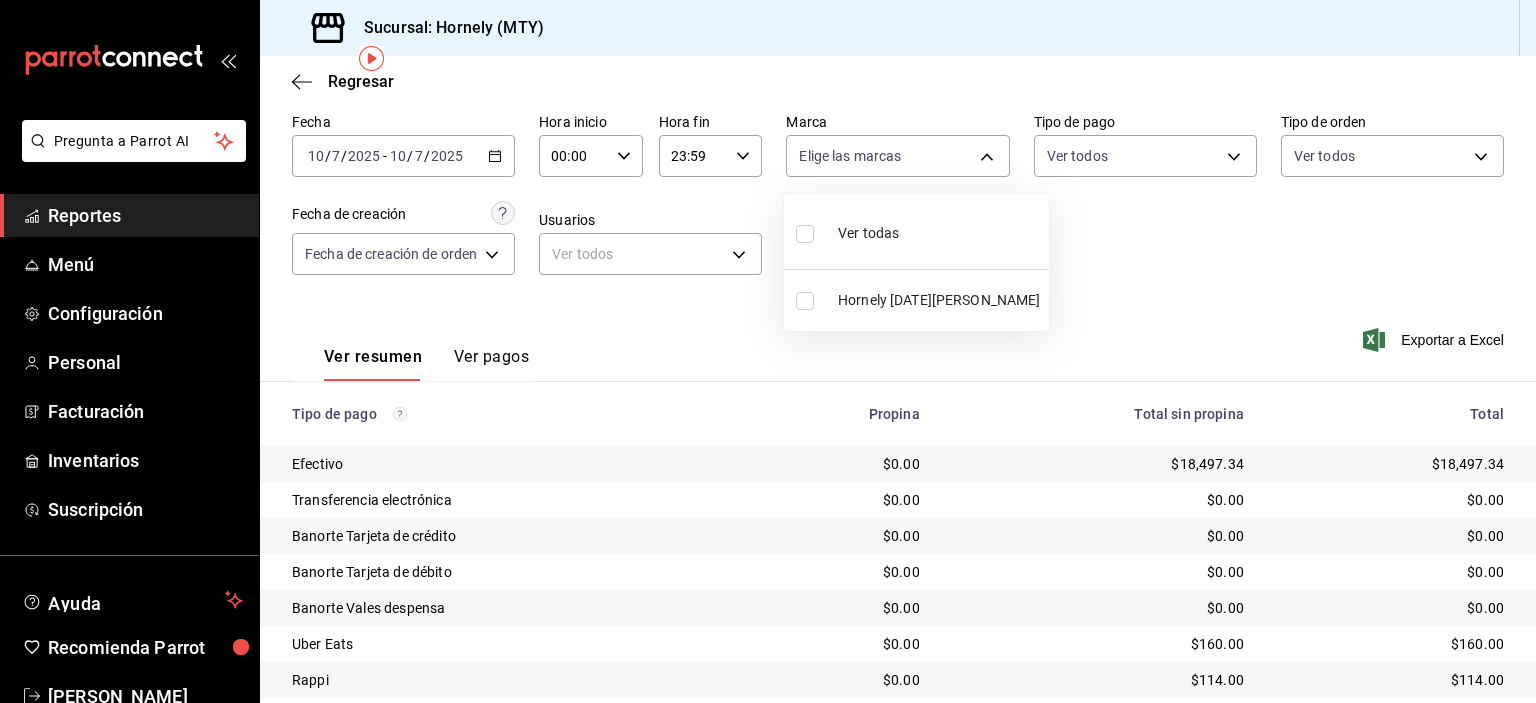 click on "Hornely [DATE][PERSON_NAME]" at bounding box center [939, 300] 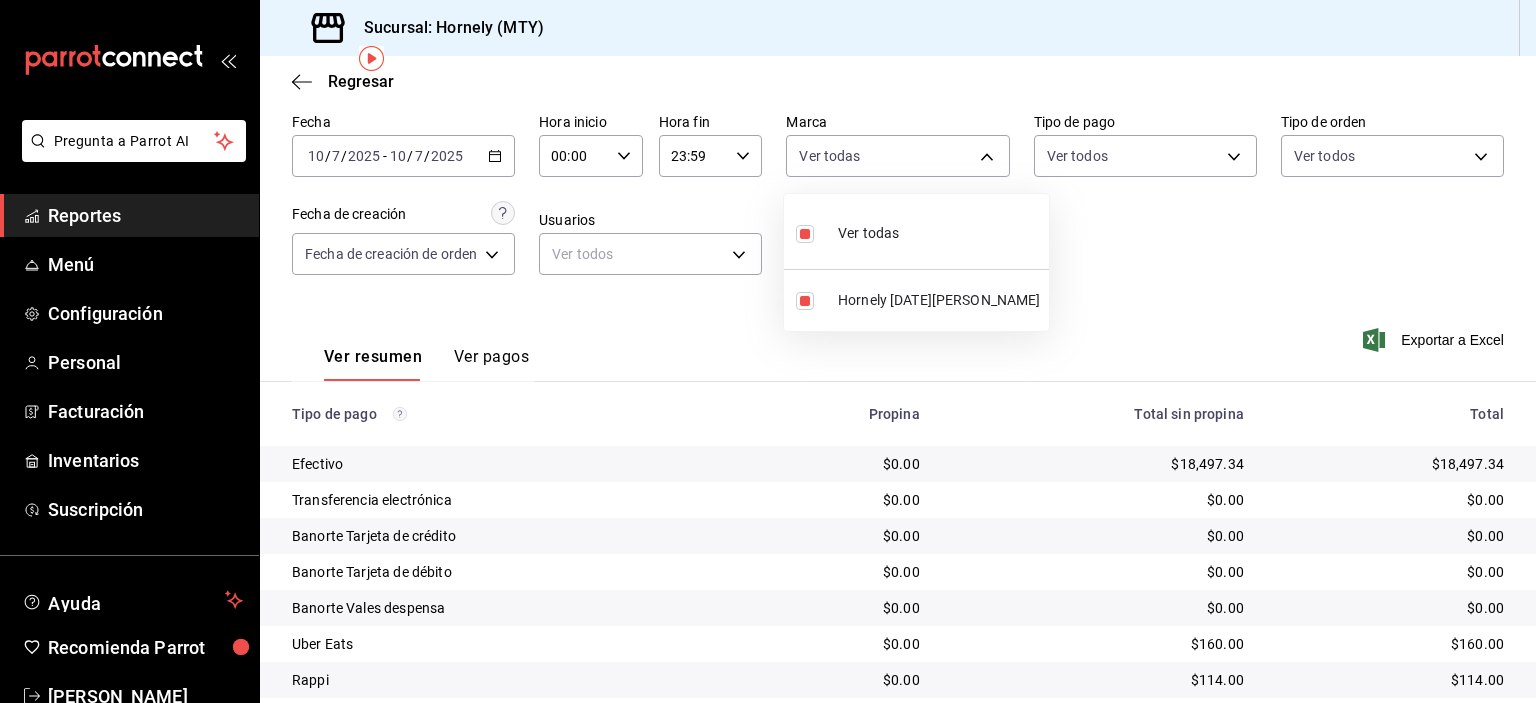 click at bounding box center (768, 351) 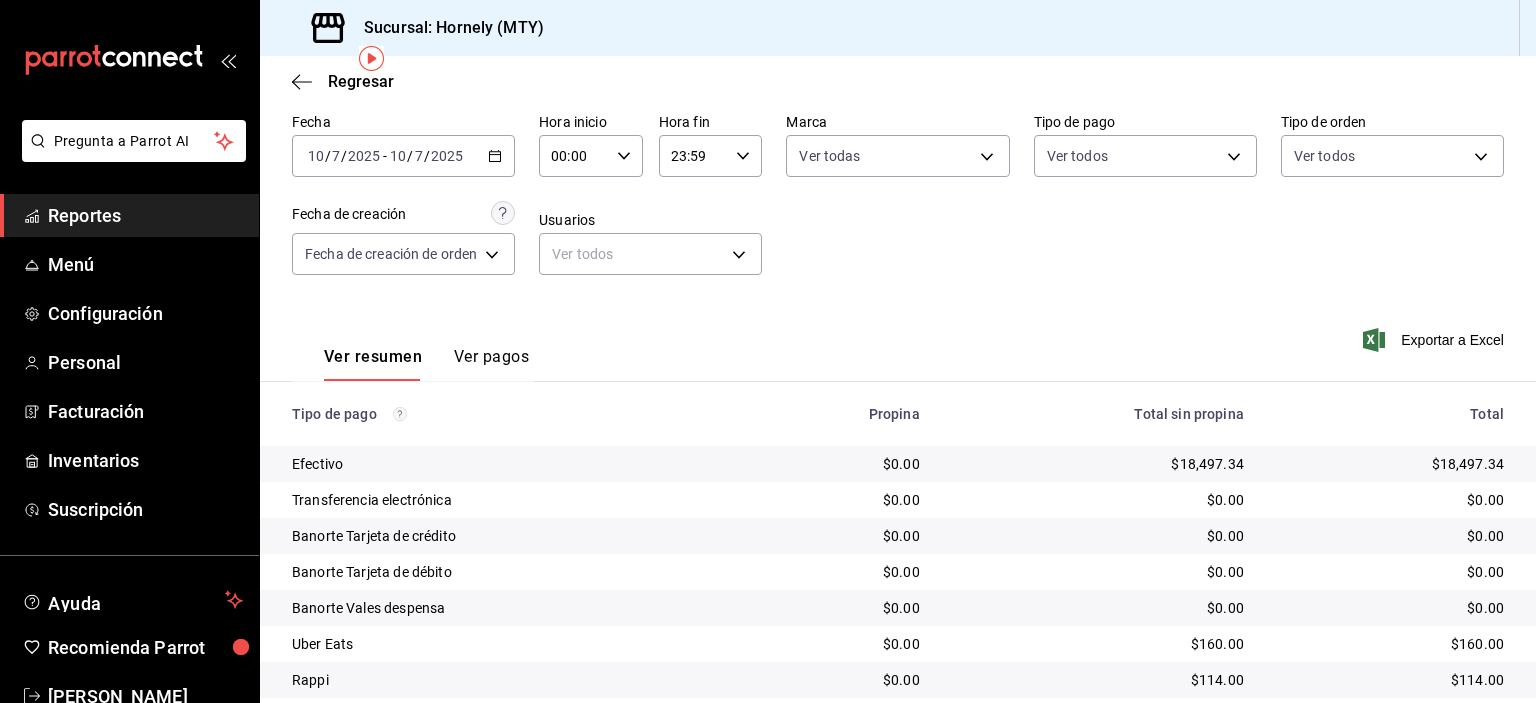 click on "$18,497.34" at bounding box center (1390, 464) 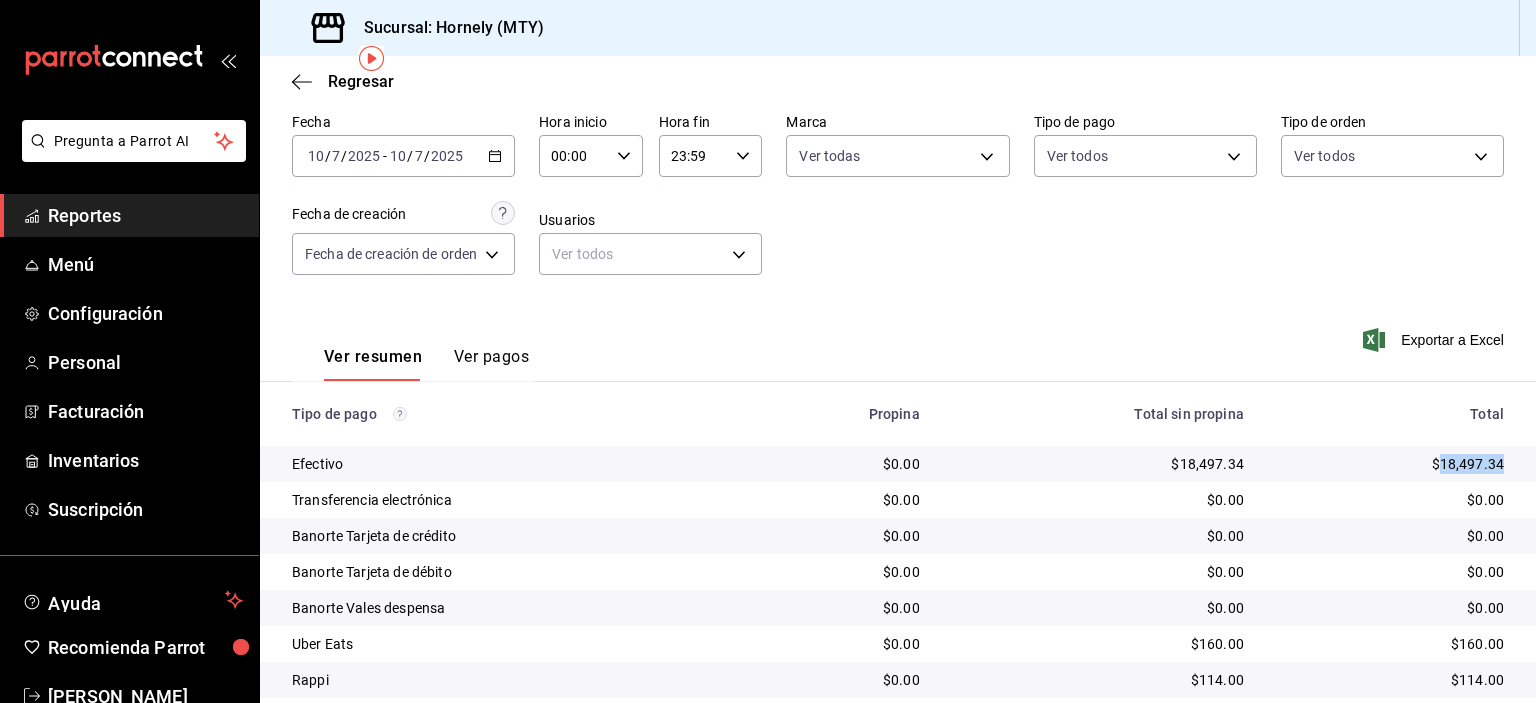 click on "$18,497.34" at bounding box center (1390, 464) 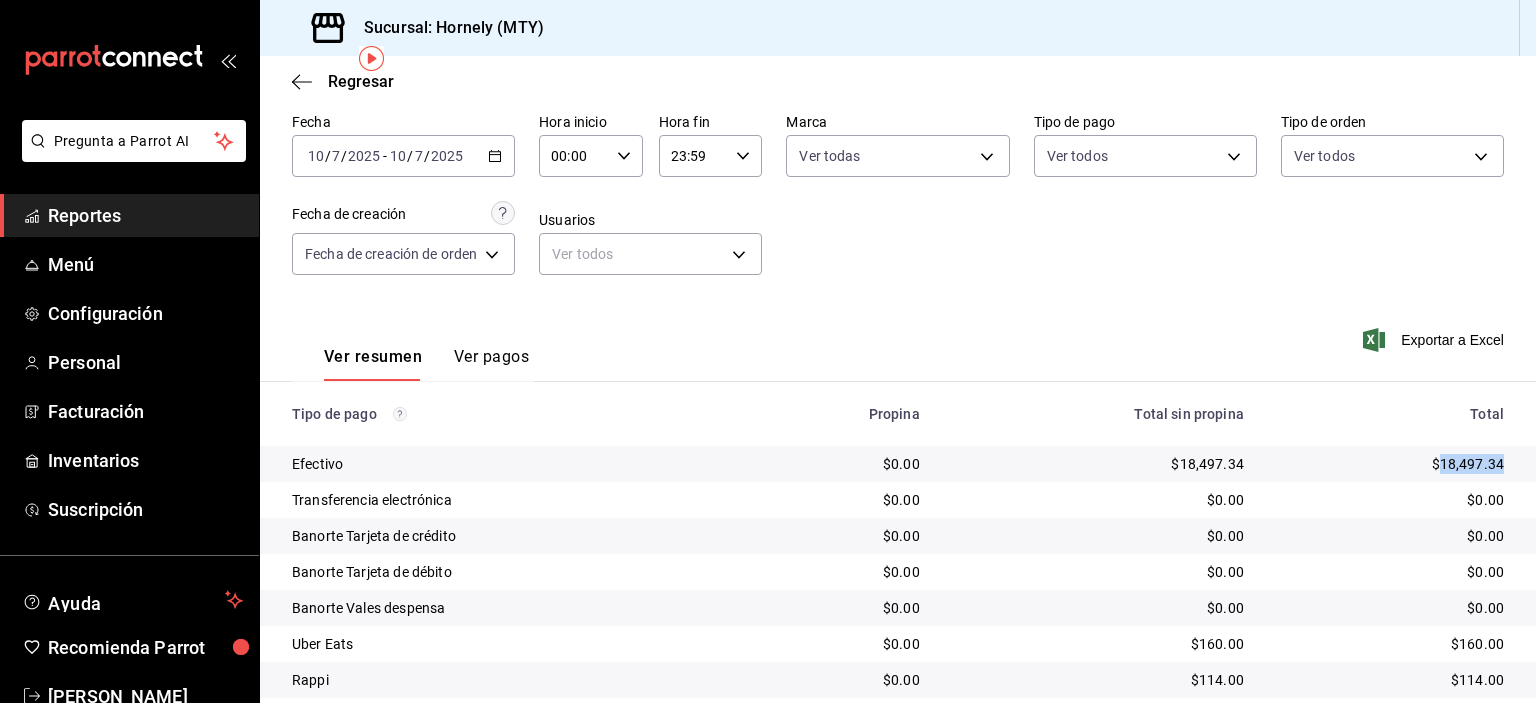 copy on "18,497.34" 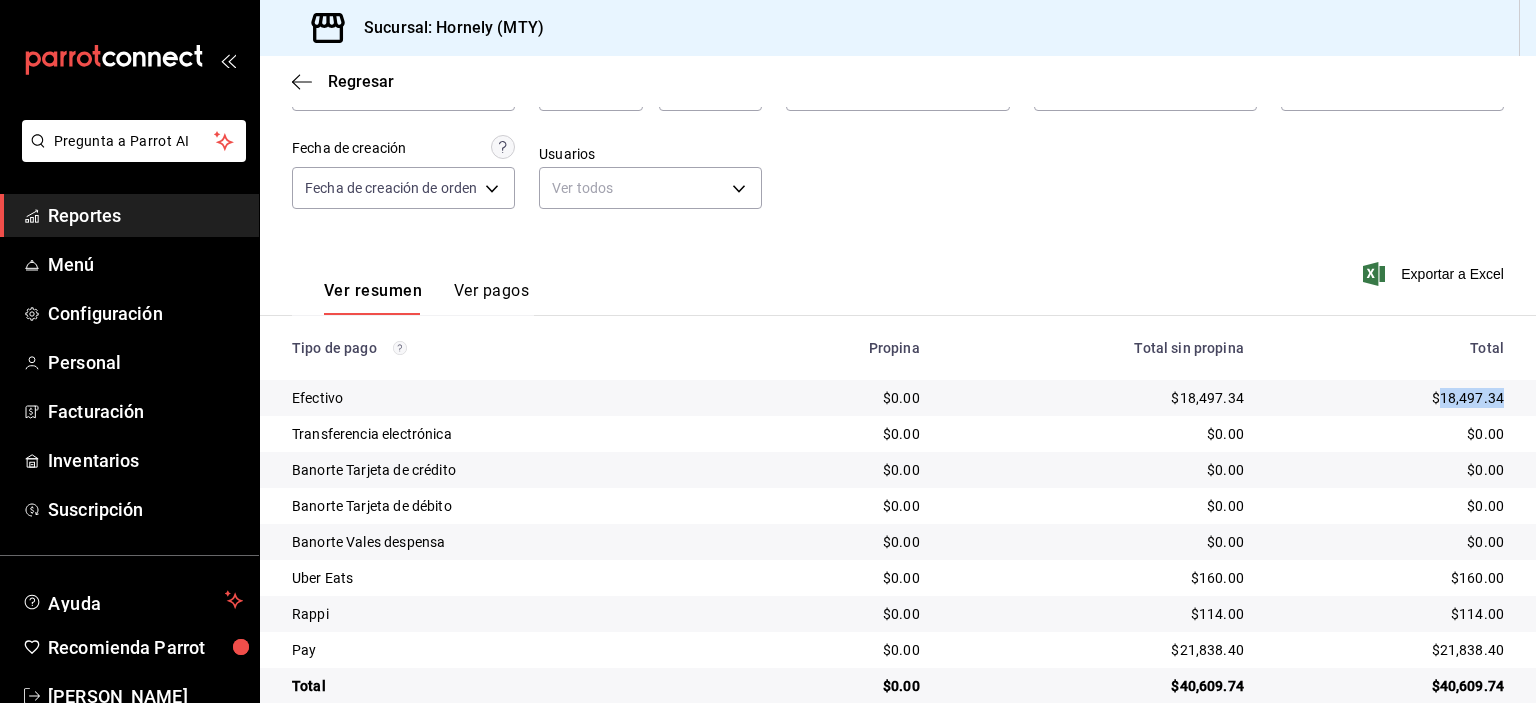 scroll, scrollTop: 180, scrollLeft: 0, axis: vertical 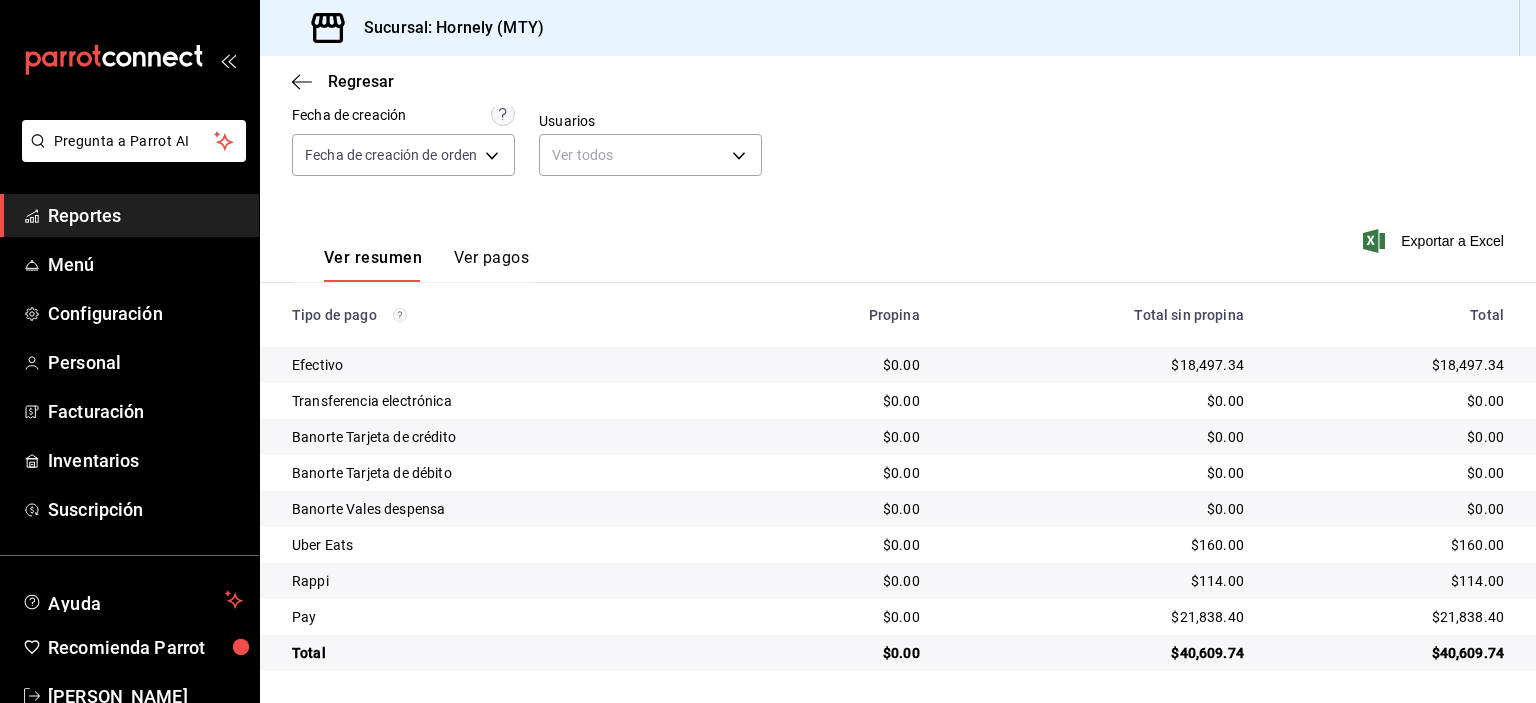 click on "$21,838.40" at bounding box center (1390, 617) 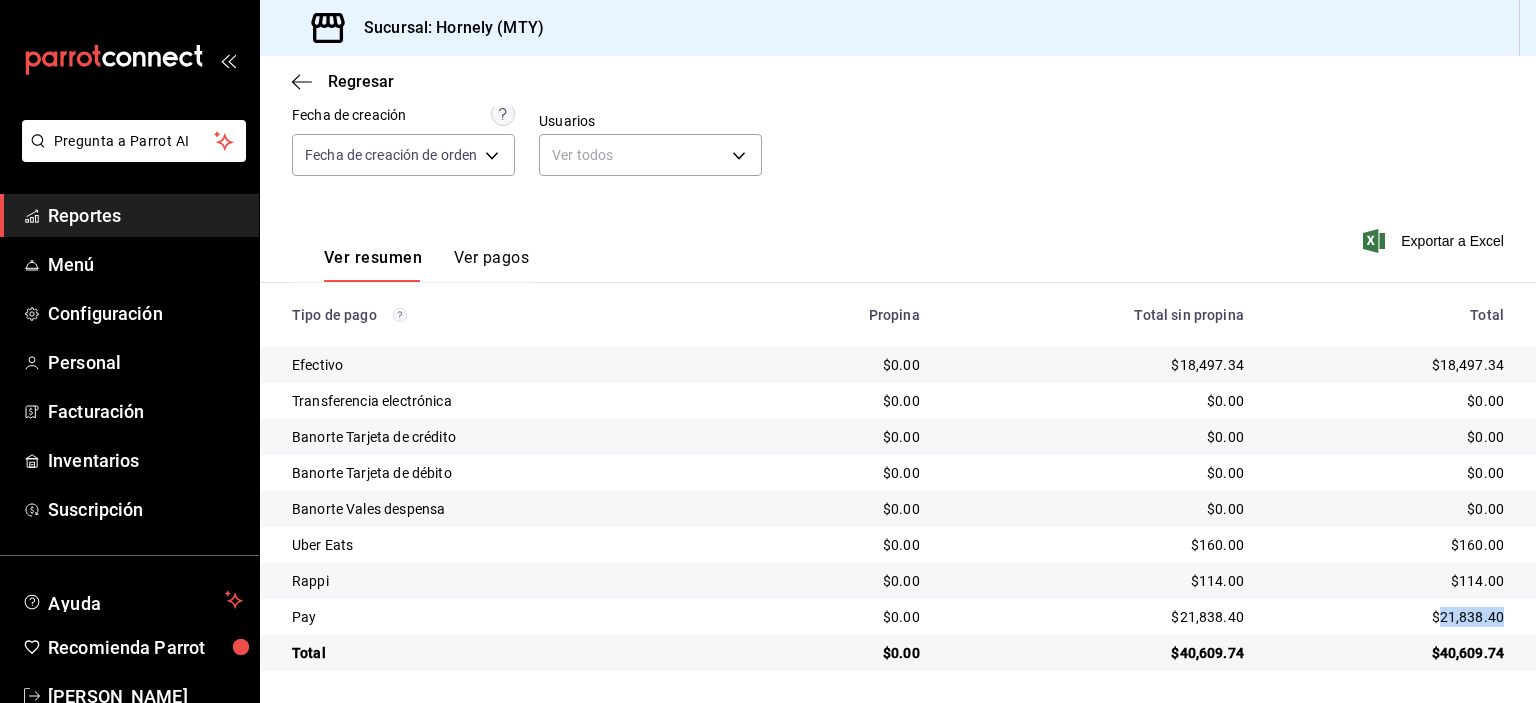 click on "$21,838.40" at bounding box center (1390, 617) 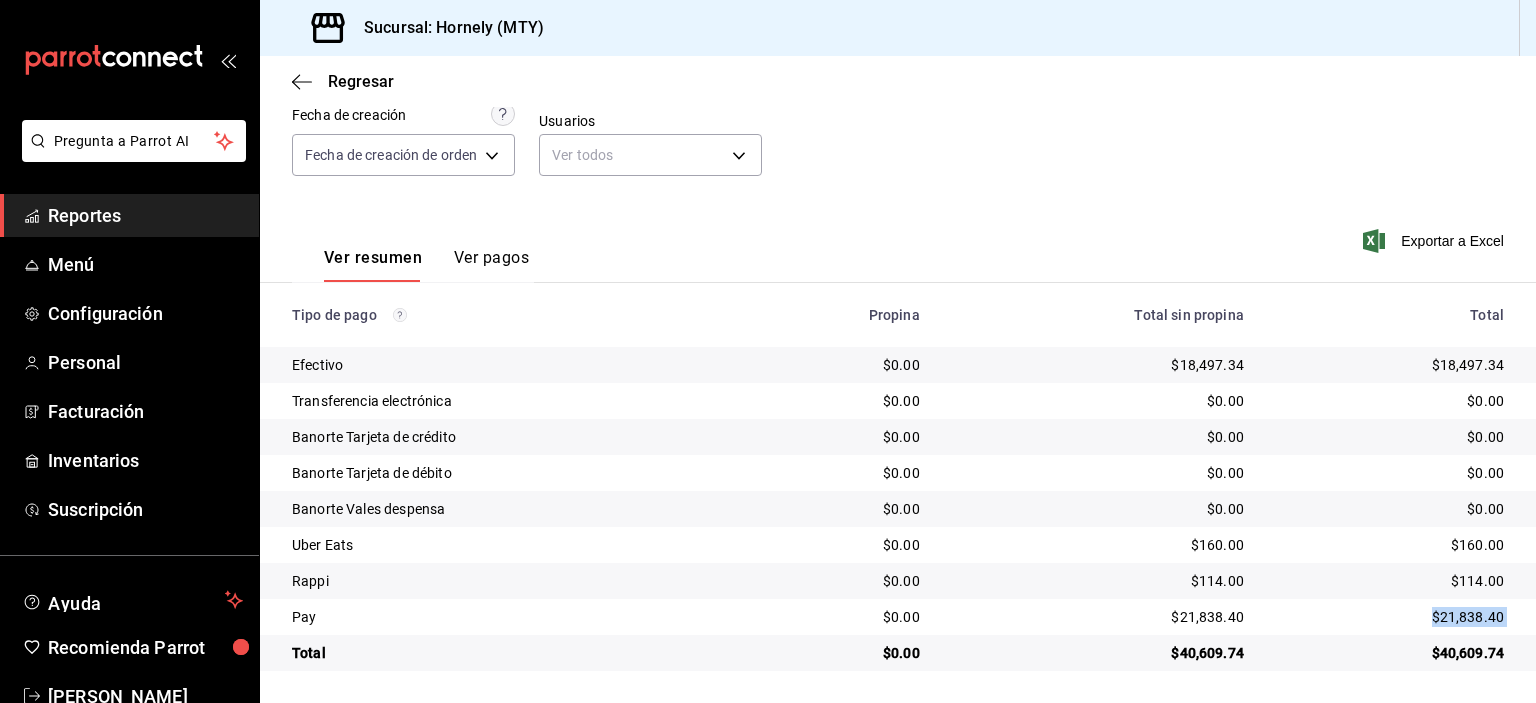 click on "$21,838.40" at bounding box center [1390, 617] 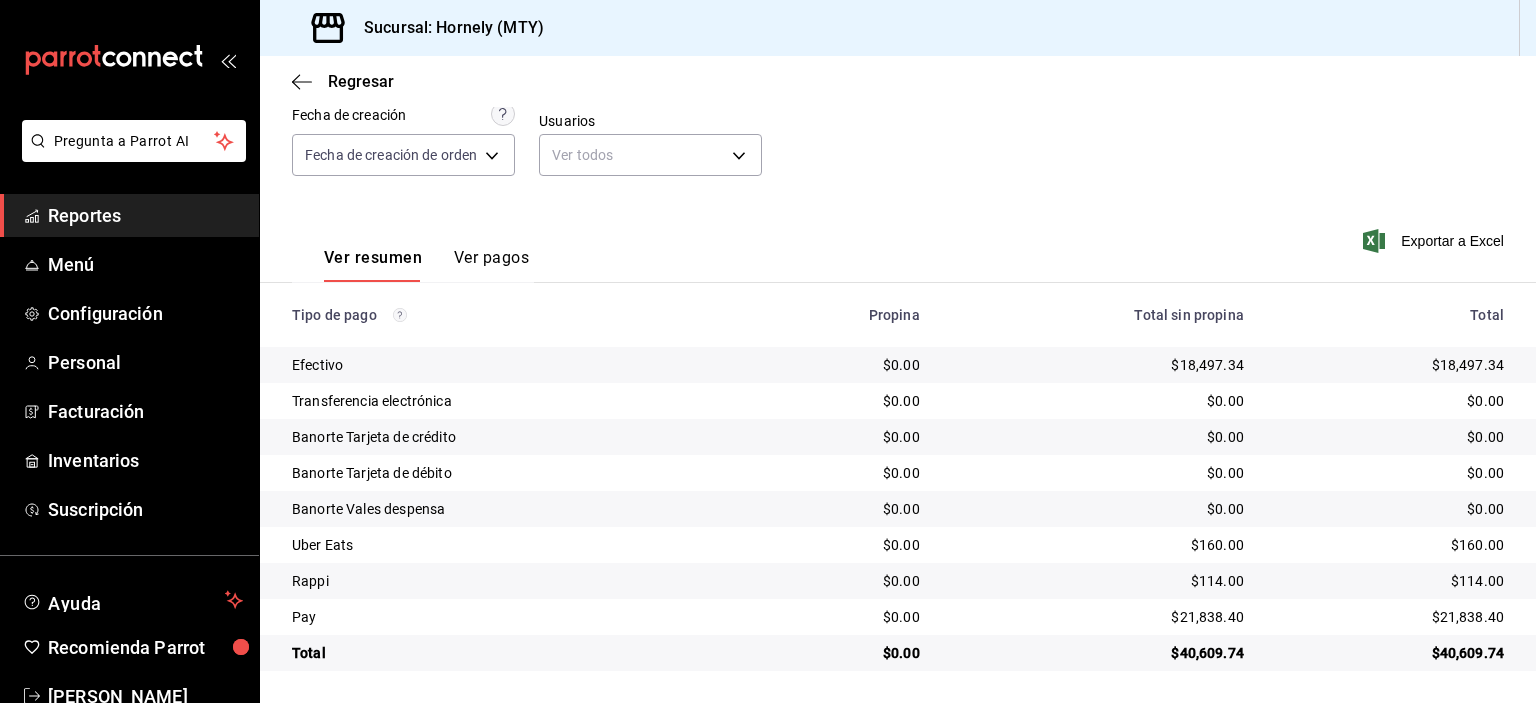 click on "$21,838.40" at bounding box center (1390, 617) 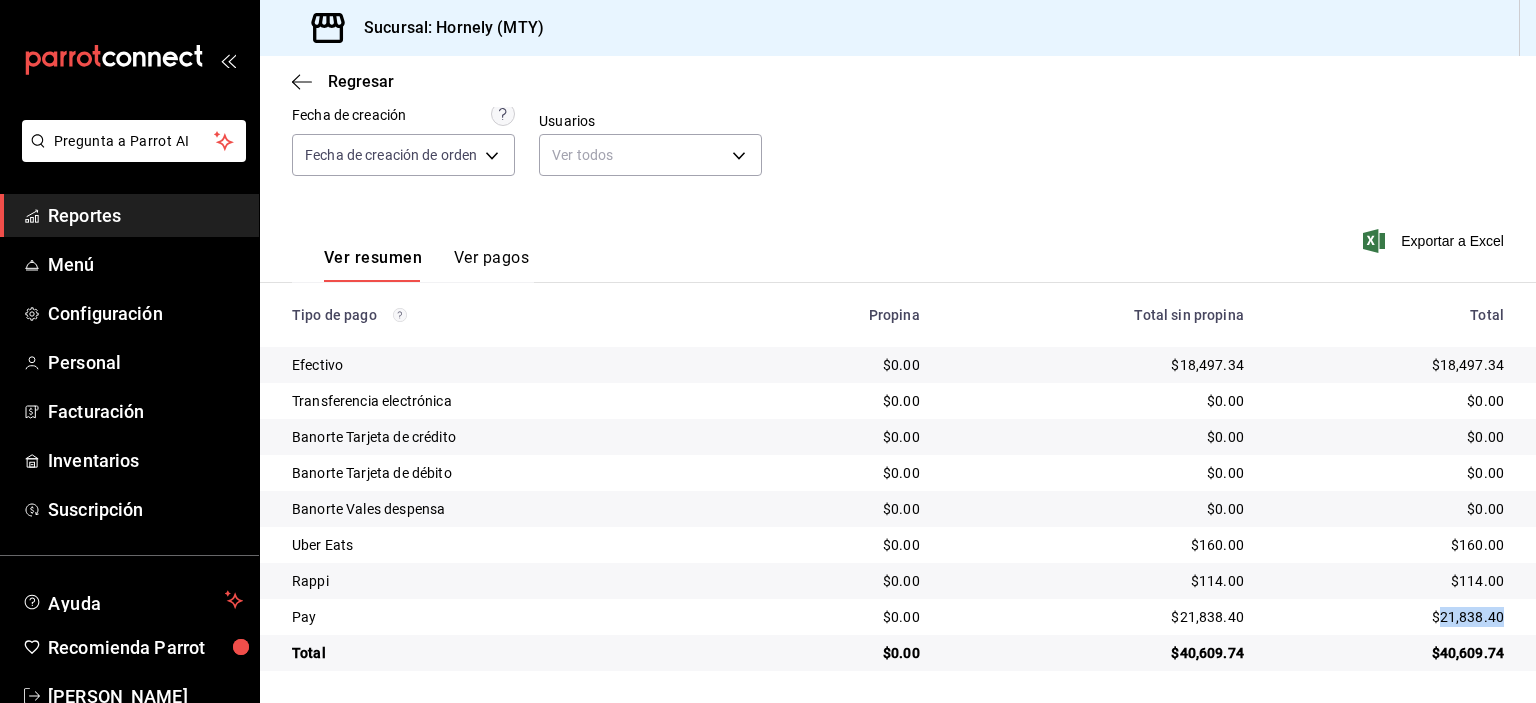 click on "$21,838.40" at bounding box center [1390, 617] 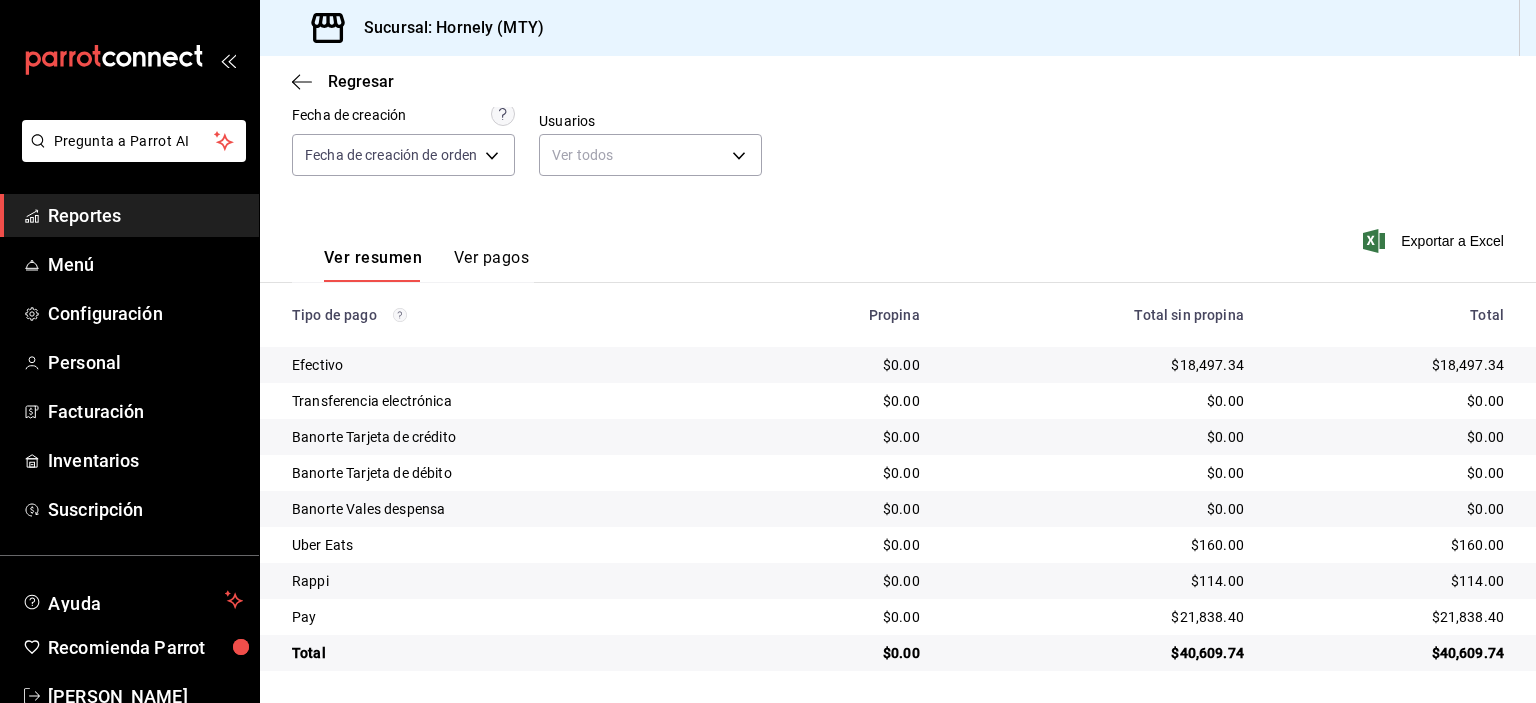 click on "$160.00" at bounding box center (1390, 545) 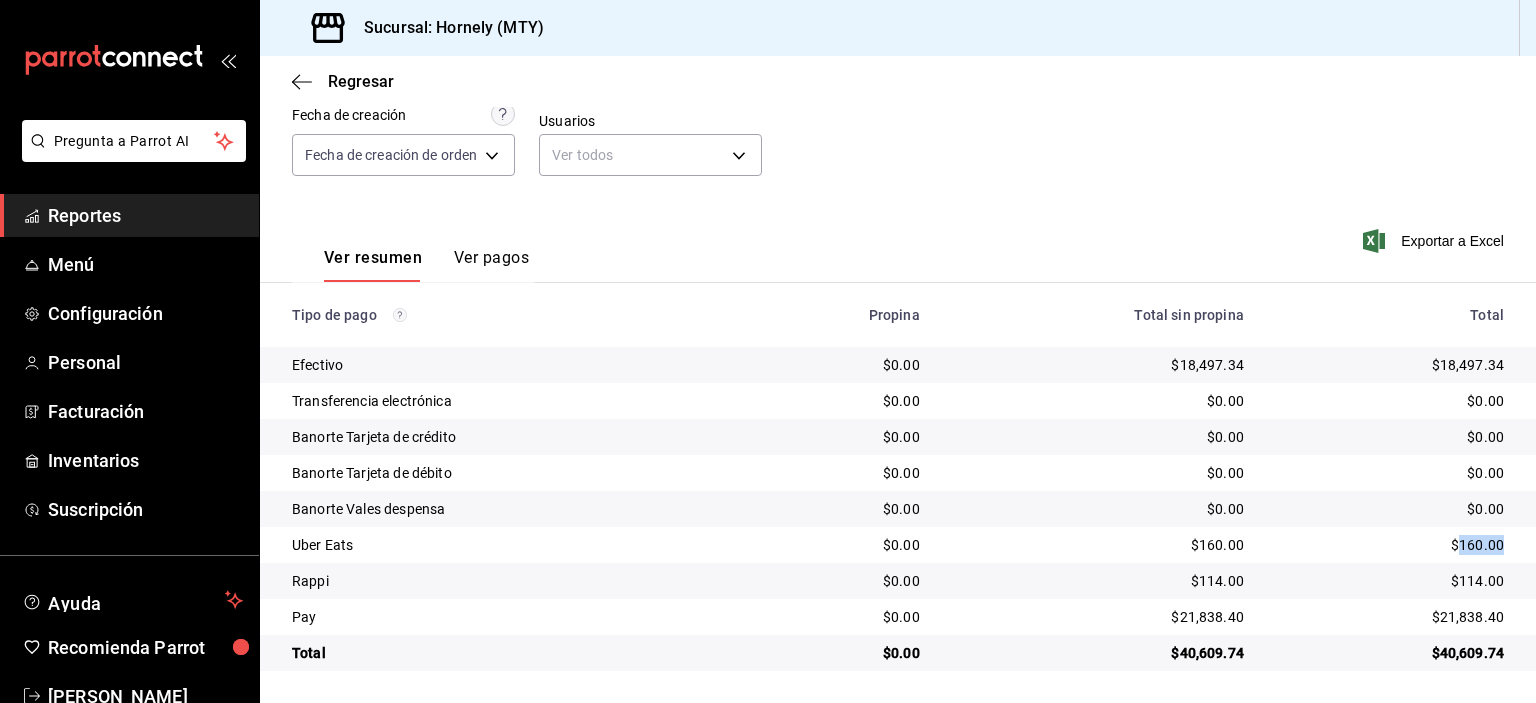 click on "$160.00" at bounding box center (1390, 545) 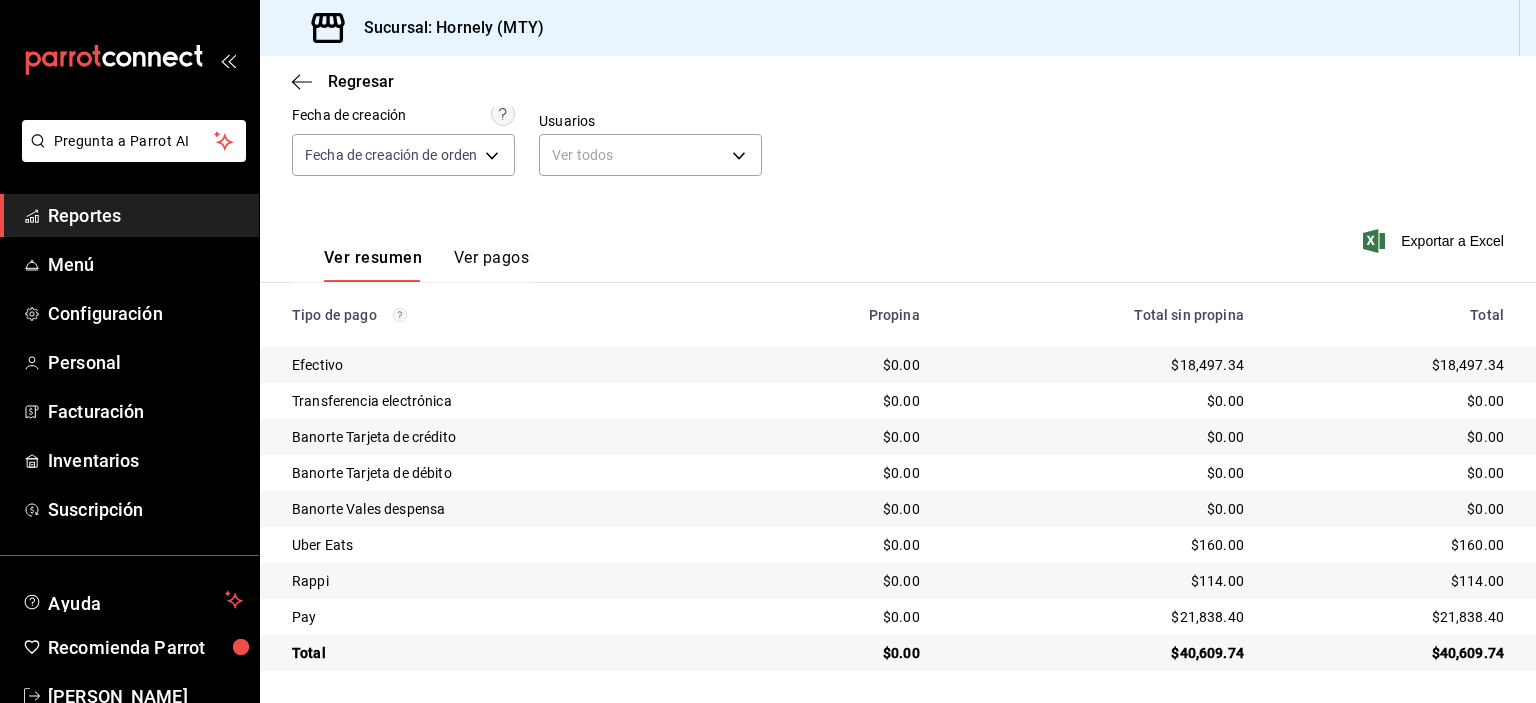 click on "$114.00" at bounding box center (1390, 581) 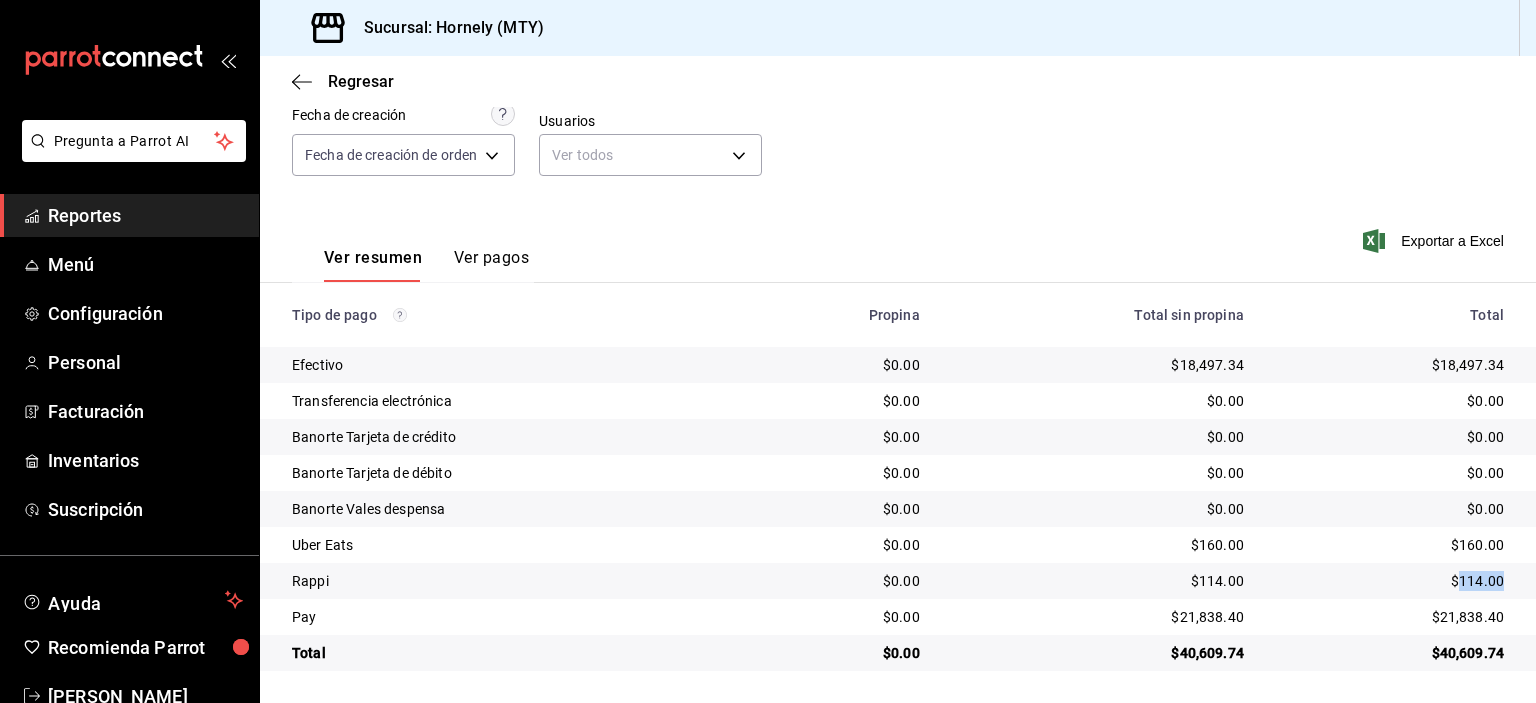 click on "$114.00" at bounding box center [1390, 581] 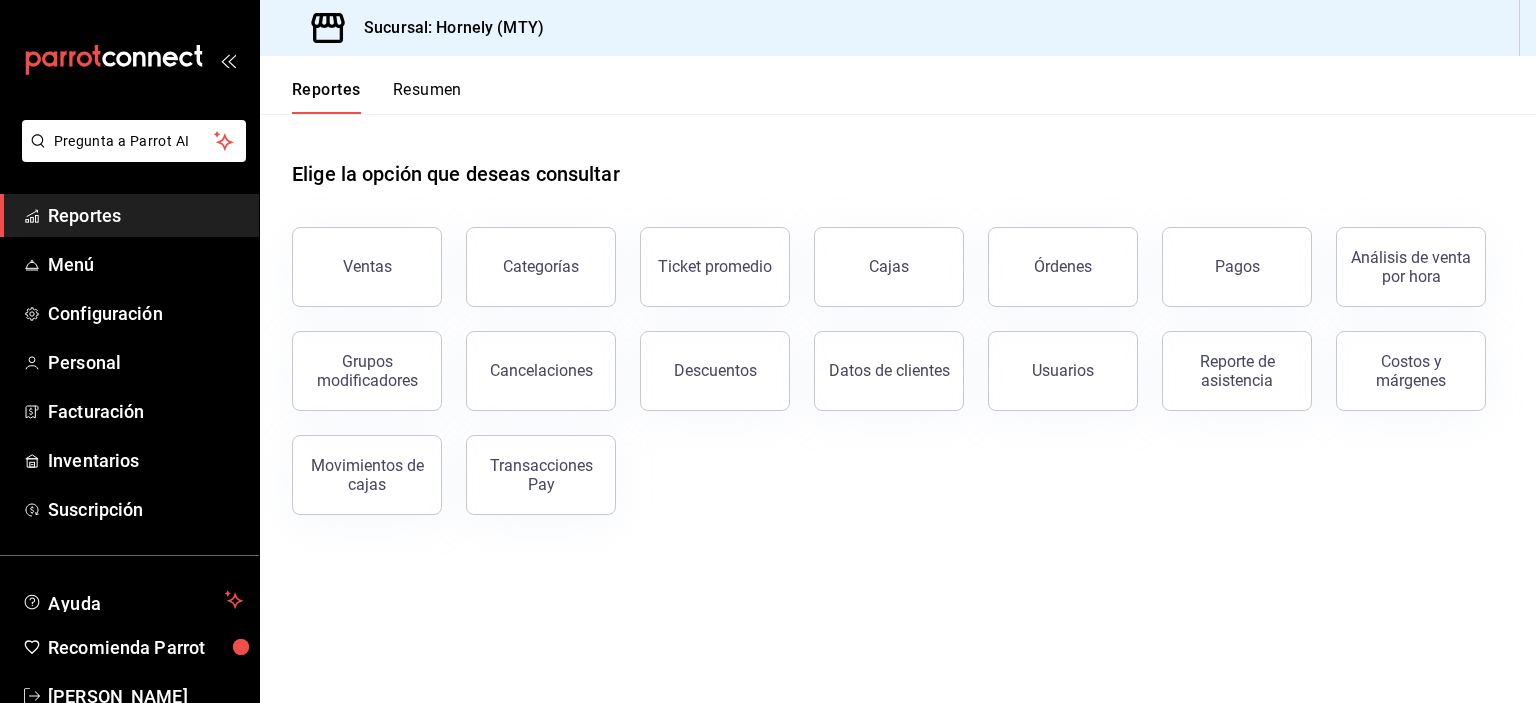 click on "Órdenes" at bounding box center (1051, 255) 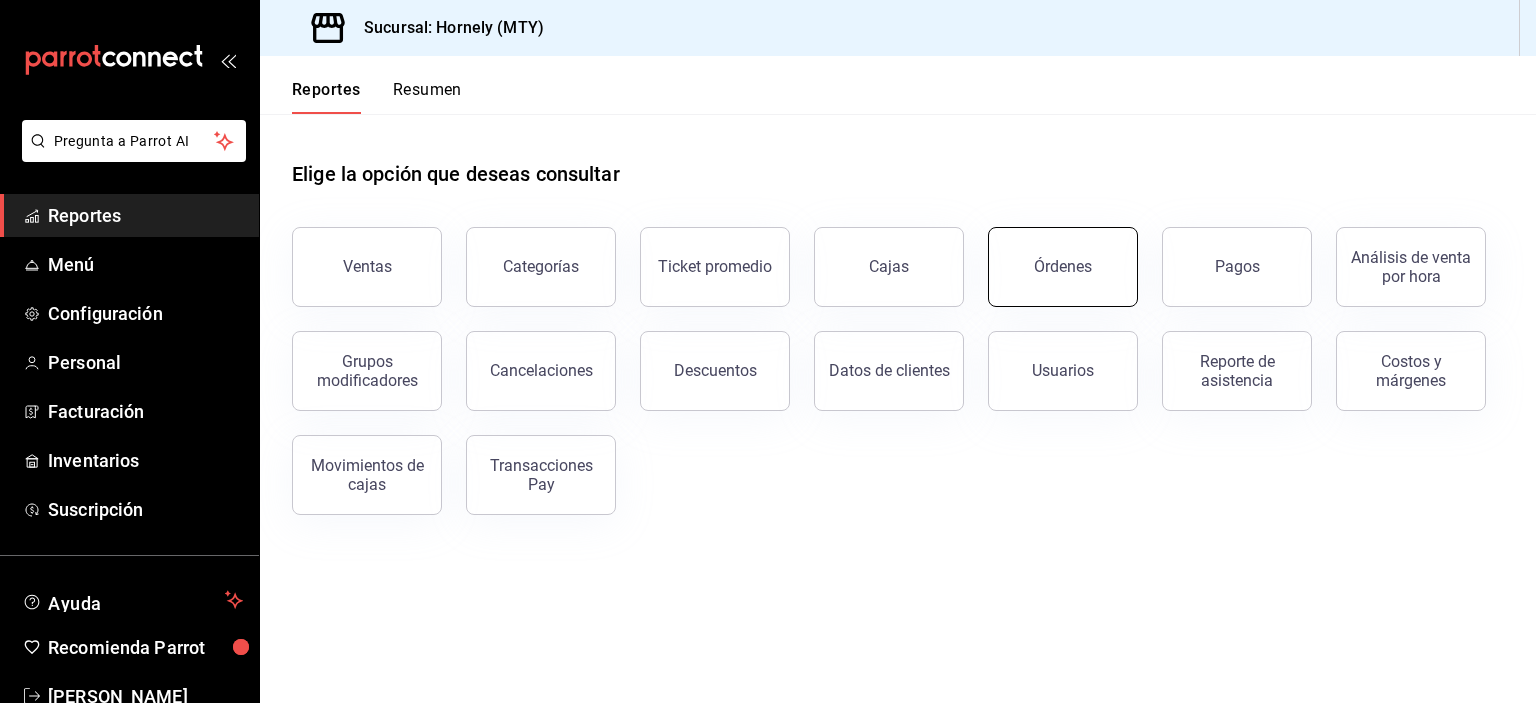 click on "Órdenes" at bounding box center [1051, 255] 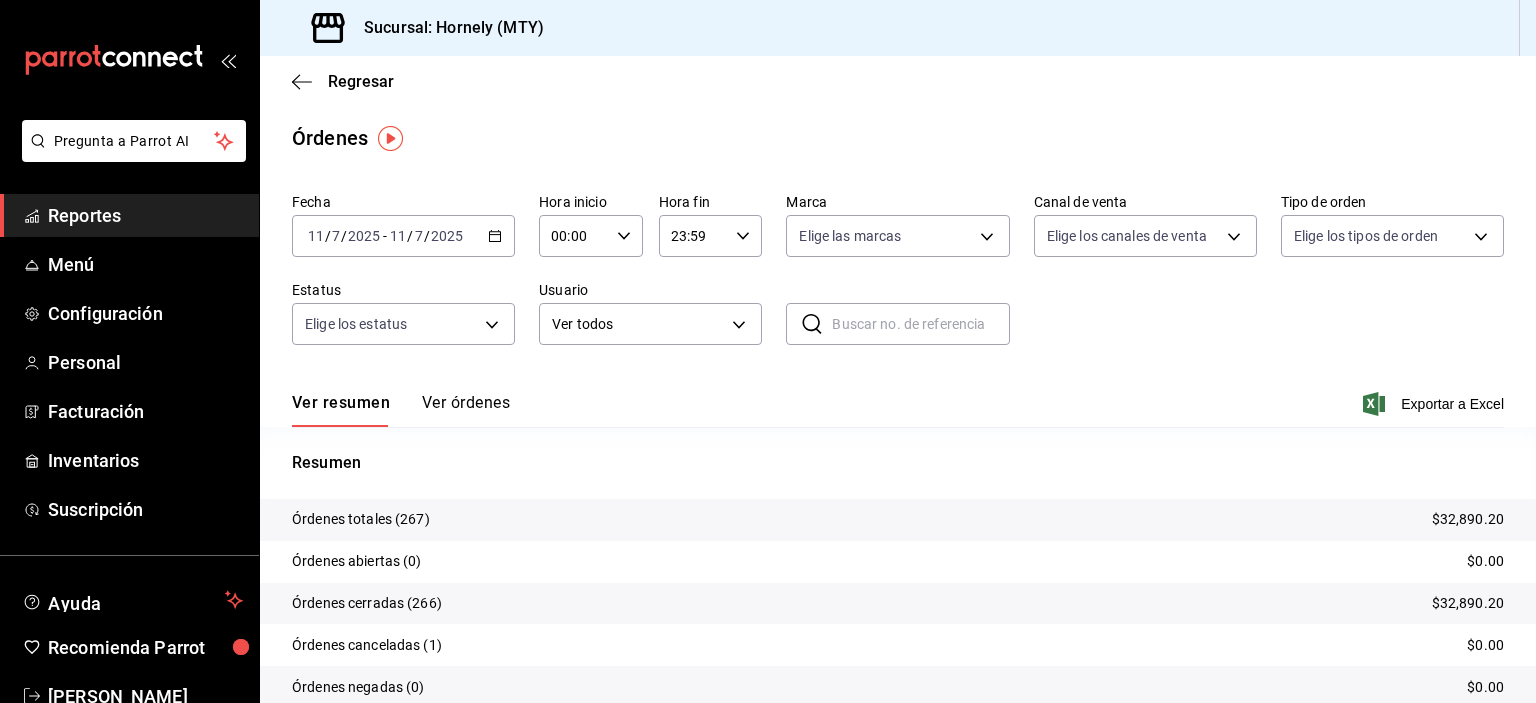 click on "Órdenes totales (267)" at bounding box center (361, 519) 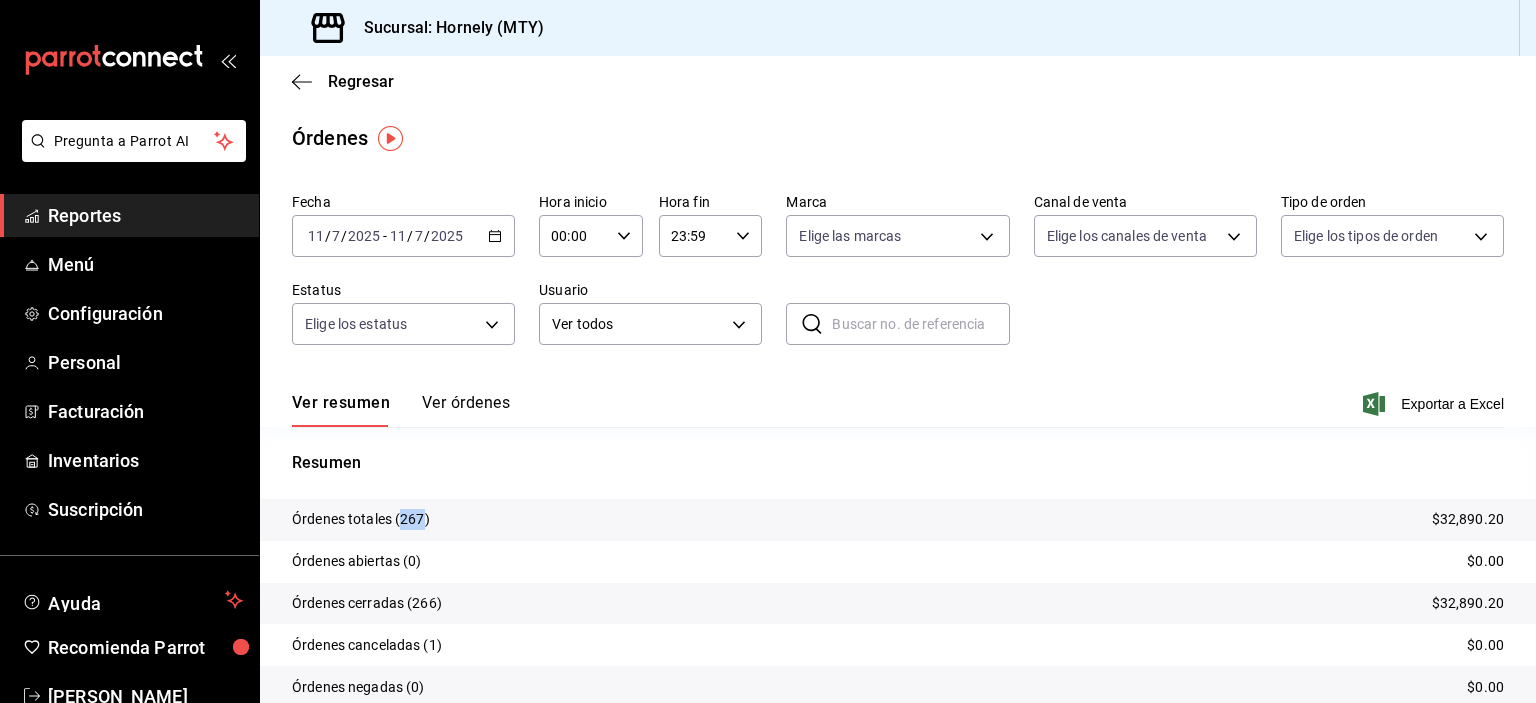 click on "Órdenes totales (267)" at bounding box center [361, 519] 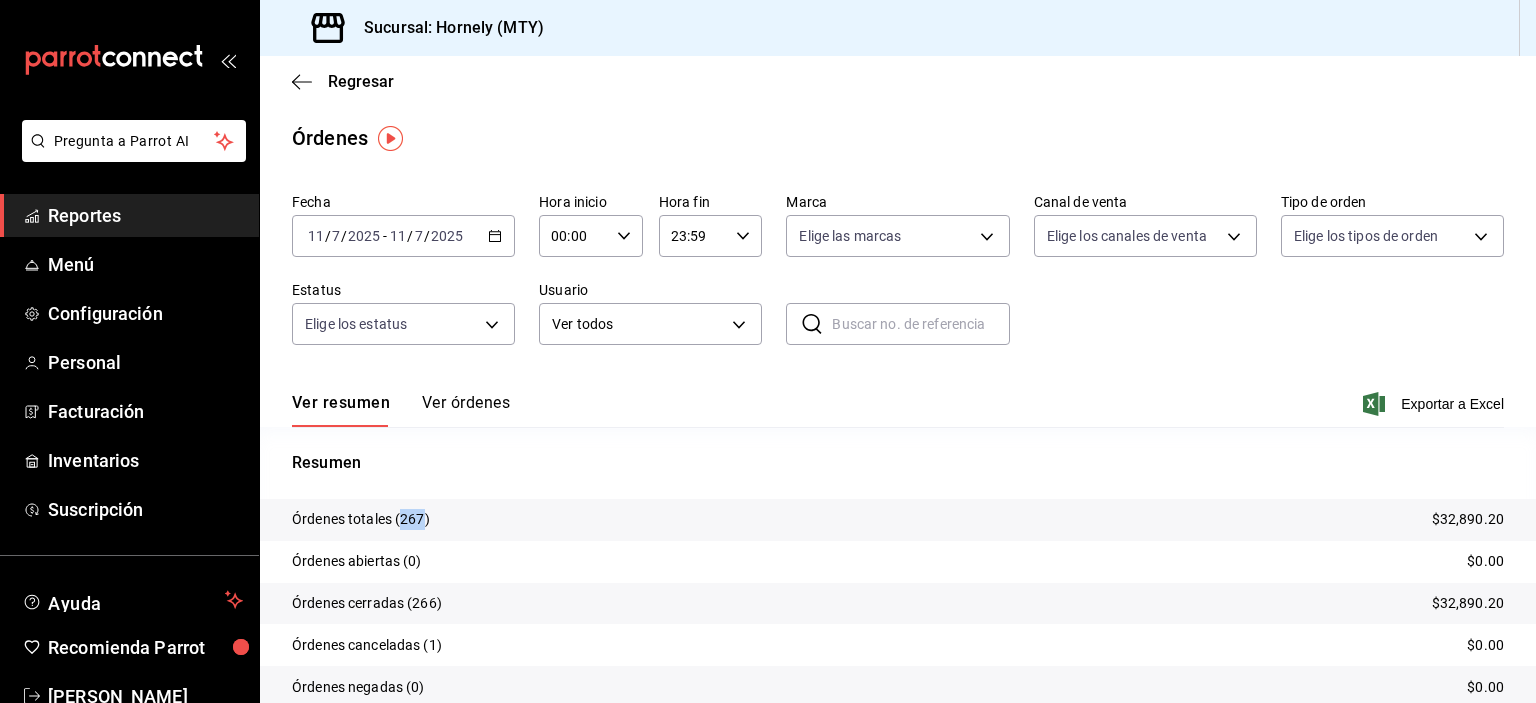click on "Reportes" at bounding box center [145, 215] 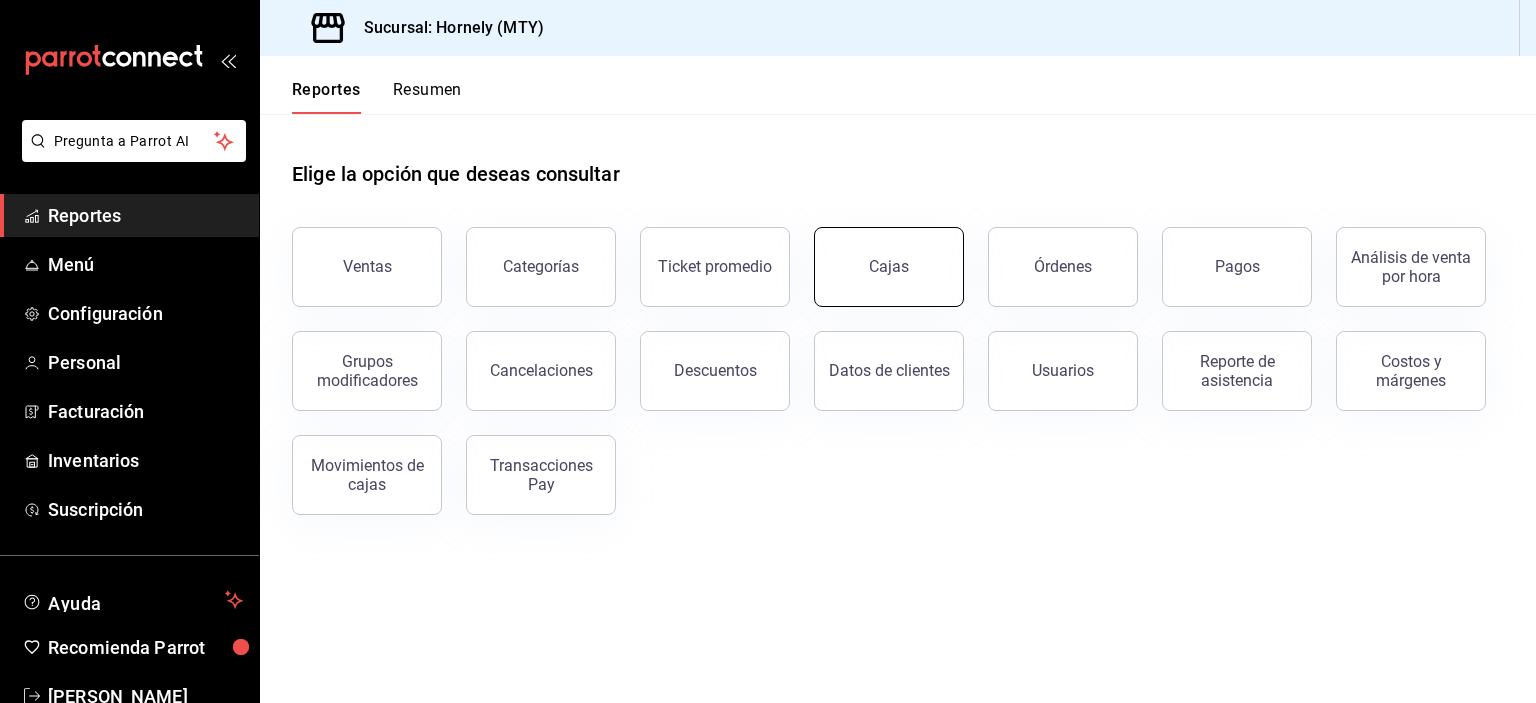 click on "Cajas" at bounding box center (889, 267) 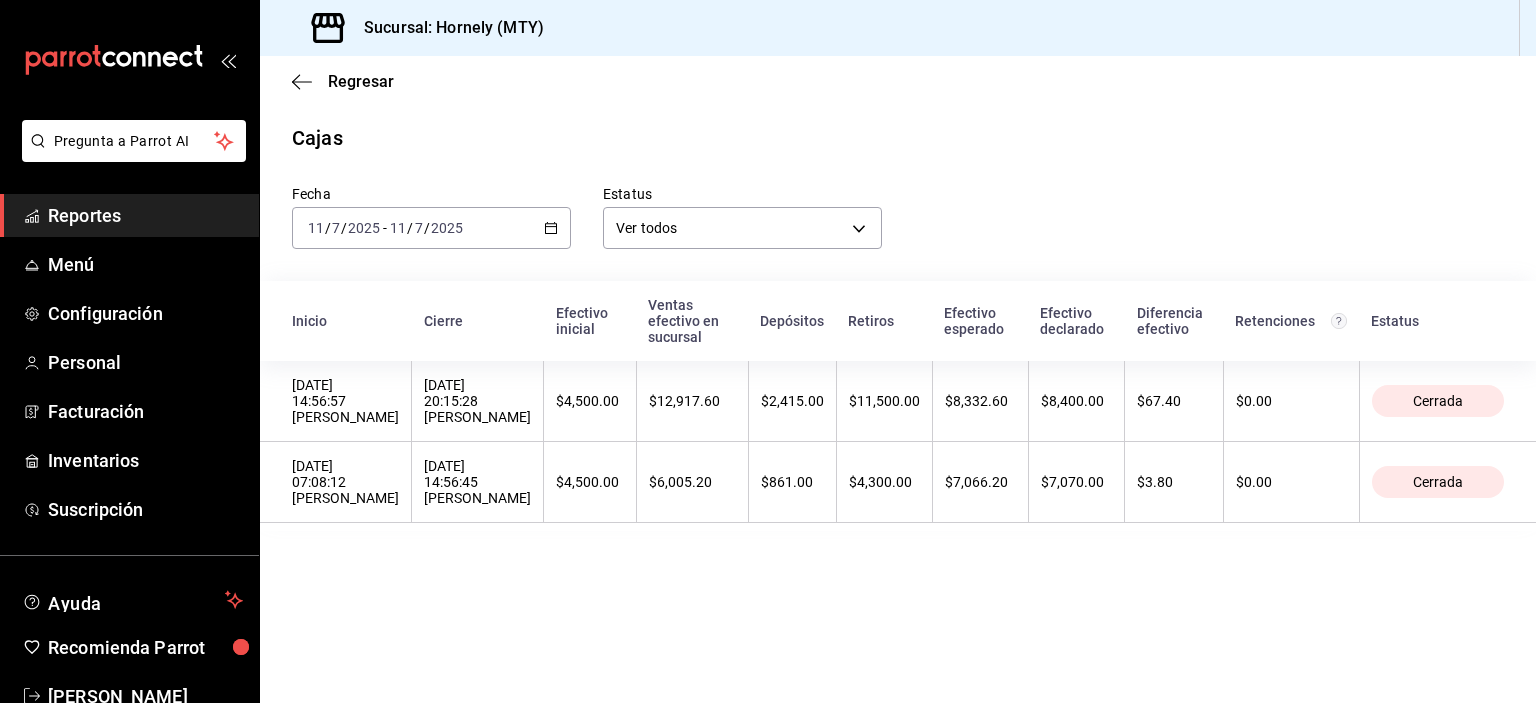 click on "Reportes" at bounding box center [145, 215] 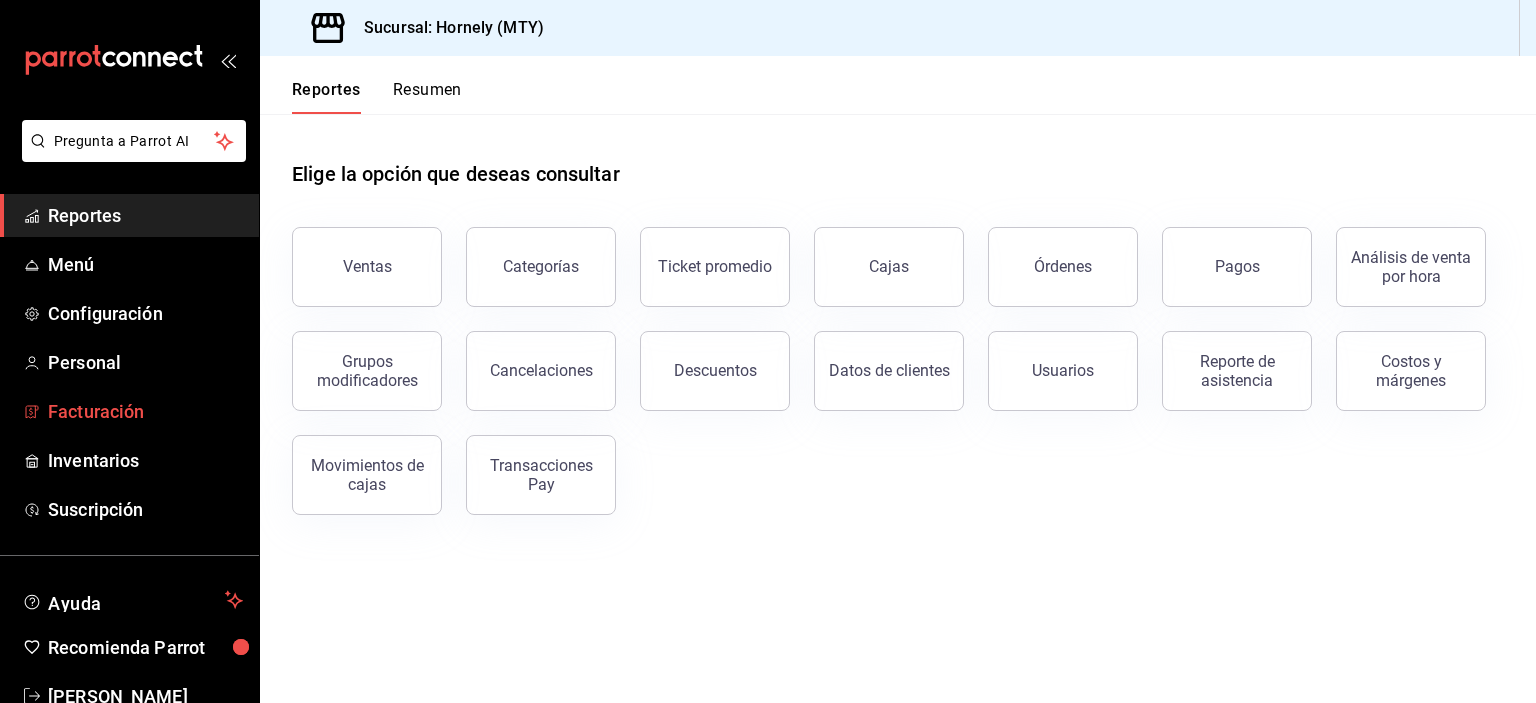 click on "Facturación" at bounding box center [129, 411] 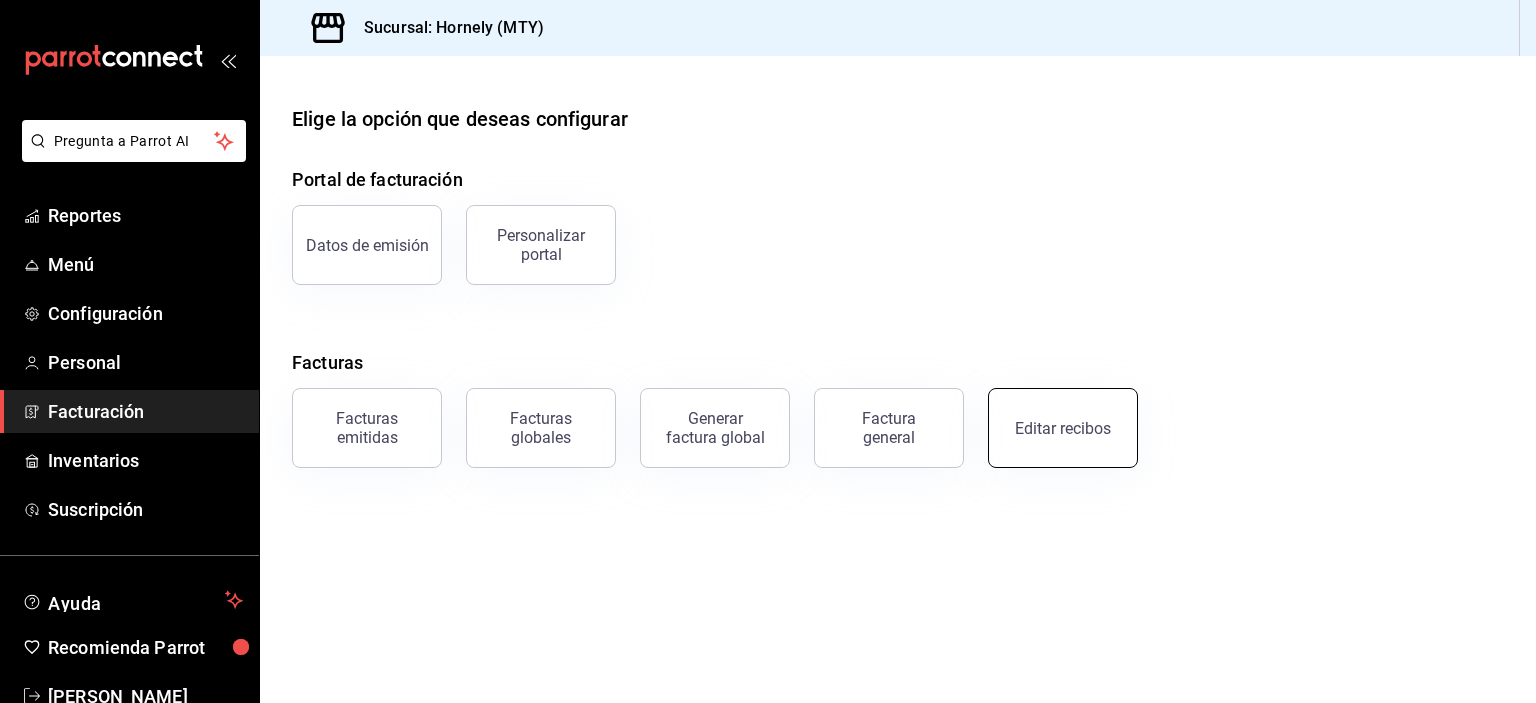click on "Editar recibos" at bounding box center (1063, 428) 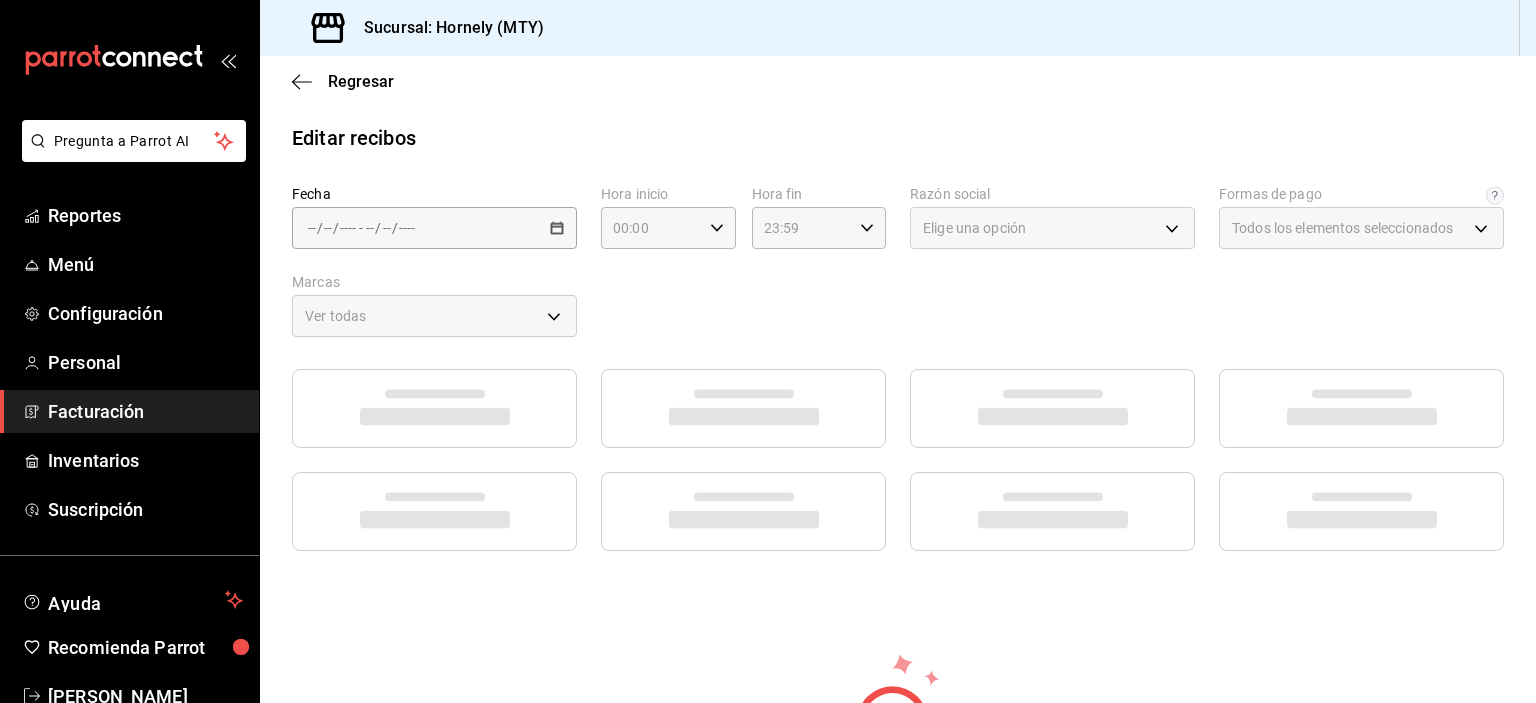 type on "fb0911c4-8c81-440c-afc8-d8364f99058a" 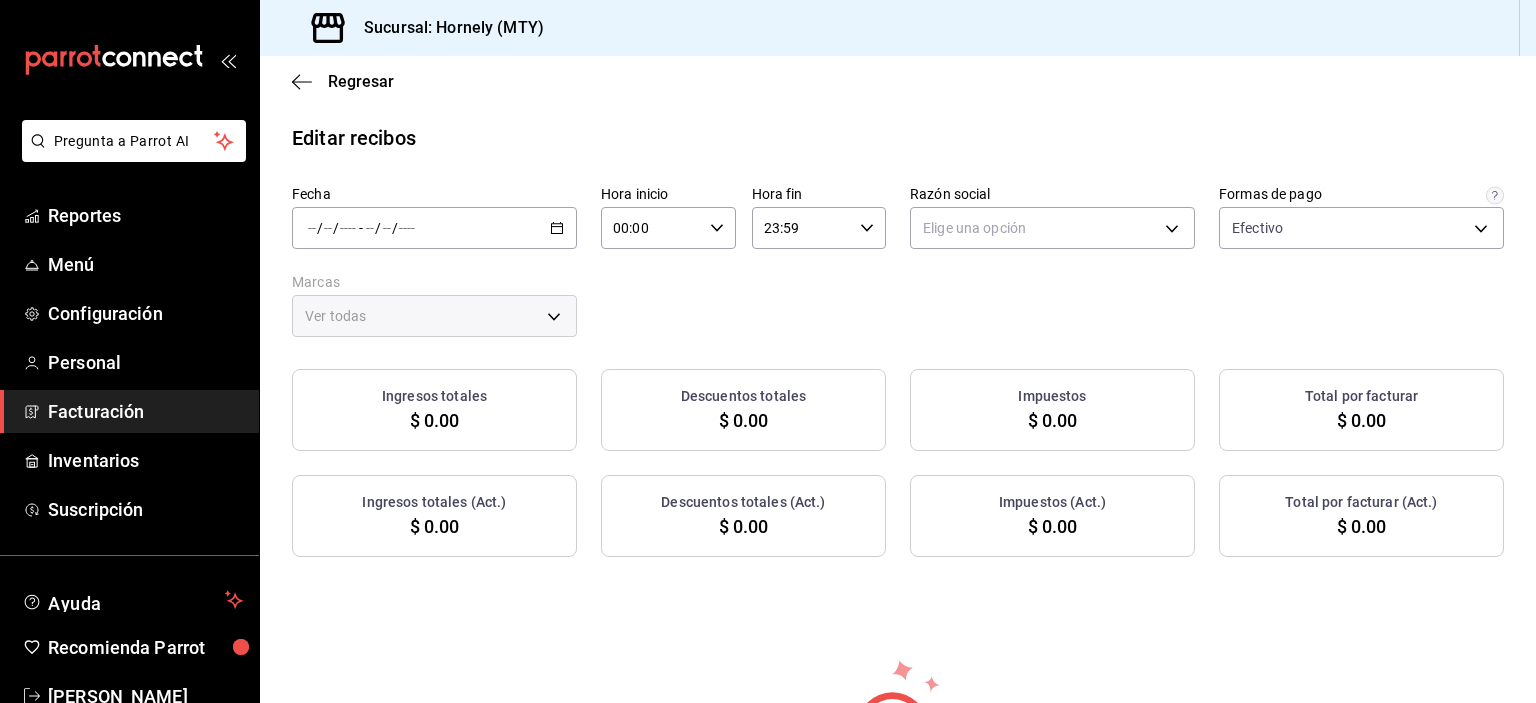 click 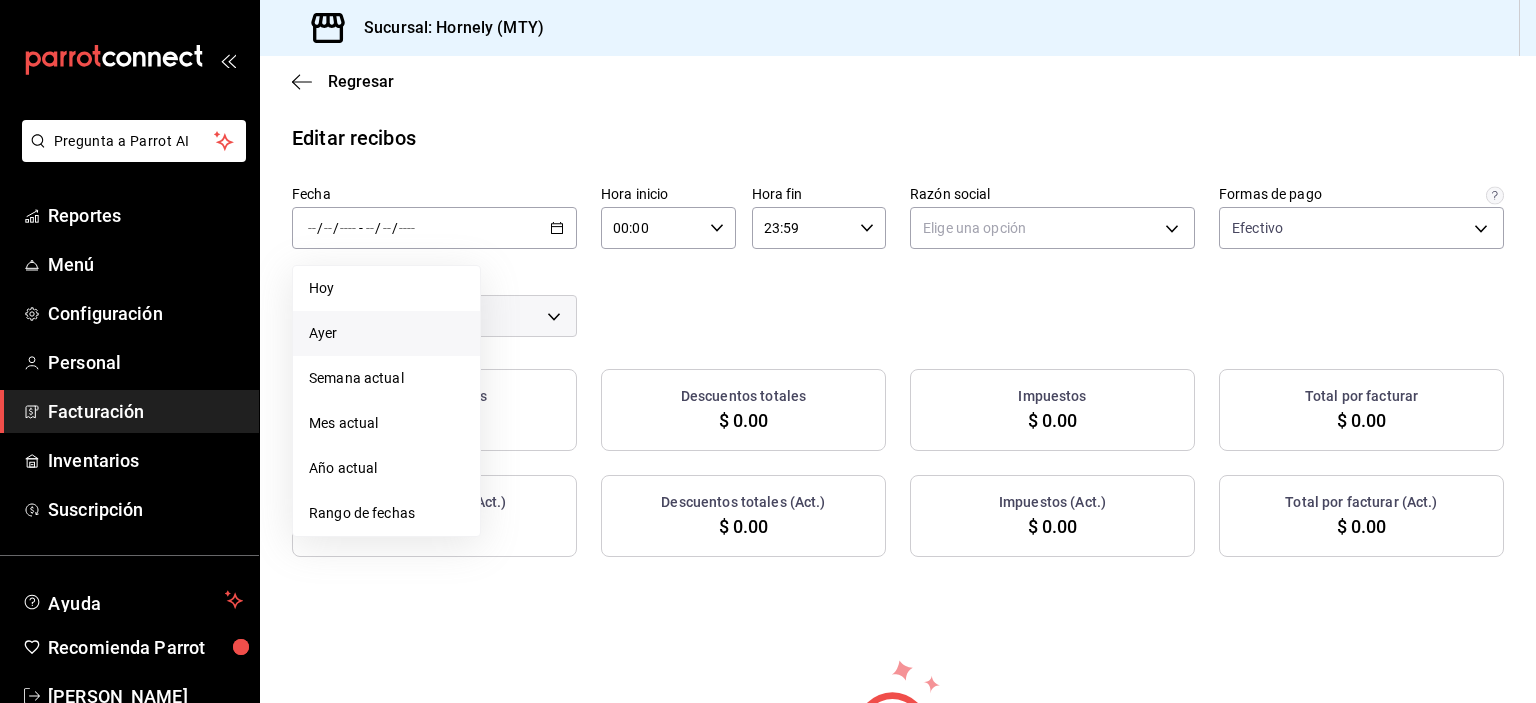click on "Ayer" at bounding box center (386, 333) 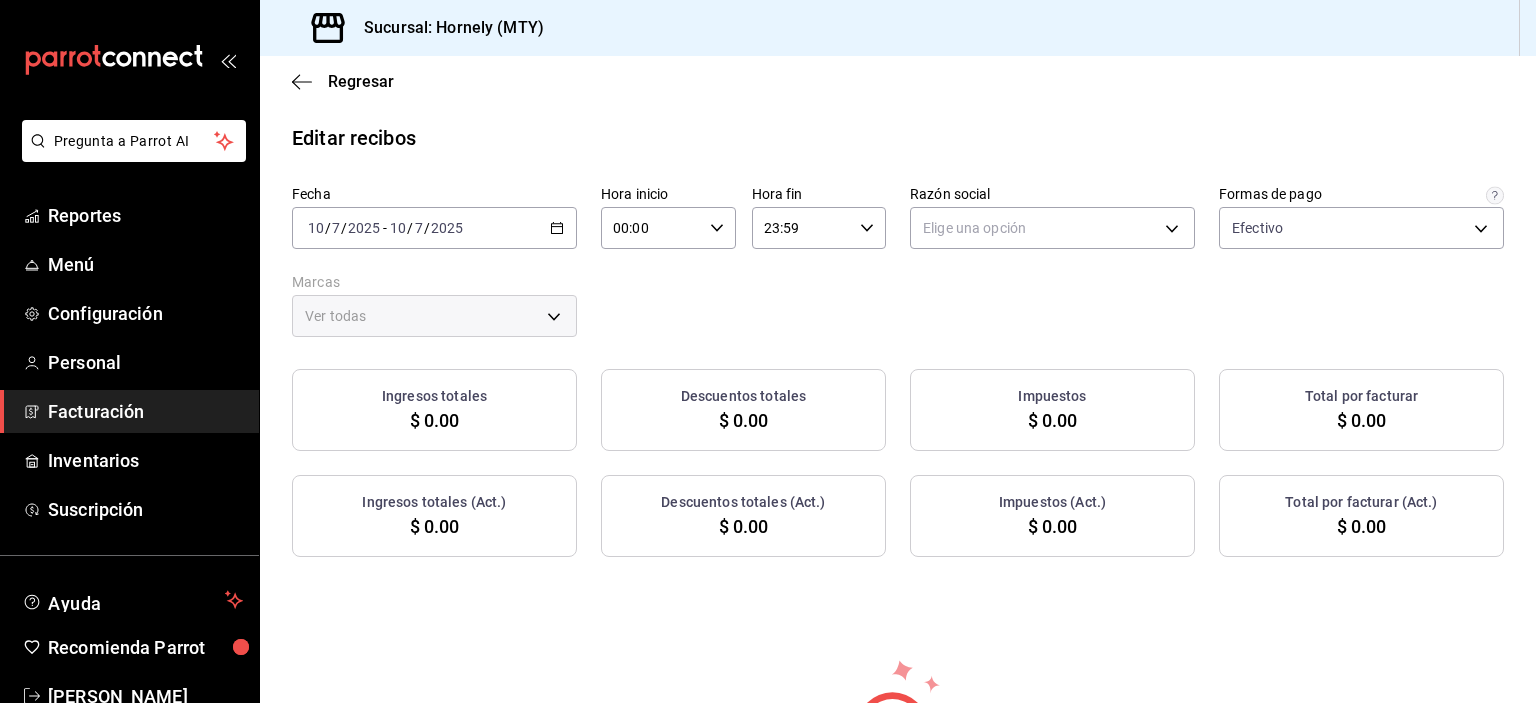 click on "[DATE] [DATE] - [DATE] [DATE]" at bounding box center [434, 228] 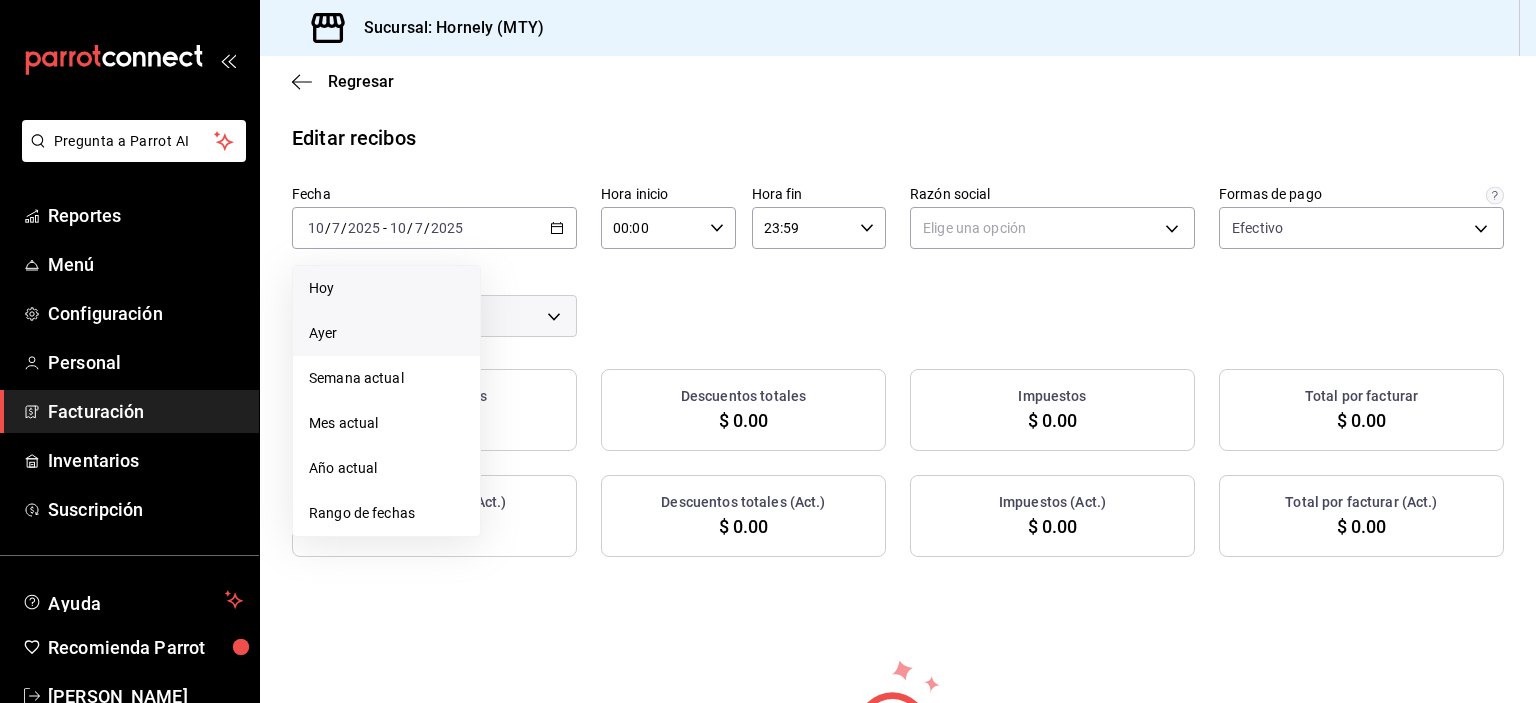 click on "Hoy" at bounding box center [386, 288] 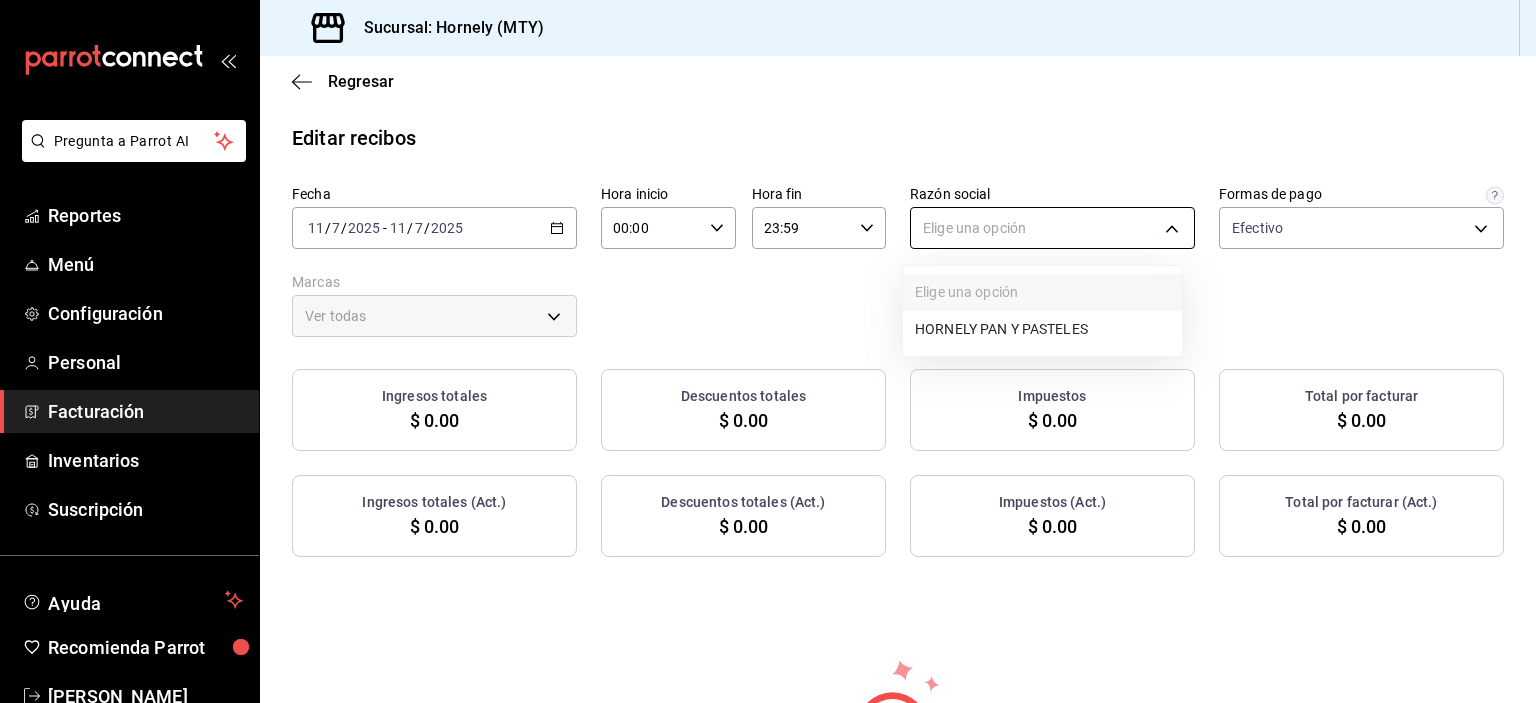 click on "Pregunta a Parrot AI Reportes   Menú   Configuración   Personal   Facturación   Inventarios   Suscripción   Ayuda Recomienda Parrot   [PERSON_NAME]   Sugerir nueva función   Sucursal: Hornely (MTY) Regresar Editar recibos Fecha [DATE] [DATE] - [DATE] [DATE] Hora inicio 00:00 Hora inicio Hora fin 23:59 Hora fin Razón social Elige una opción Formas de pago   Efectivo fb0911c4-8c81-440c-afc8-d8364f99058a Marcas Ver todas Ingresos totales $ 0.00 Descuentos totales $ 0.00 Impuestos $ 0.00 Total por facturar $ 0.00 Ingresos totales (Act.) $ 0.00 Descuentos totales (Act.) $ 0.00 Impuestos  (Act.) $ 0.00 Total por facturar (Act.) $ 0.00 No hay información que mostrar GANA 1 MES GRATIS EN TU SUSCRIPCIÓN AQUÍ ¿Recuerdas cómo empezó tu restaurante?
[DATE] puedes ayudar a un colega a tener el mismo cambio que tú viviste.
Recomienda Parrot directamente desde tu Portal Administrador.
Es fácil y rápido.
🎁 Por cada restaurante que se una, ganas 1 mes gratis. Pregunta a Parrot AI" at bounding box center (768, 351) 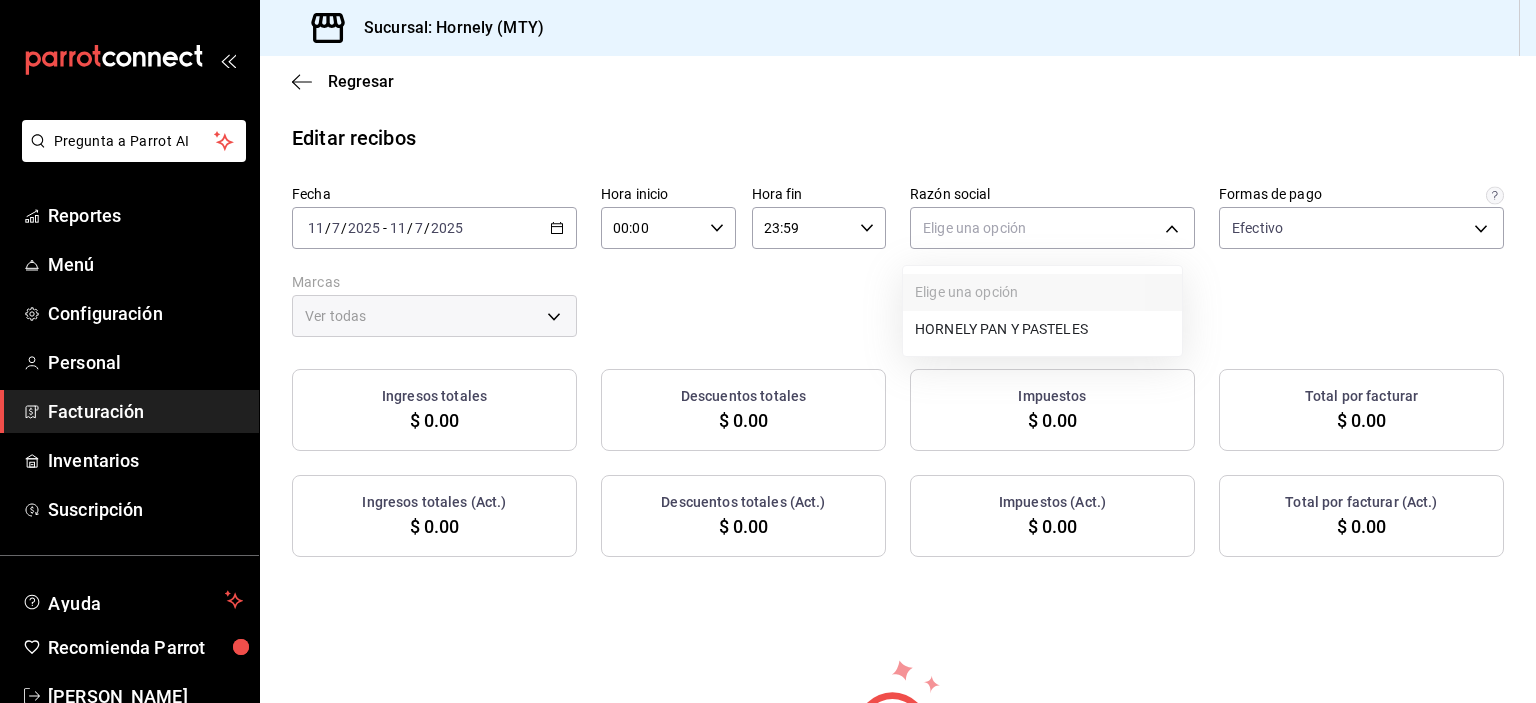click on "HORNELY PAN Y PASTELES" at bounding box center (1042, 329) 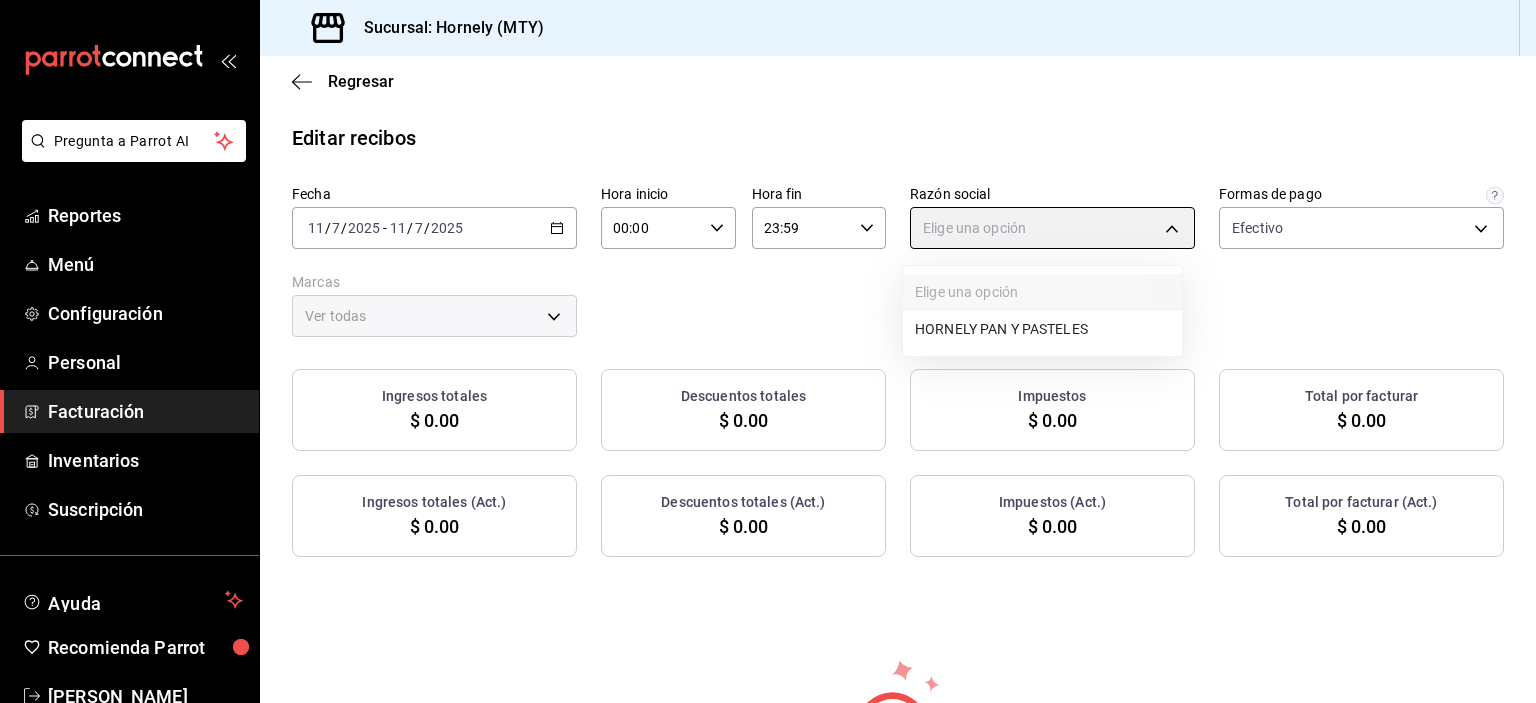type on "b2cd780a-b572-4f60-9a57-482b6a6c9eaf" 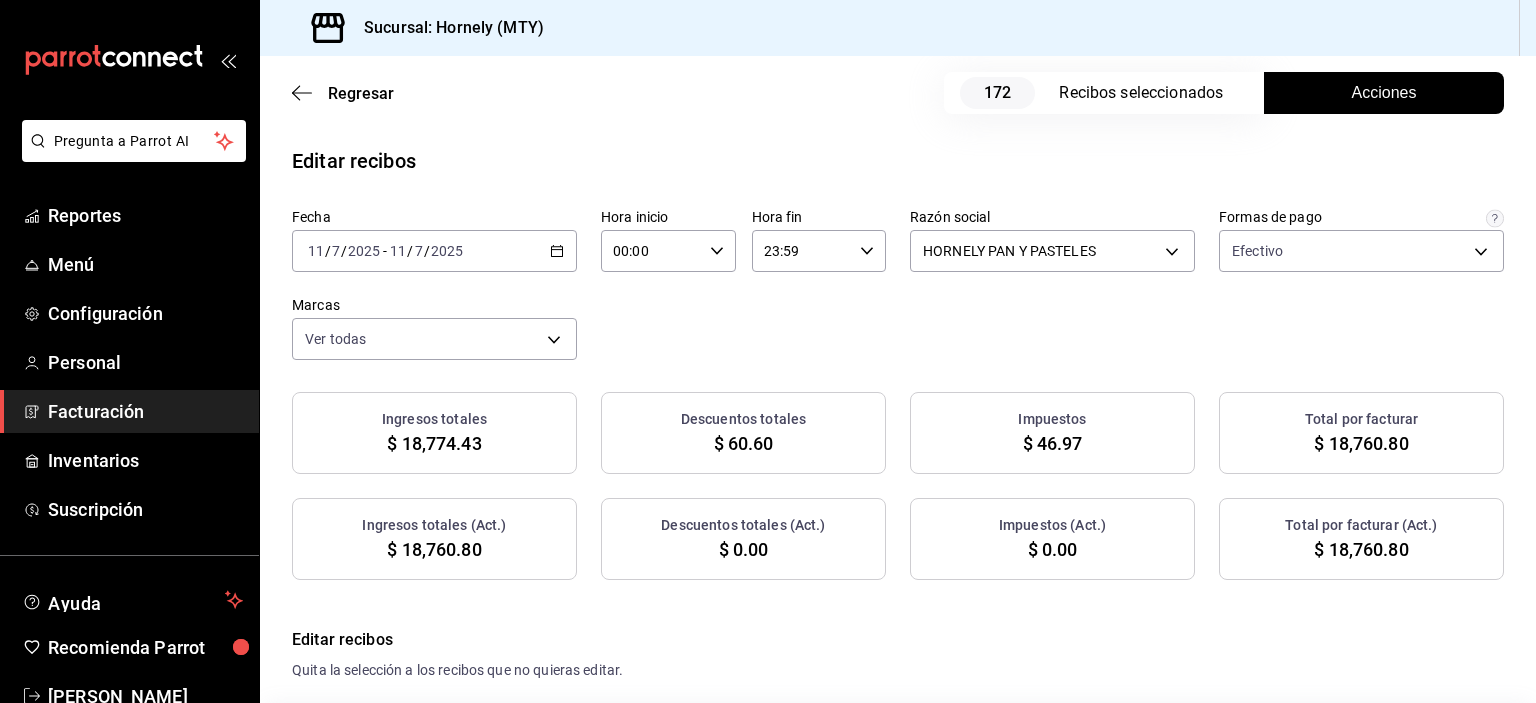 click on "Acciones" at bounding box center [1384, 93] 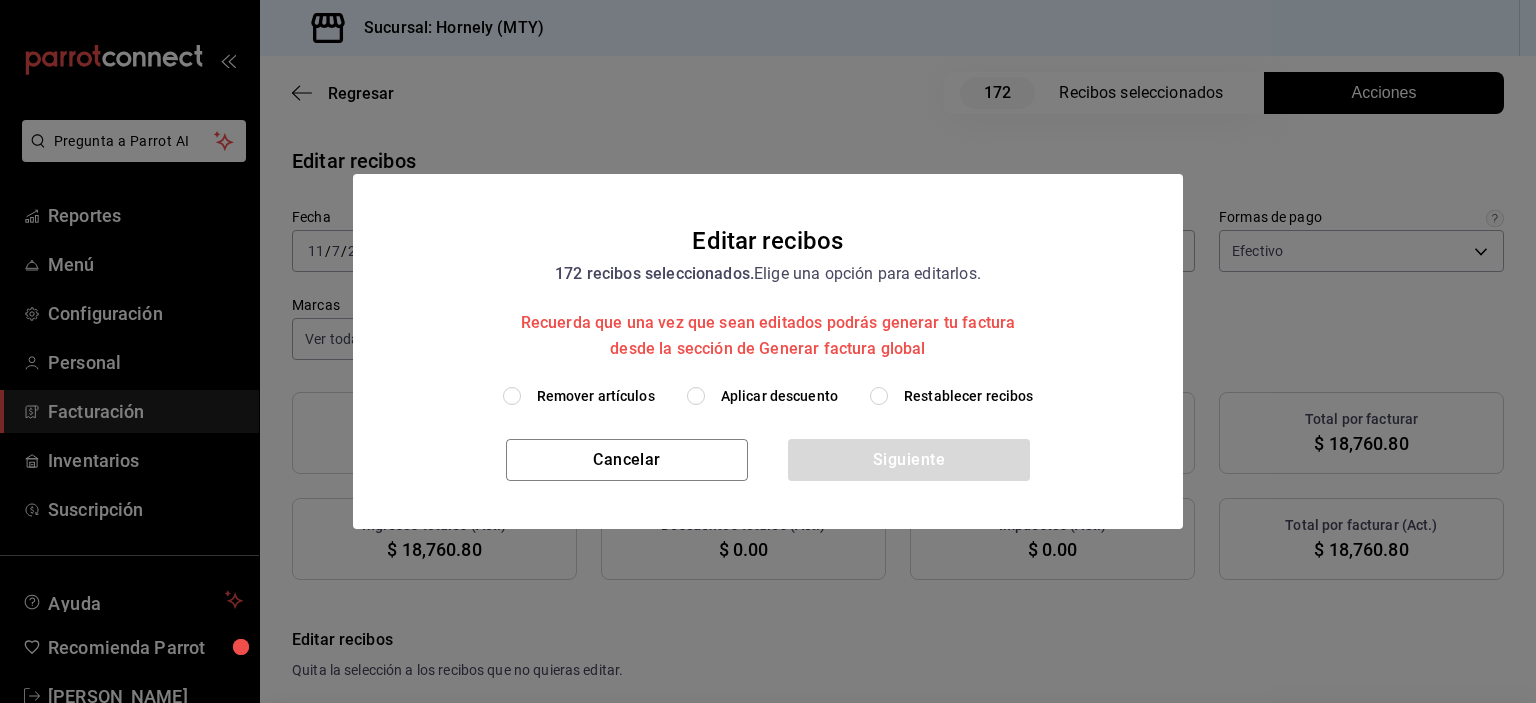 click on "Aplicar descuento" at bounding box center [779, 396] 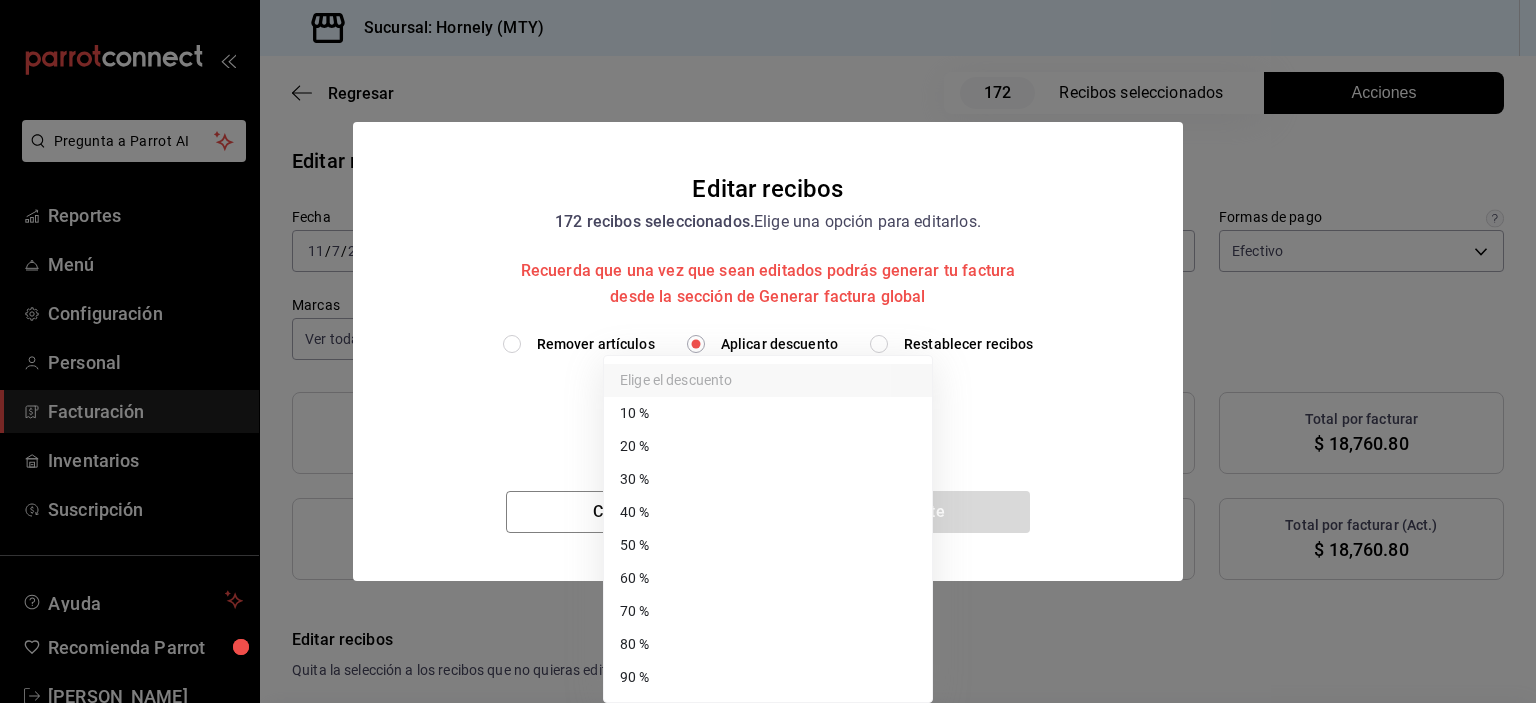 click on "Pregunta a Parrot AI Reportes   Menú   Configuración   Personal   Facturación   Inventarios   Suscripción   Ayuda Recomienda Parrot   [PERSON_NAME]   Sugerir nueva función   Sucursal: Hornely (MTY) Regresar 172 Recibos seleccionados Acciones Editar recibos Fecha [DATE] [DATE] - [DATE] [DATE] Hora inicio 00:00 Hora inicio Hora fin 23:59 Hora fin Razón social HORNELY PAN Y PASTELES b2cd780a-b572-4f60-9a57-482b6a6c9eaf Formas de pago   Efectivo fb0911c4-8c81-440c-afc8-d8364f99058a Marcas Ver todas f940d65f-f315-40ad-96cd-36aca2dc56c6 Ingresos totales $ 18,774.43 Descuentos totales $ 60.60 Impuestos $ 46.97 Total por facturar $ 18,760.80 Ingresos totales (Act.) $ 18,760.80 Descuentos totales (Act.) $ 0.00 Impuestos  (Act.) $ 0.00 Total por facturar (Act.) $ 18,760.80 Editar recibos Quita la selección a los recibos que no quieras editar. Act. # de recibo Artículos (Orig.) Artículos (Act.) Subtotal (Orig.) Subtotal (Act.) Descuento total (Orig.) Descuento total (Act.) Total (Orig.)" at bounding box center (768, 351) 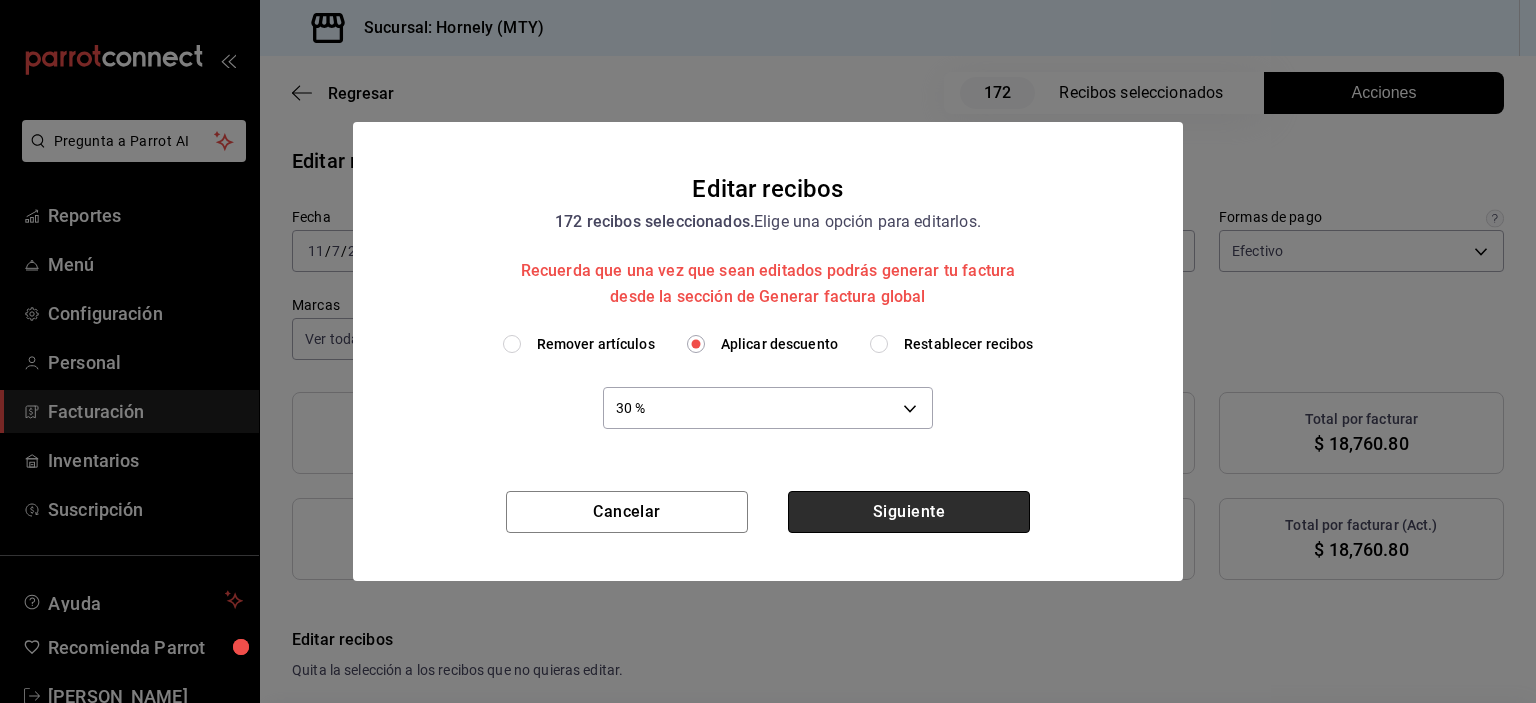 click on "Siguiente" at bounding box center [909, 512] 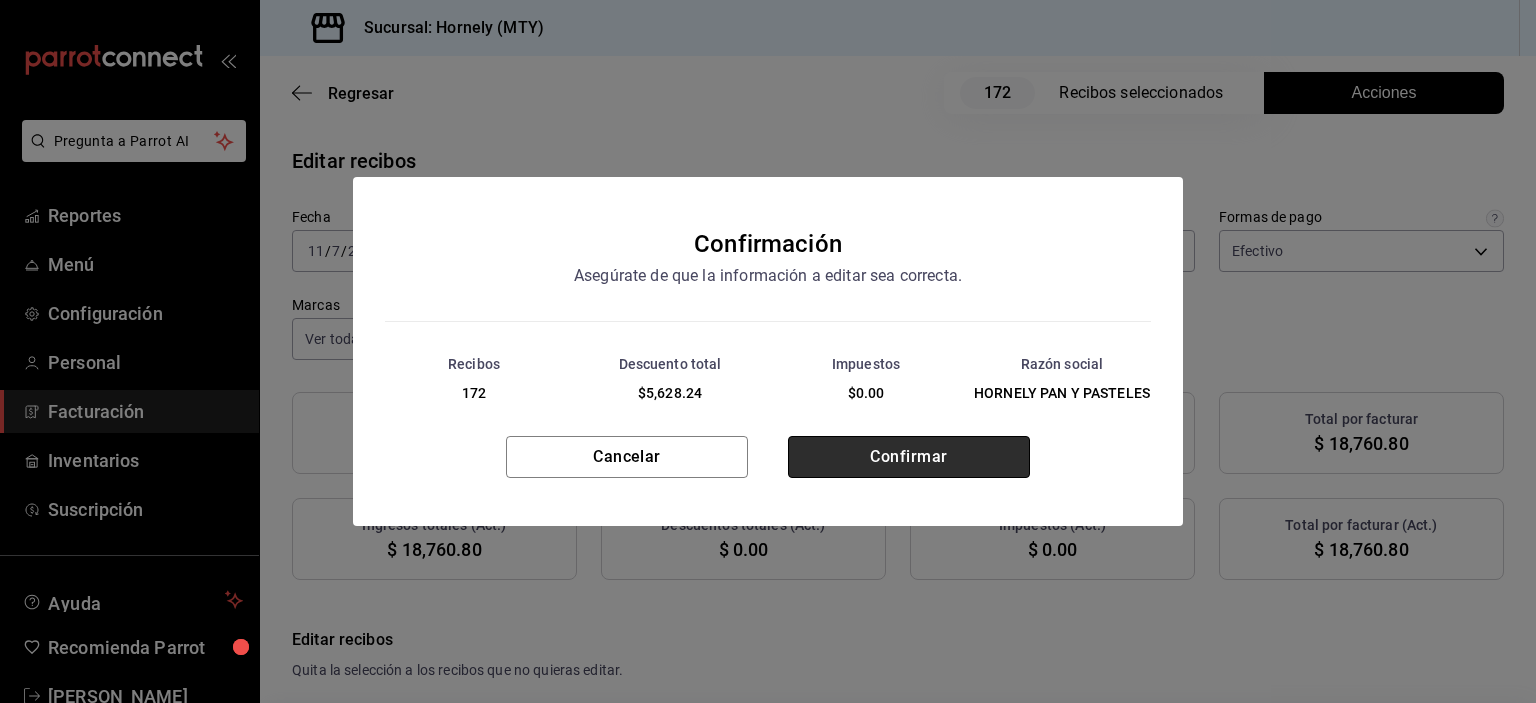 click on "Confirmar" at bounding box center (909, 457) 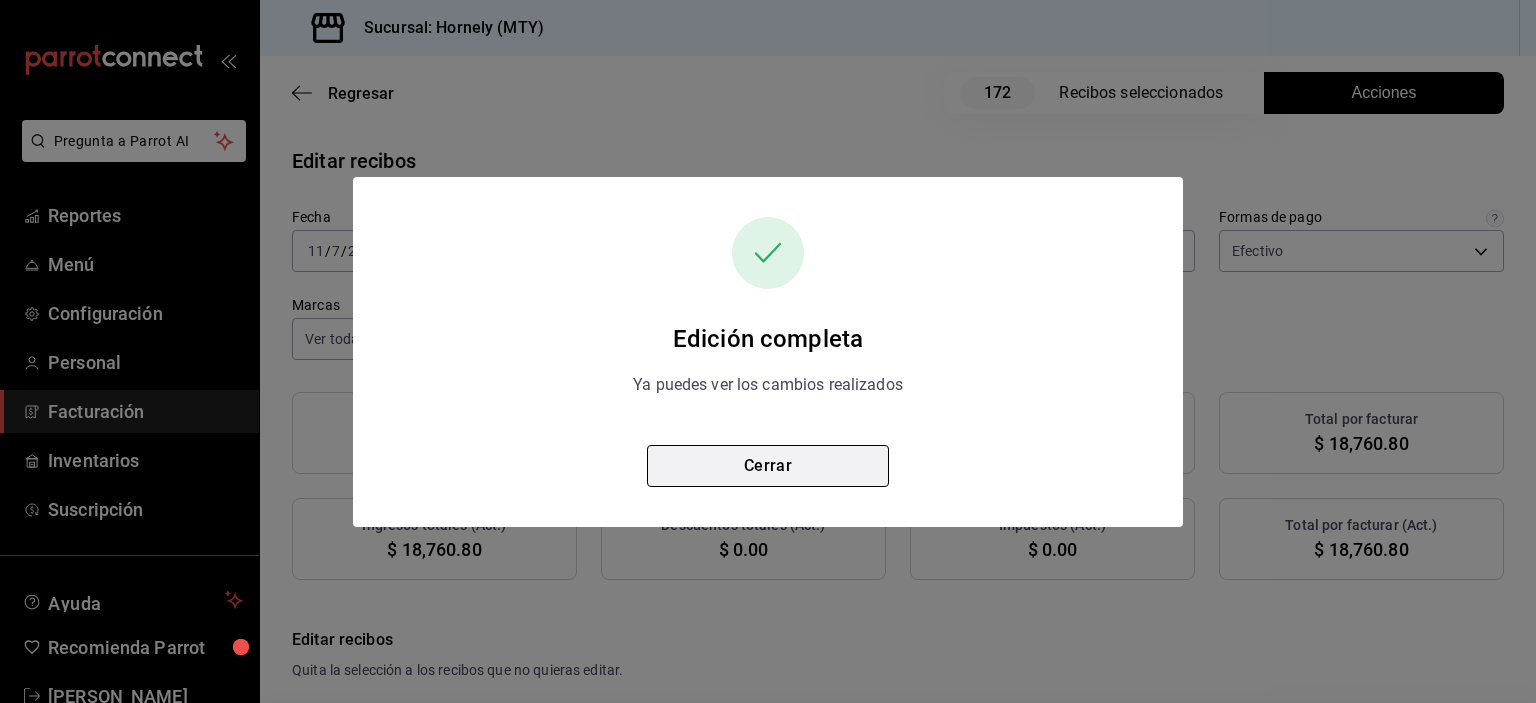 click on "Cerrar" at bounding box center [768, 466] 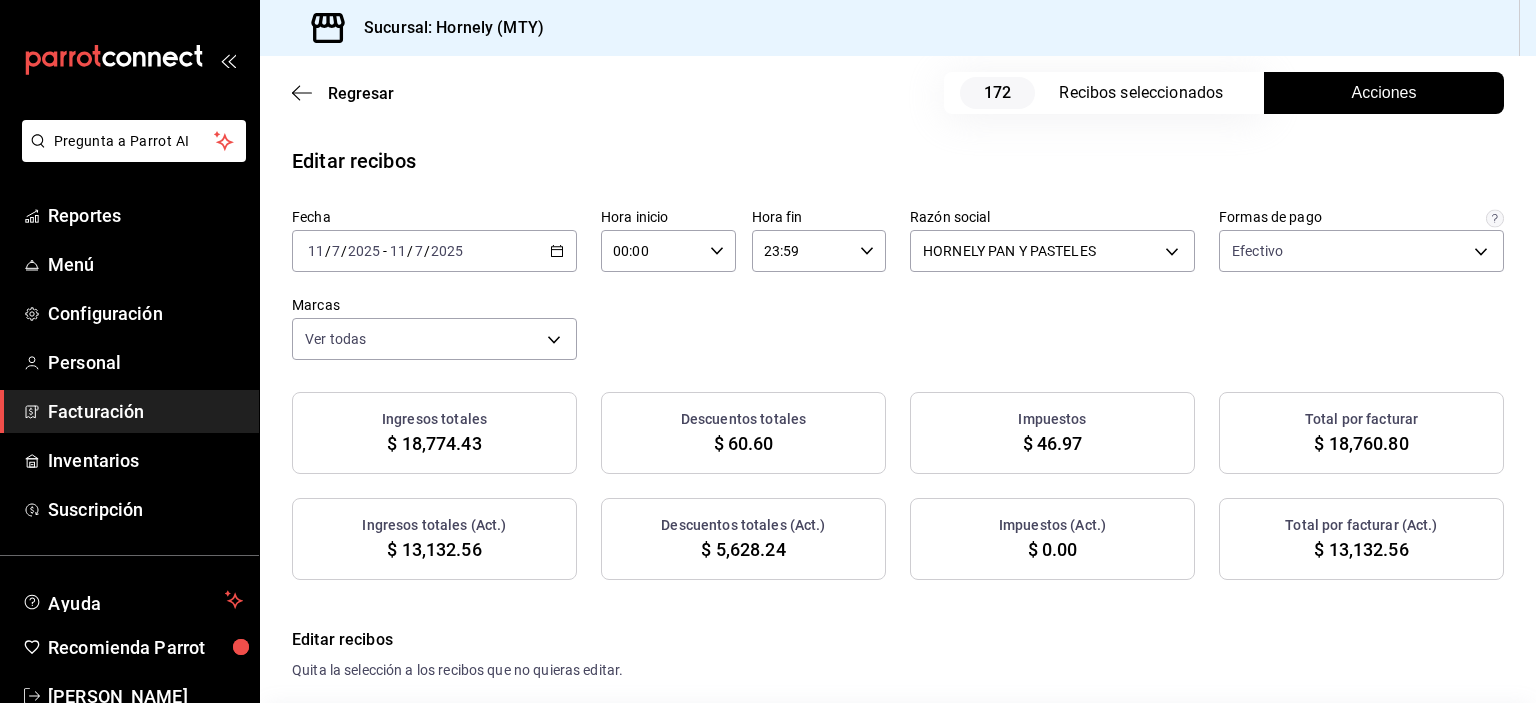 click on "$ 13,132.56" at bounding box center [1361, 549] 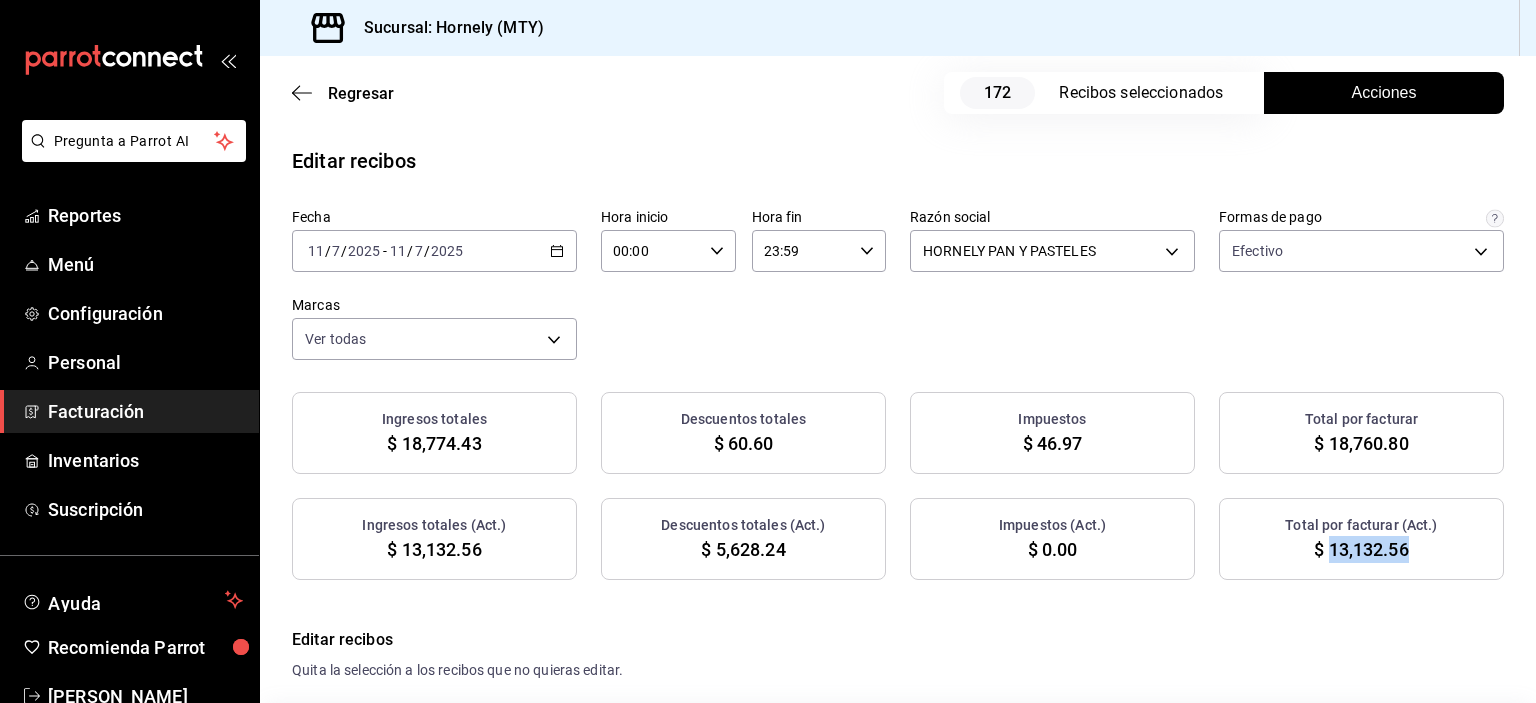 click on "$ 13,132.56" at bounding box center [1361, 549] 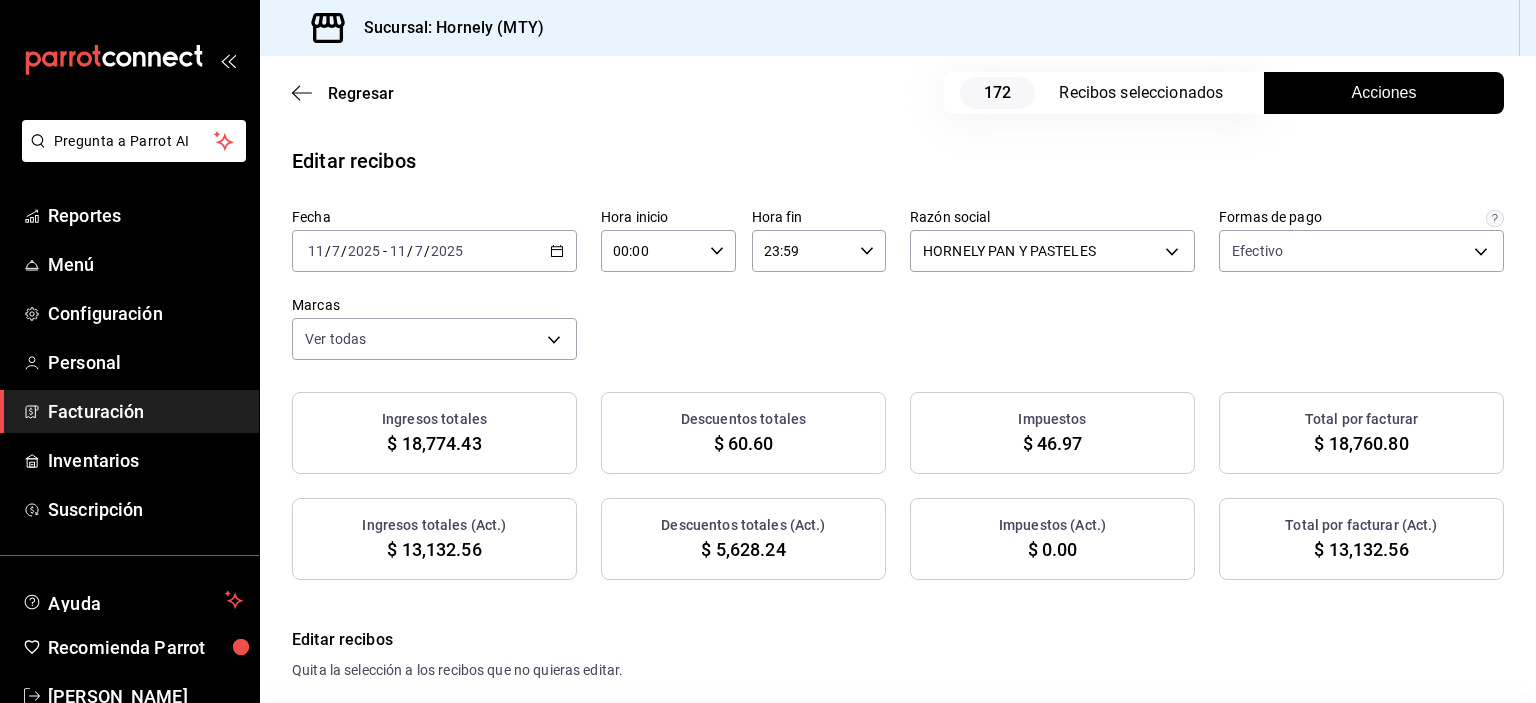 click on "$ 5,628.24" at bounding box center (743, 549) 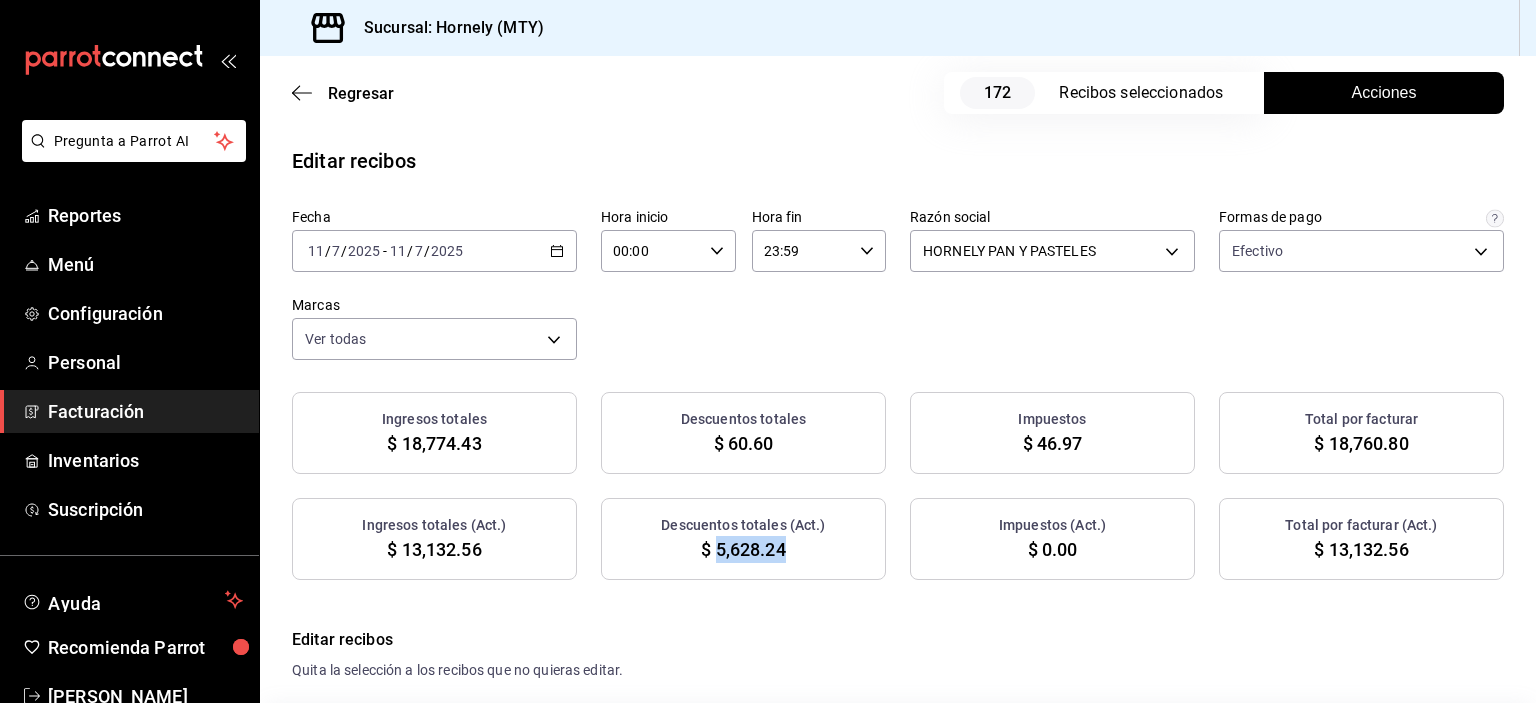 click on "$ 5,628.24" at bounding box center (743, 549) 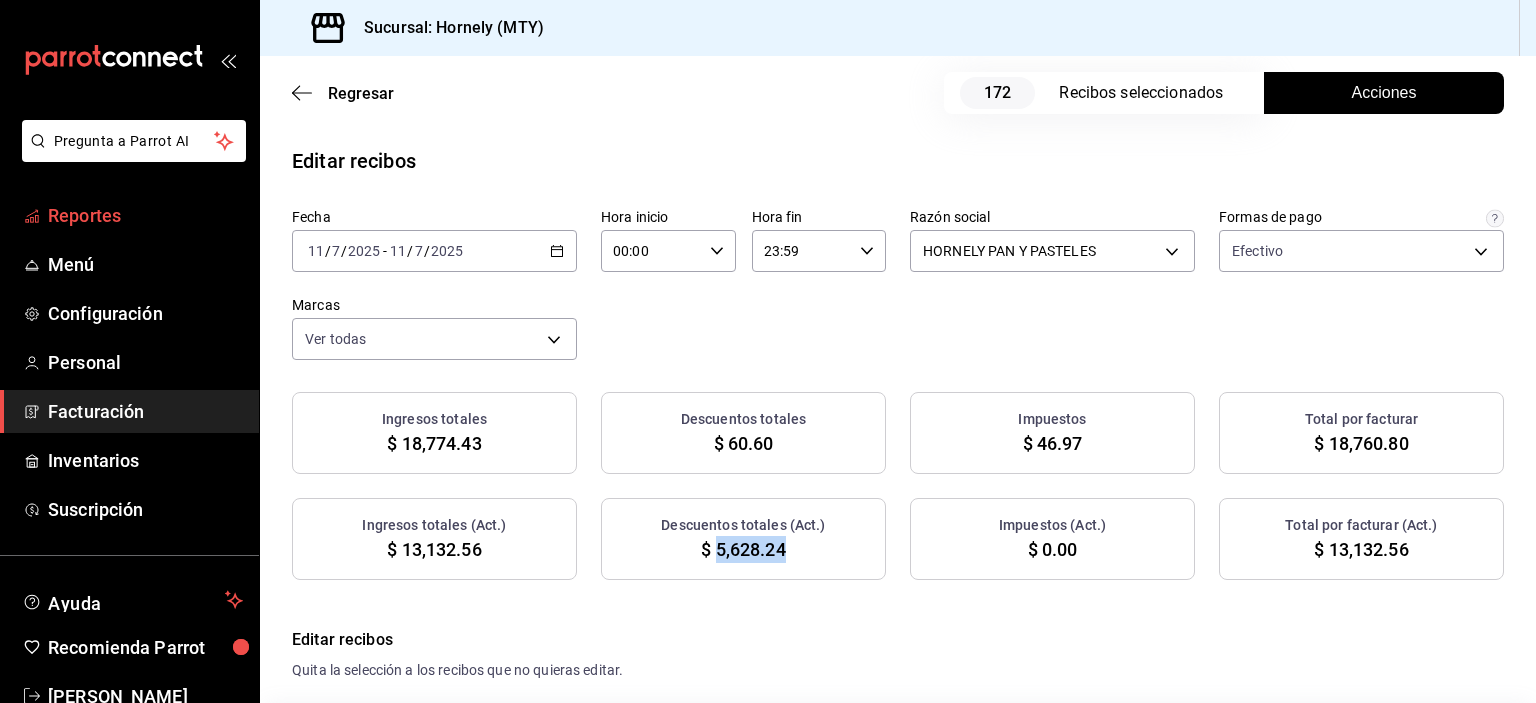 click on "Reportes" at bounding box center (145, 215) 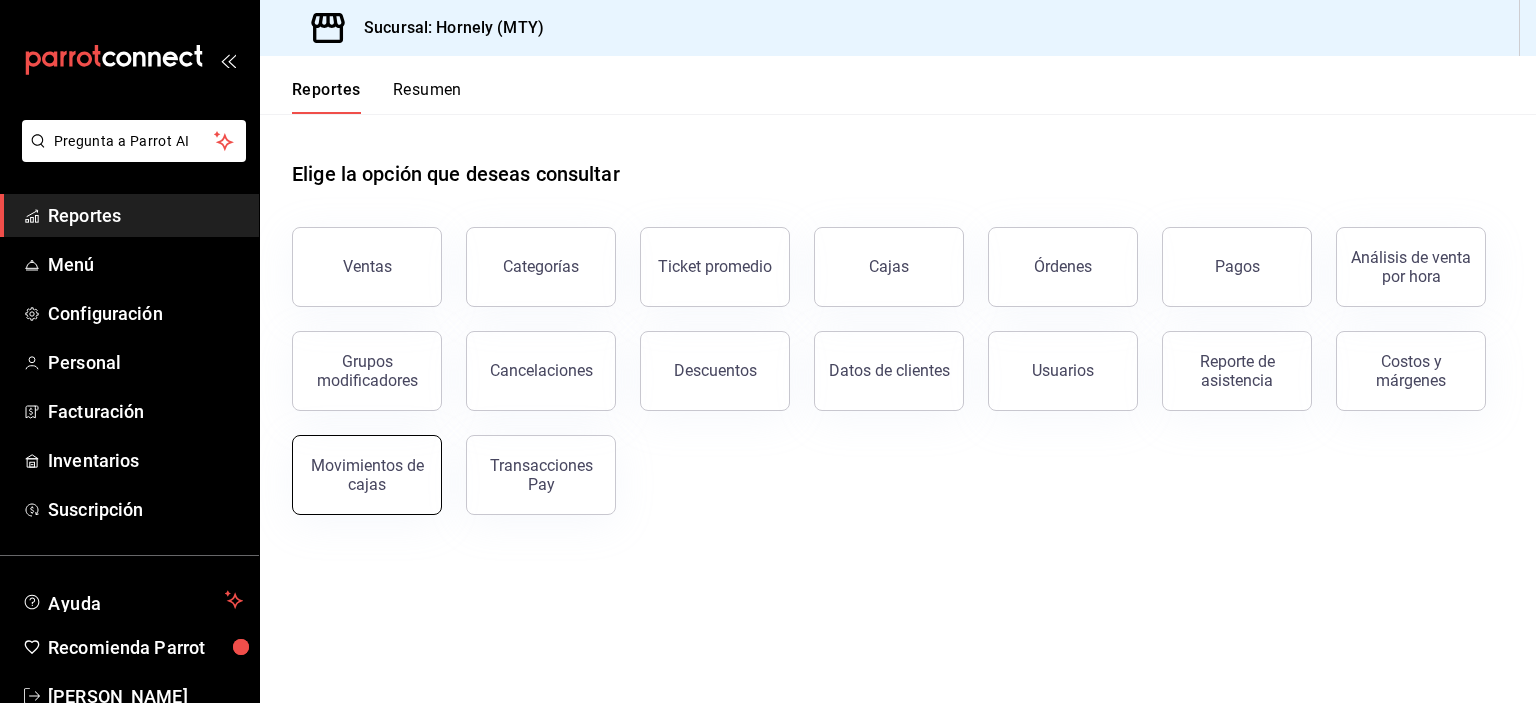 click on "Movimientos de cajas" at bounding box center (367, 475) 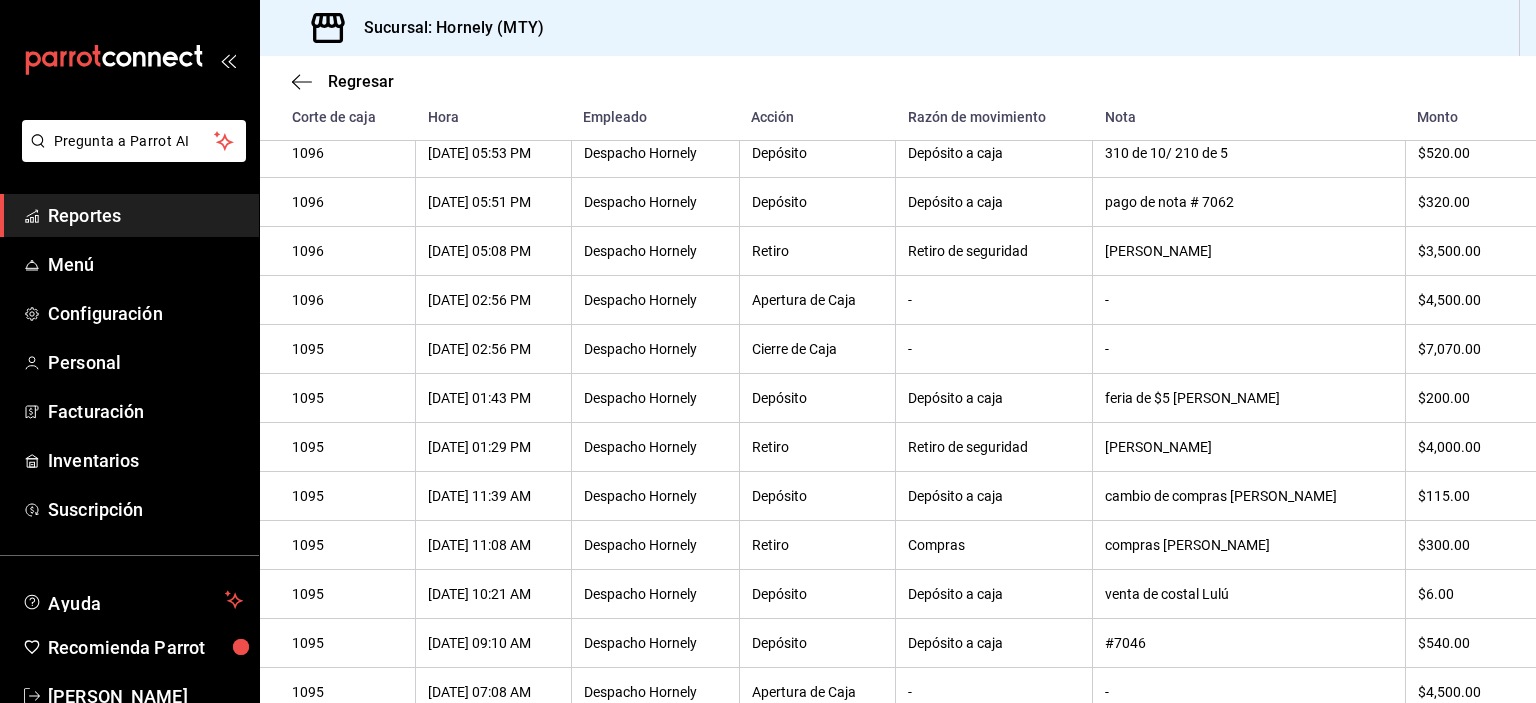 scroll, scrollTop: 648, scrollLeft: 0, axis: vertical 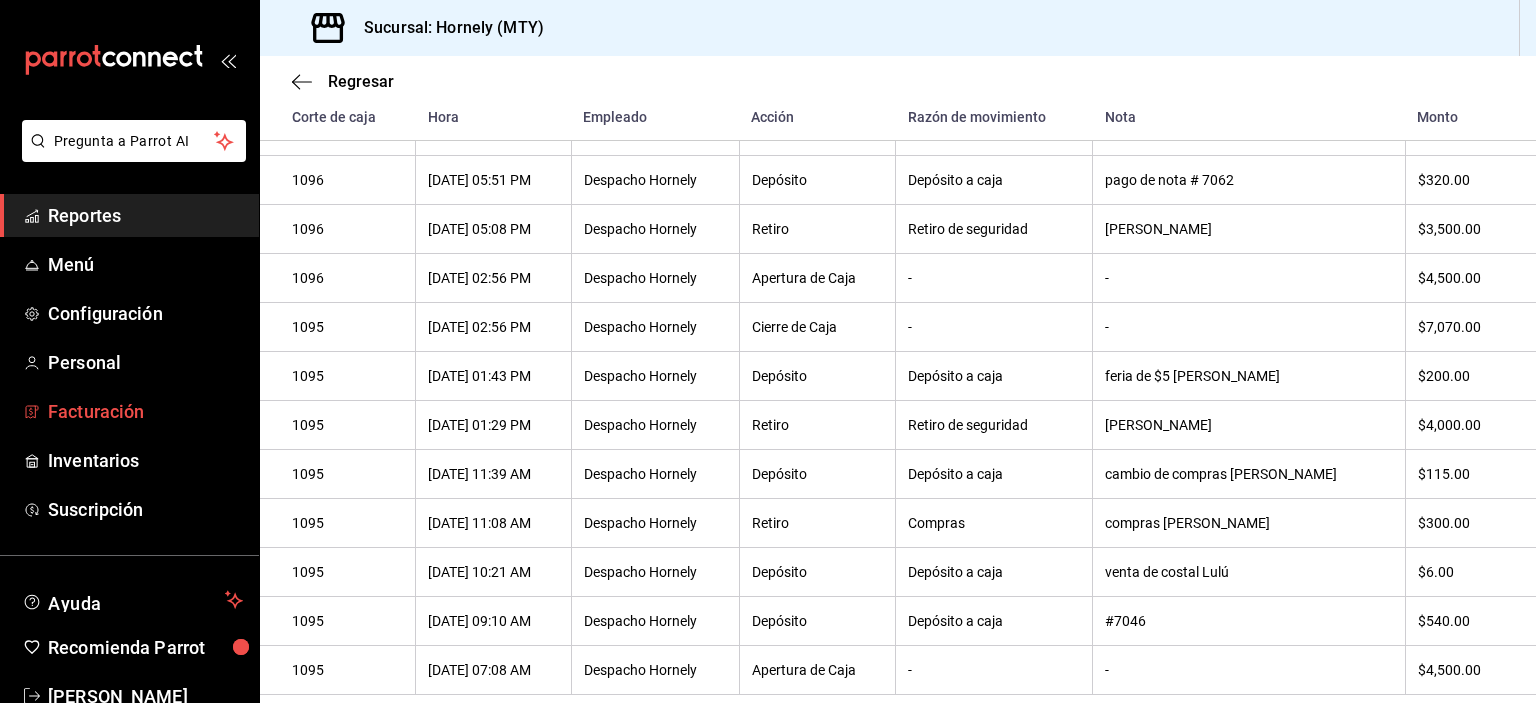 click on "Facturación" at bounding box center [129, 411] 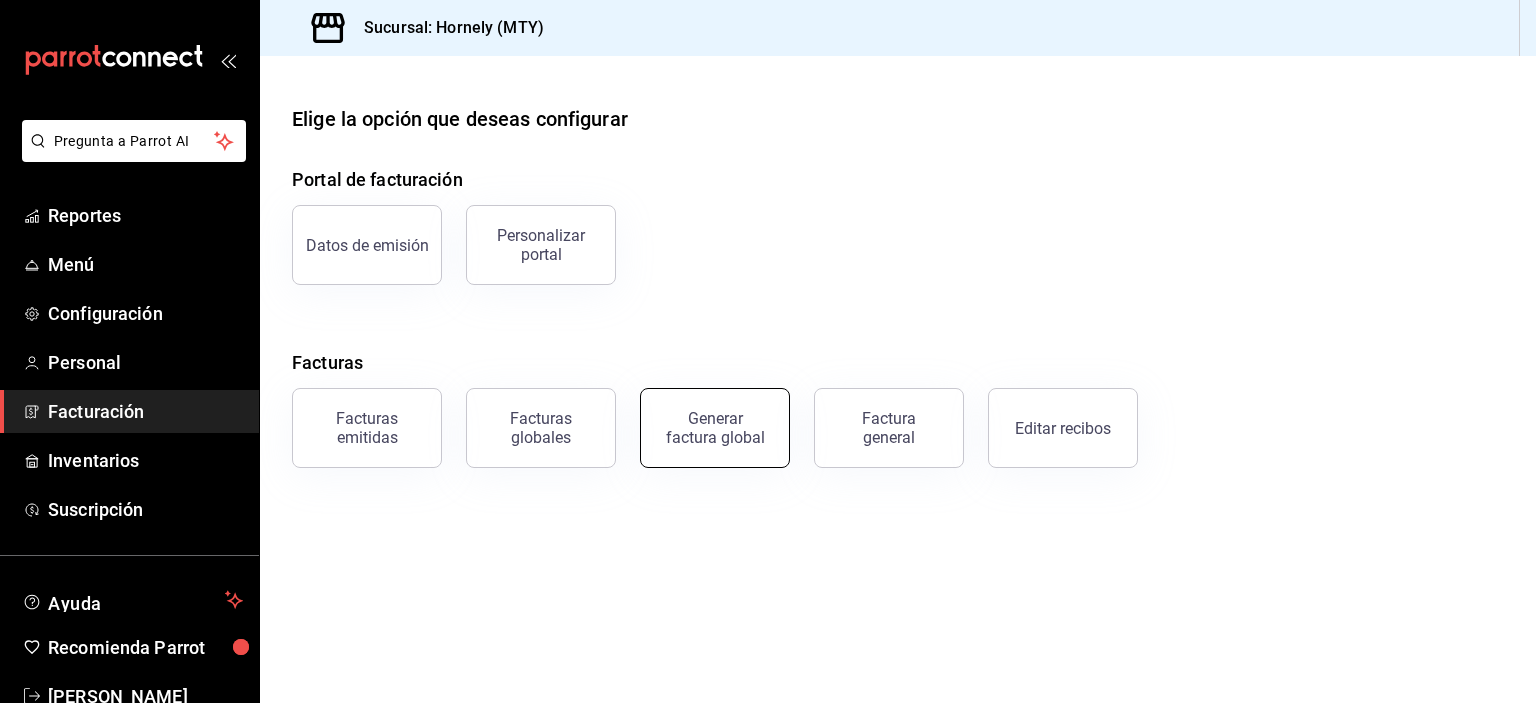 click on "Generar factura global" at bounding box center [715, 428] 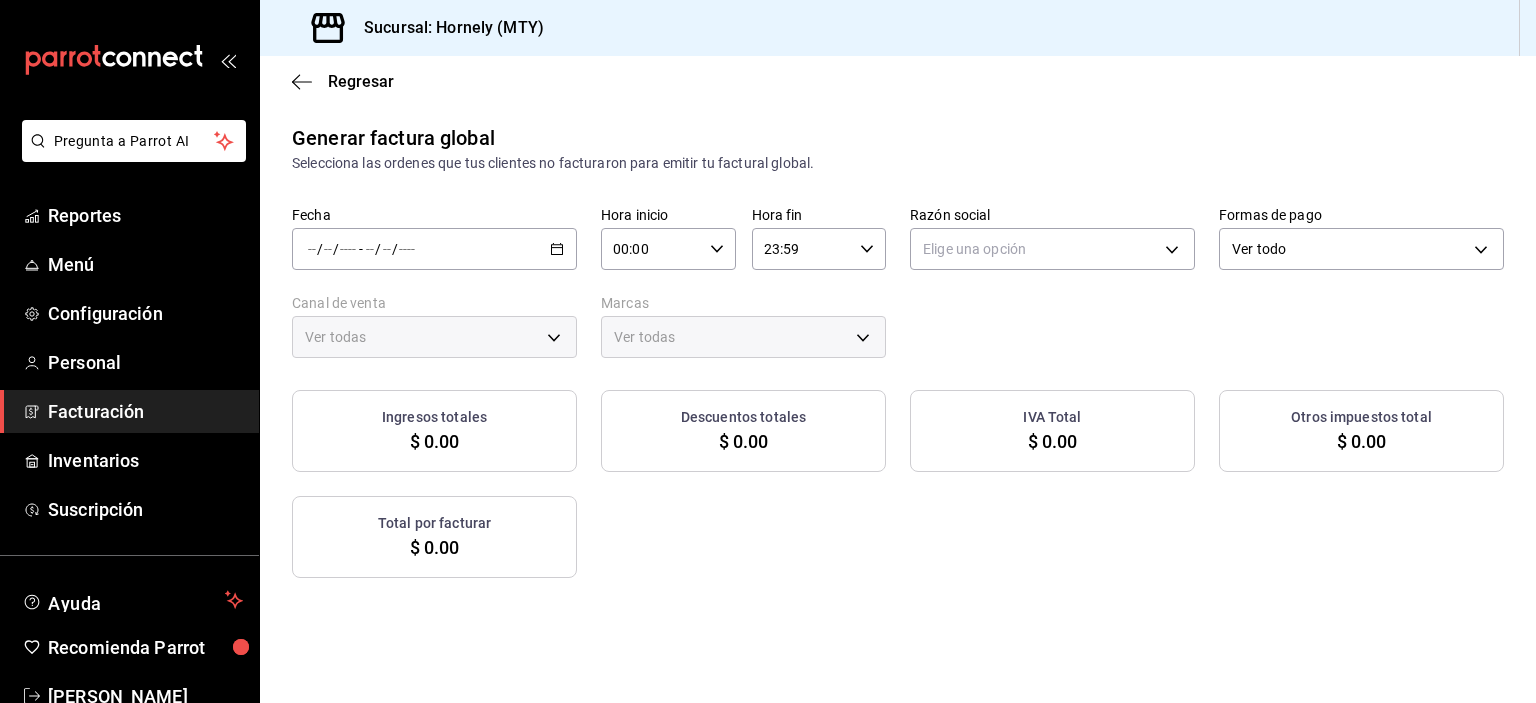 type on "PARROT,UBER_EATS,RAPPI,DIDI_FOOD,ONLINE" 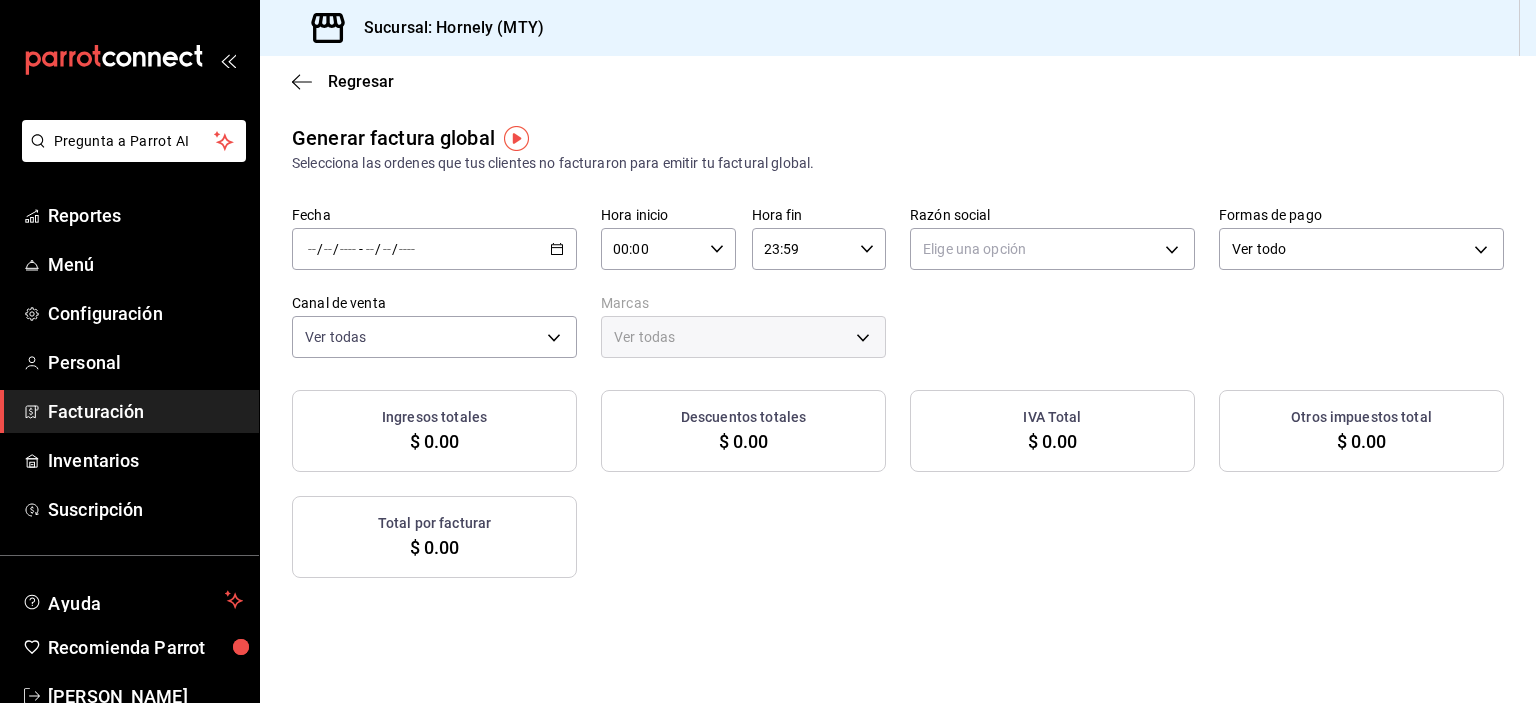click 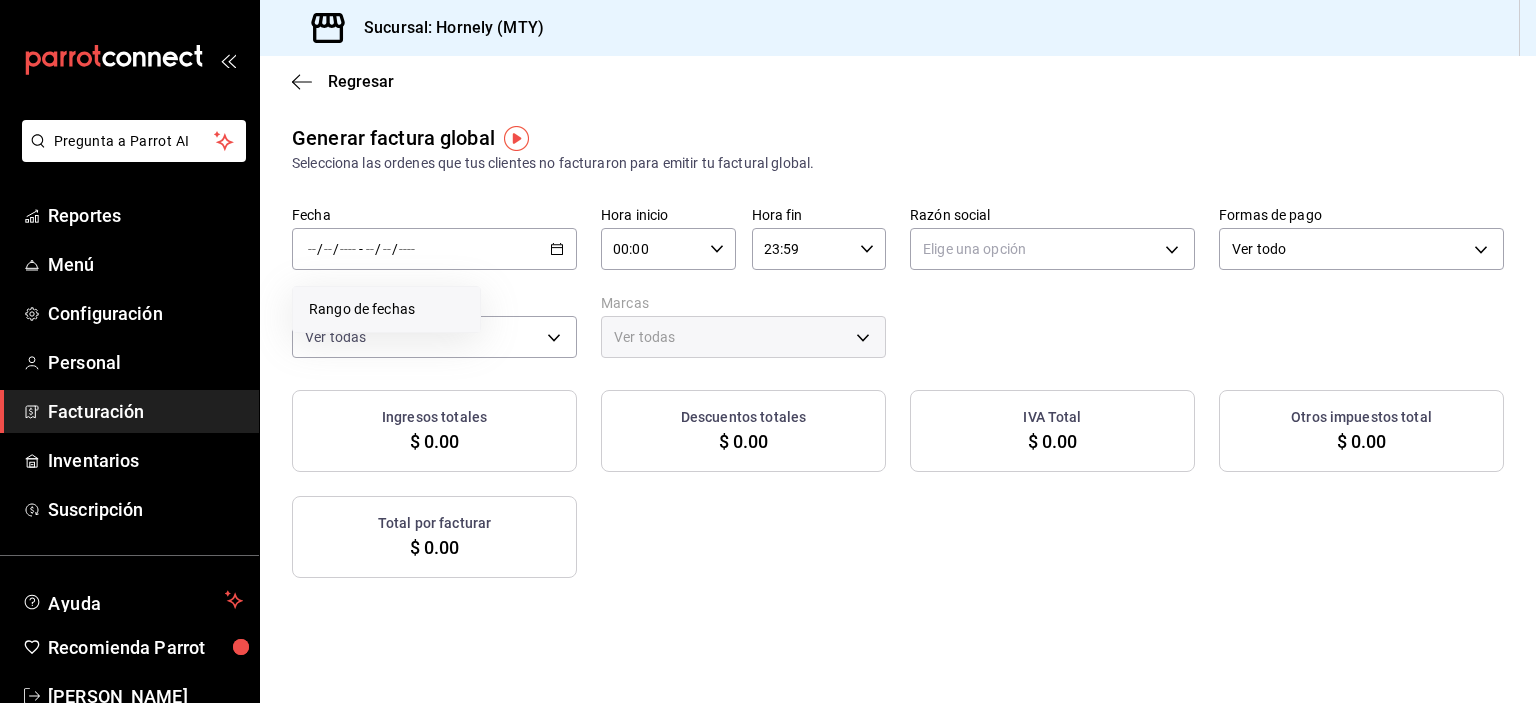 click on "Rango de fechas" at bounding box center (386, 309) 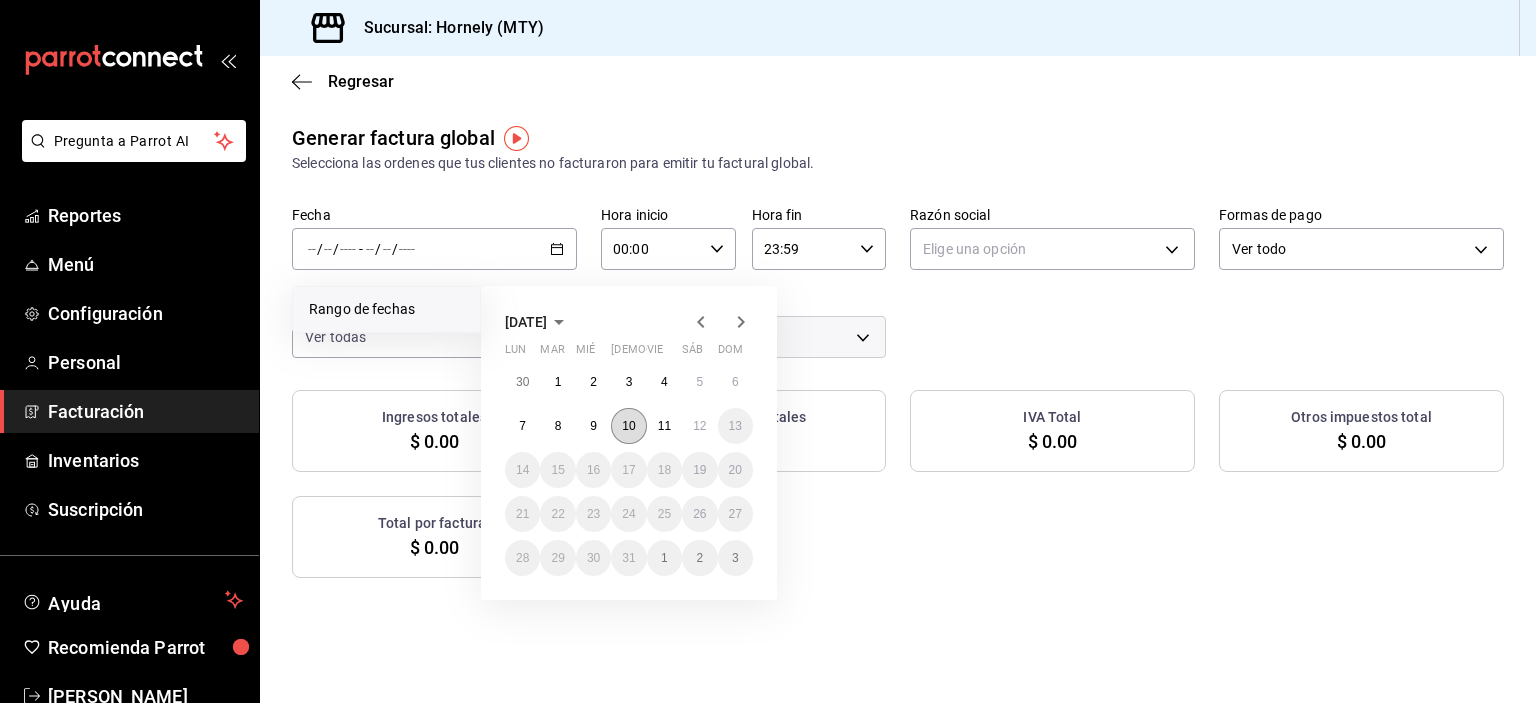 click on "10" at bounding box center (628, 426) 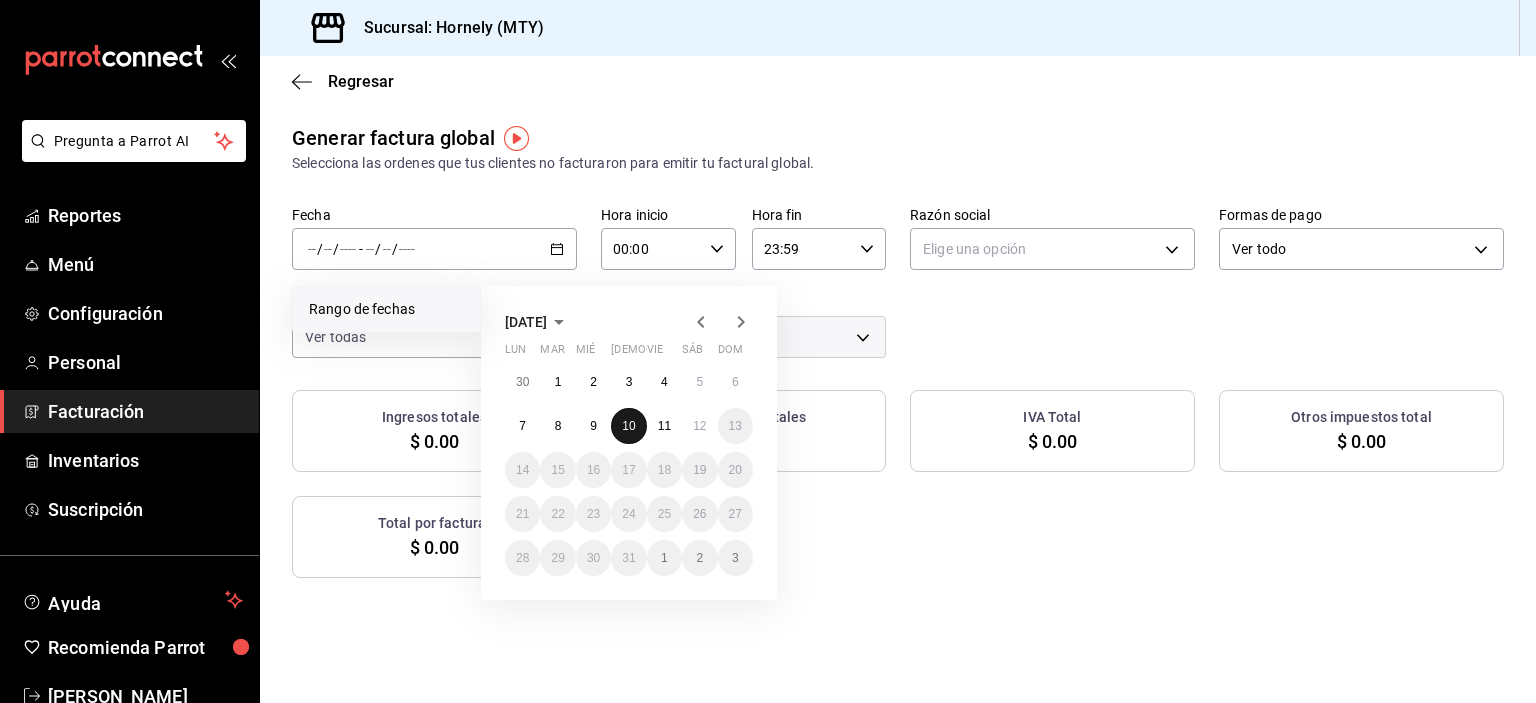 click on "10" at bounding box center [628, 426] 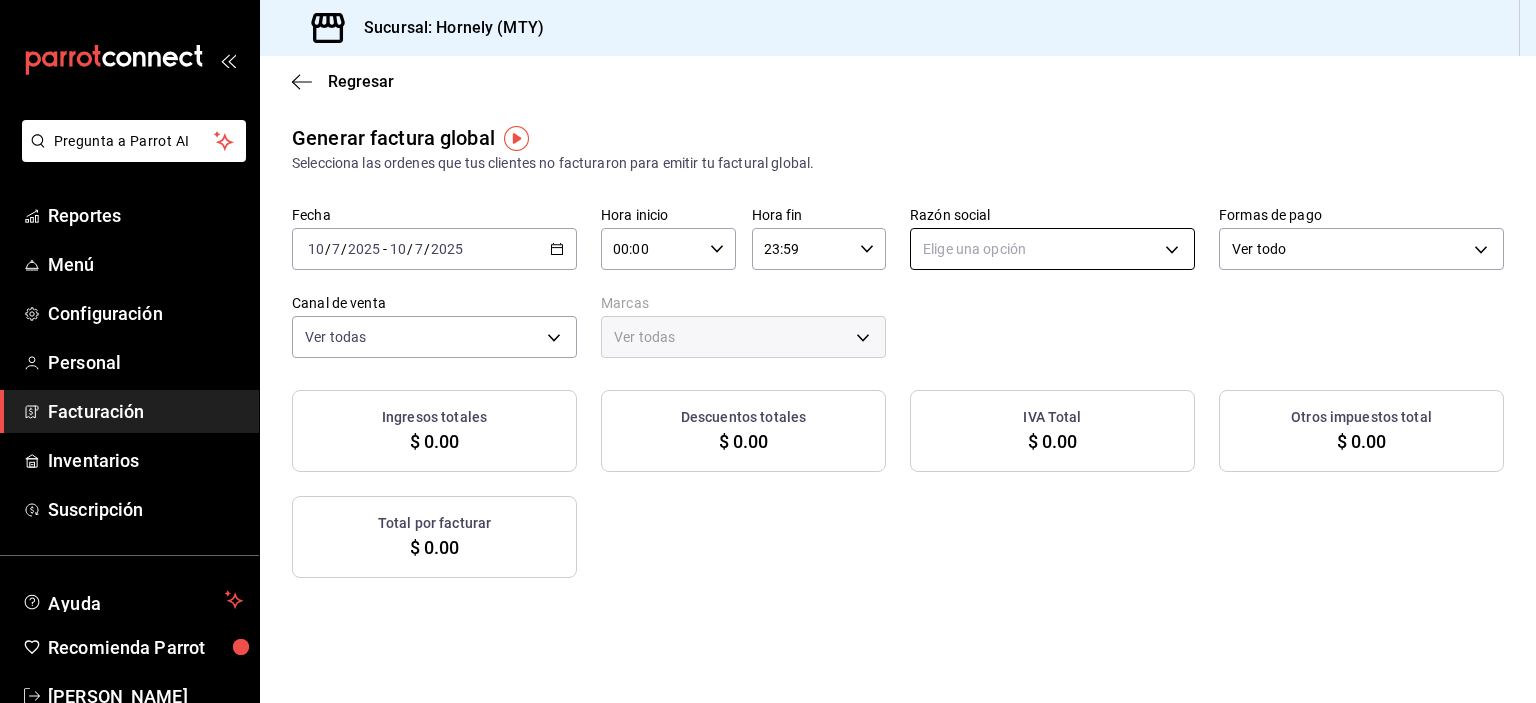 click on "Pregunta a Parrot AI Reportes   Menú   Configuración   Personal   Facturación   Inventarios   Suscripción   Ayuda Recomienda Parrot   [PERSON_NAME]   Sugerir nueva función   Sucursal: Hornely (MTY) Regresar Generar factura global Selecciona las ordenes que tus clientes no facturaron para emitir tu factural global. Fecha [DATE] [DATE] - [DATE] [DATE] Hora inicio 00:00 Hora inicio Hora fin 23:59 Hora fin Razón social Elige una opción Formas de pago Ver todo ALL Canal de venta Ver todas PARROT,UBER_EATS,RAPPI,DIDI_FOOD,ONLINE Marcas Ver todas Ingresos totales $ 0.00 Descuentos totales $ 0.00 IVA Total $ 0.00 Otros impuestos total $ 0.00 Total por facturar $ 0.00 No hay información que mostrar GANA 1 MES GRATIS EN TU SUSCRIPCIÓN AQUÍ Ver video tutorial Ir a video Pregunta a Parrot AI Reportes   Menú   Configuración   Personal   Facturación   Inventarios   Suscripción   Ayuda Recomienda Parrot   [PERSON_NAME]   Sugerir nueva función   Visitar centro de ayuda" at bounding box center [768, 351] 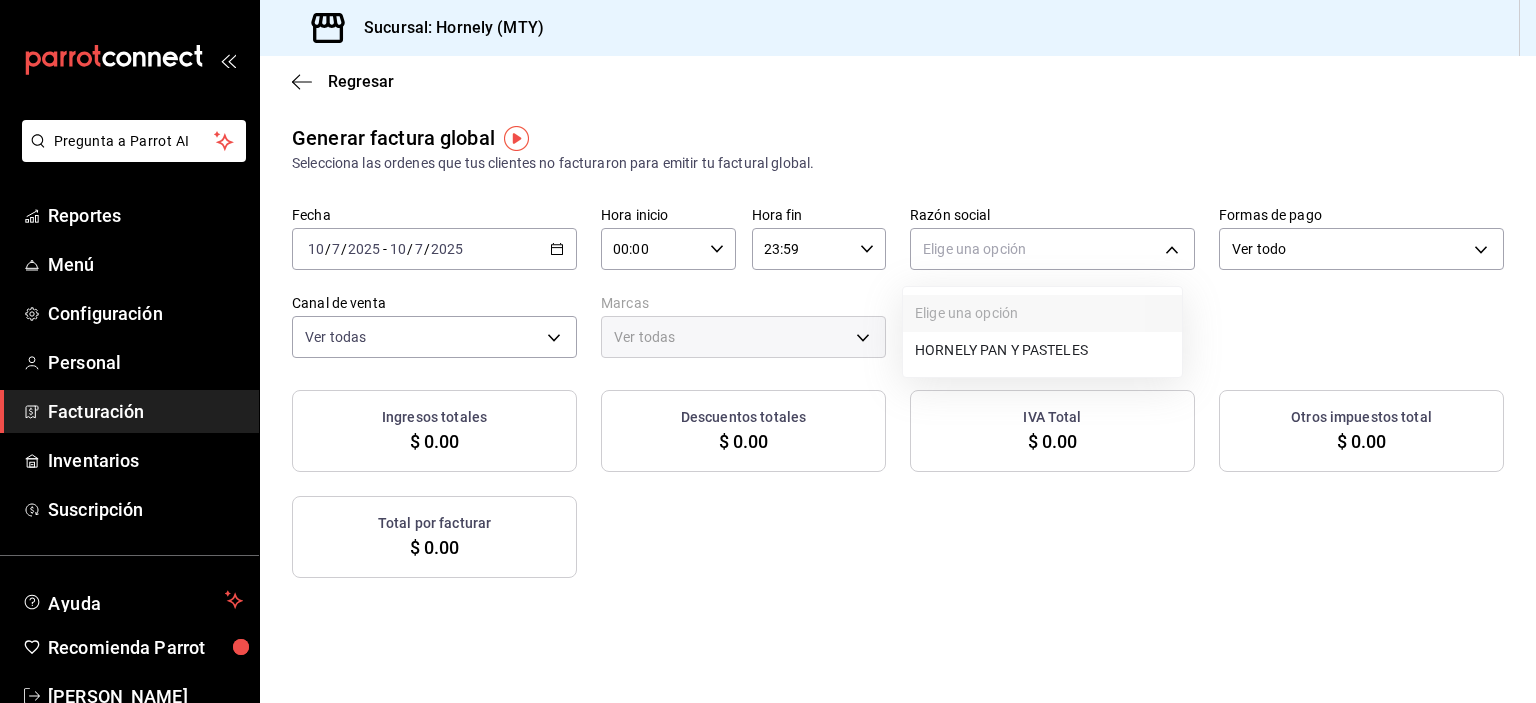 click on "HORNELY PAN Y PASTELES" at bounding box center (1042, 350) 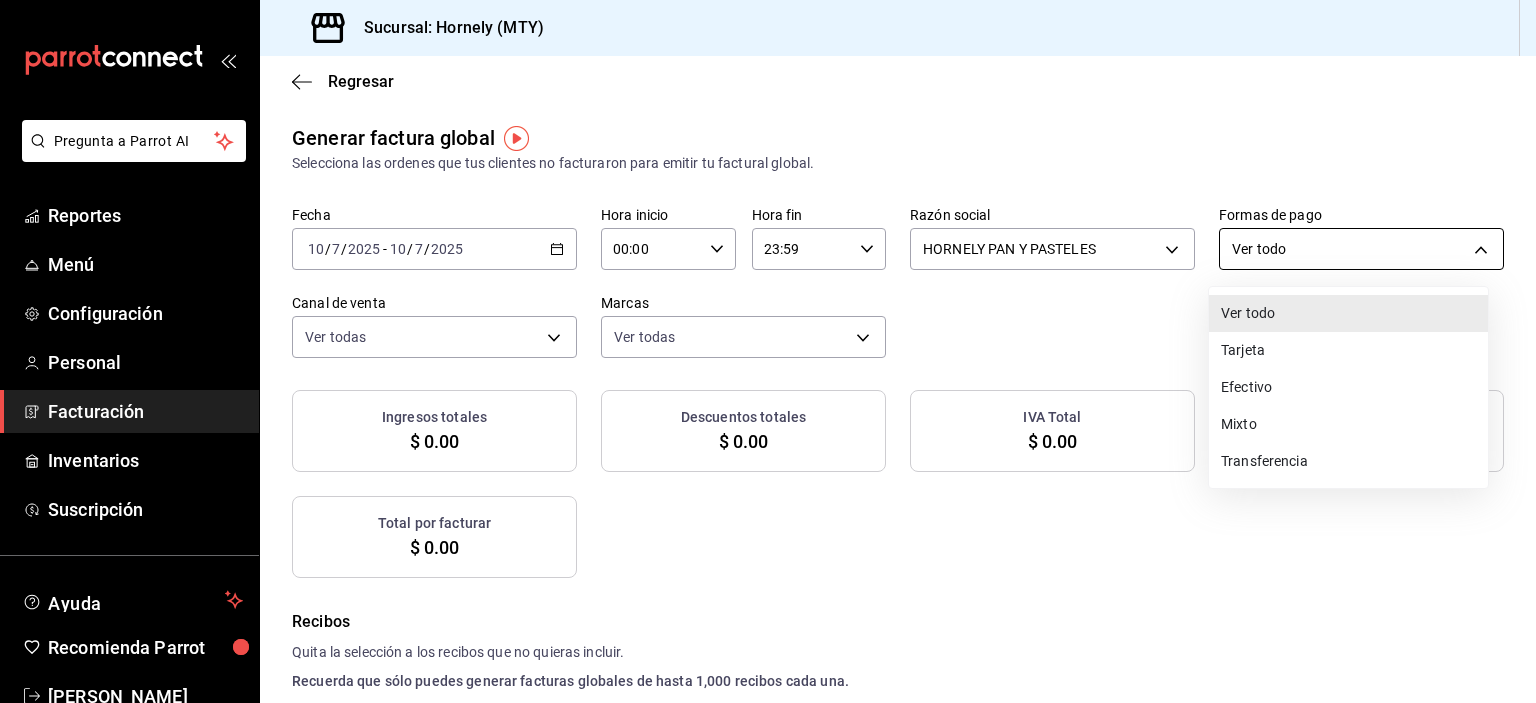 checkbox on "true" 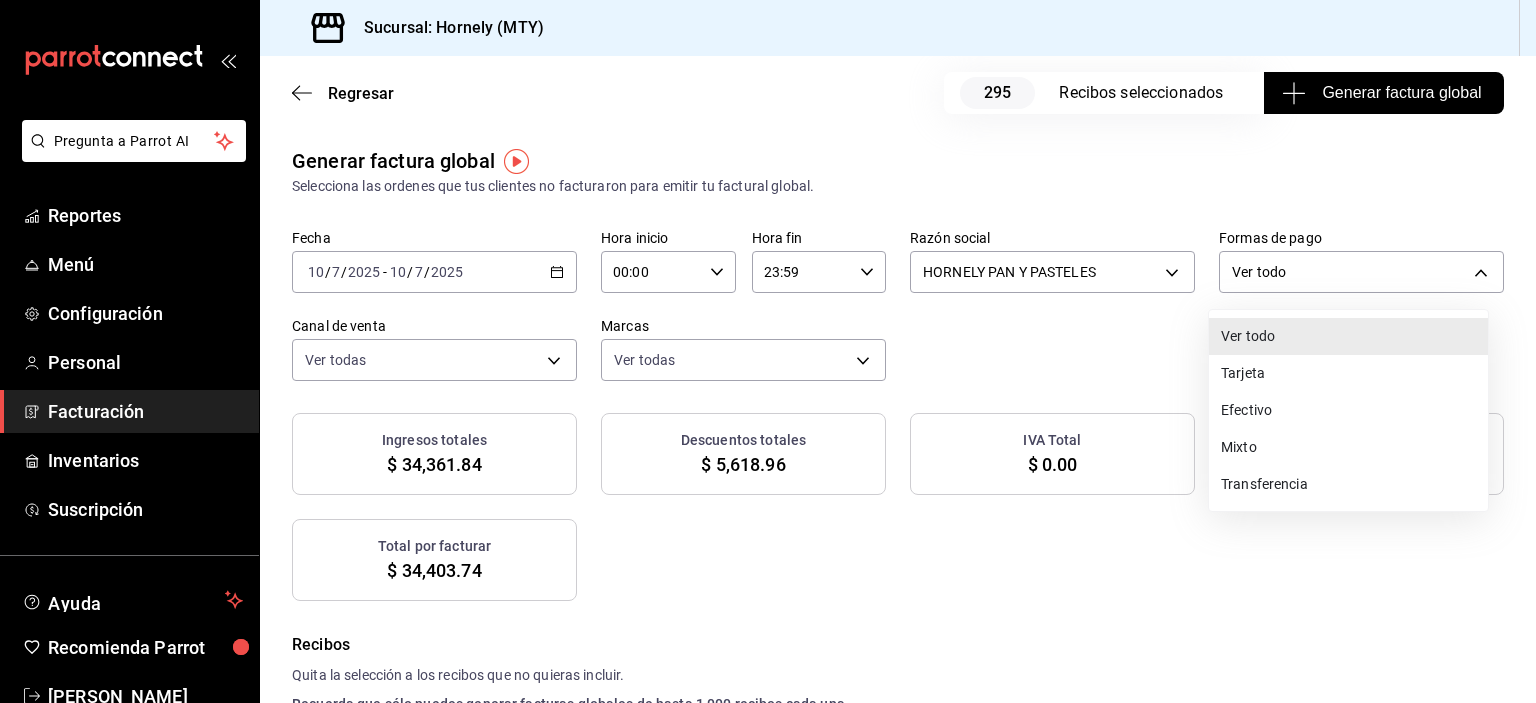 click on "Efectivo" at bounding box center [1348, 410] 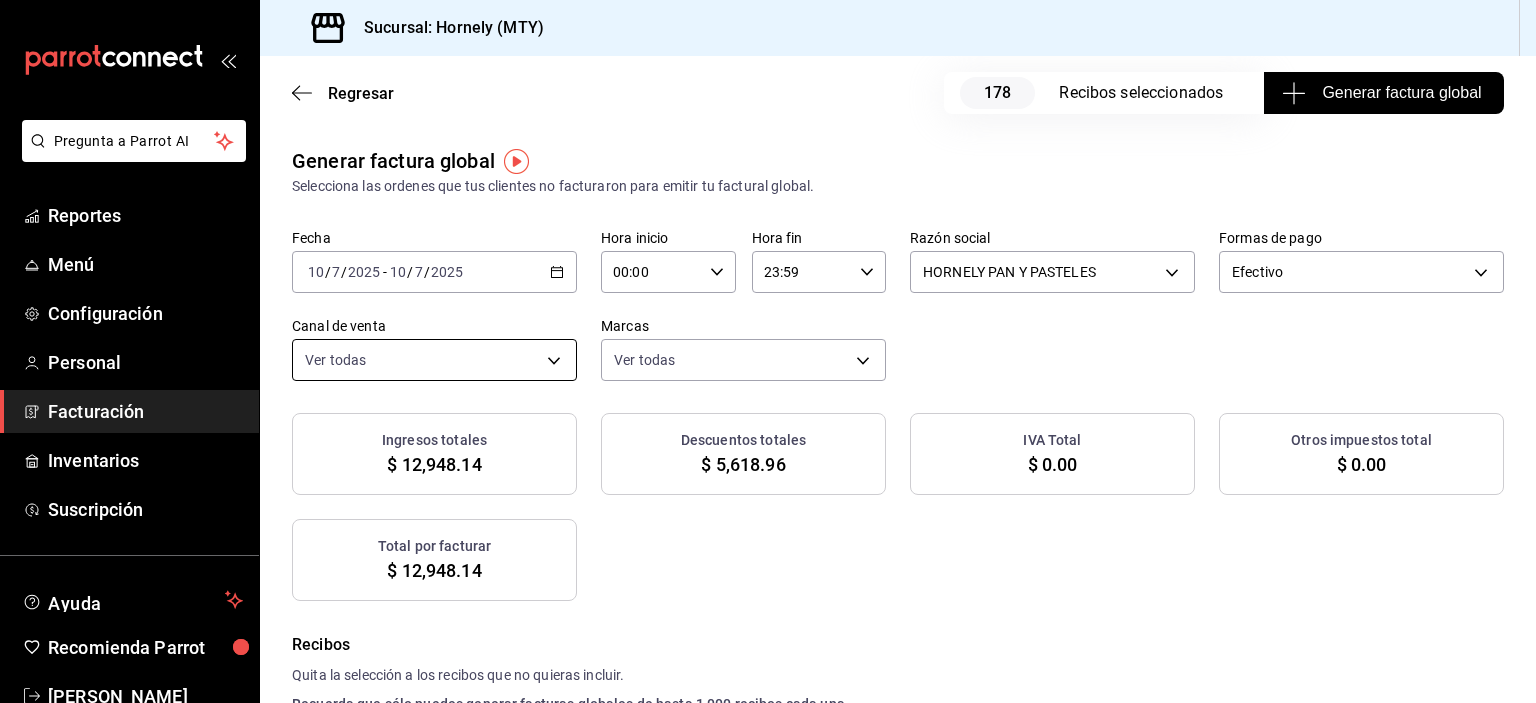 click on "Pregunta a Parrot AI Reportes   Menú   Configuración   Personal   Facturación   Inventarios   Suscripción   Ayuda Recomienda Parrot   [PERSON_NAME]   Sugerir nueva función   Sucursal: Hornely (MTY) Regresar 178 Recibos seleccionados Generar factura global Generar factura global Selecciona las ordenes que tus clientes no facturaron para emitir tu factural global. Fecha [DATE] [DATE] - [DATE] [DATE] Hora inicio 00:00 Hora inicio Hora fin 23:59 Hora fin Razón social HORNELY PAN Y PASTELES b2cd780a-b572-4f60-9a57-482b6a6c9eaf Formas de pago Efectivo CASH Canal de venta Ver todas PARROT,UBER_EATS,RAPPI,DIDI_FOOD,ONLINE Marcas Ver todas f940d65f-f315-40ad-96cd-36aca2dc56c6 Ingresos totales $ 12,948.14 Descuentos totales $ 5,618.96 IVA Total $ 0.00 Otros impuestos total $ 0.00 Total por facturar $ 12,948.14 Recibos Quita la selección a los recibos que no quieras incluir. Recuerda que sólo puedes generar facturas globales de hasta 1,000 recibos cada una. Fecha # de recibo Tipo de pago" at bounding box center (768, 351) 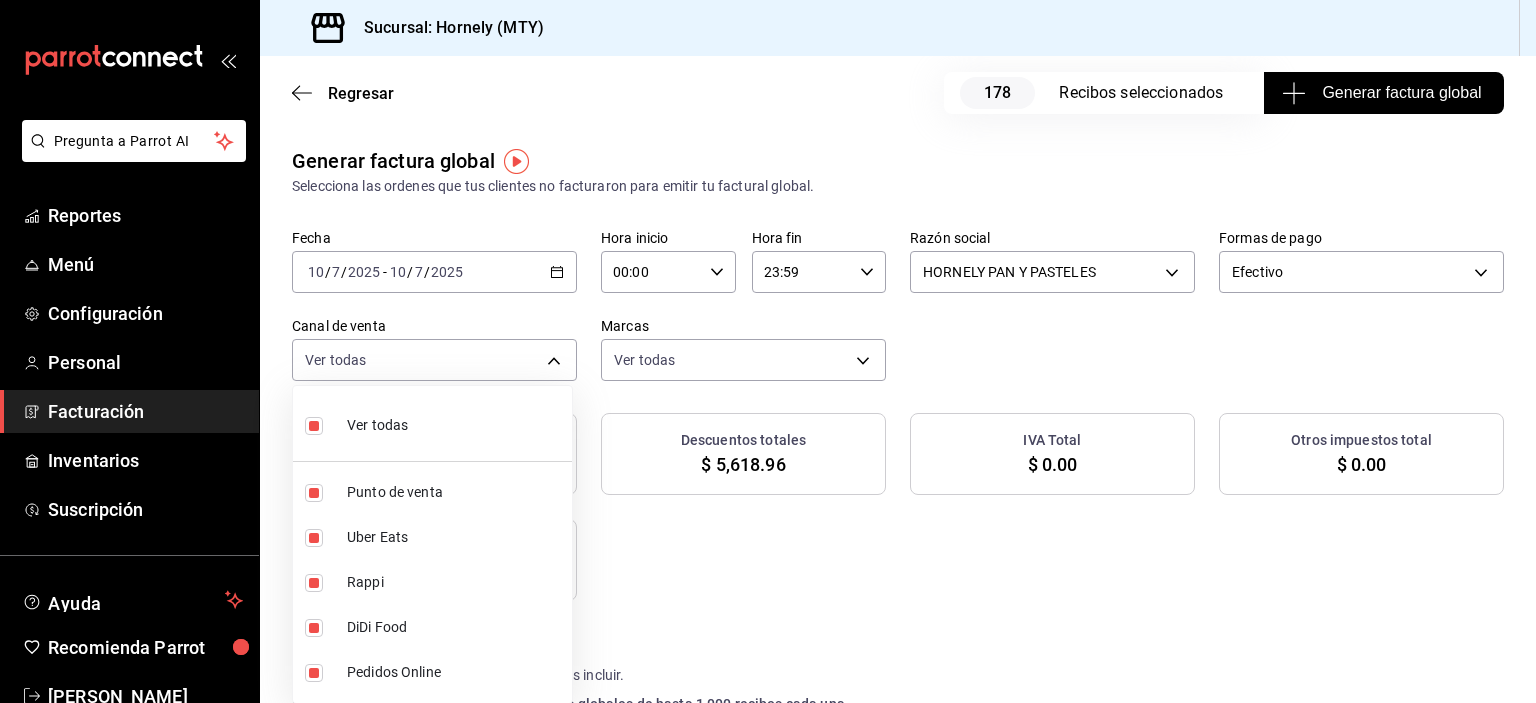 click on "Ver todas" at bounding box center (356, 423) 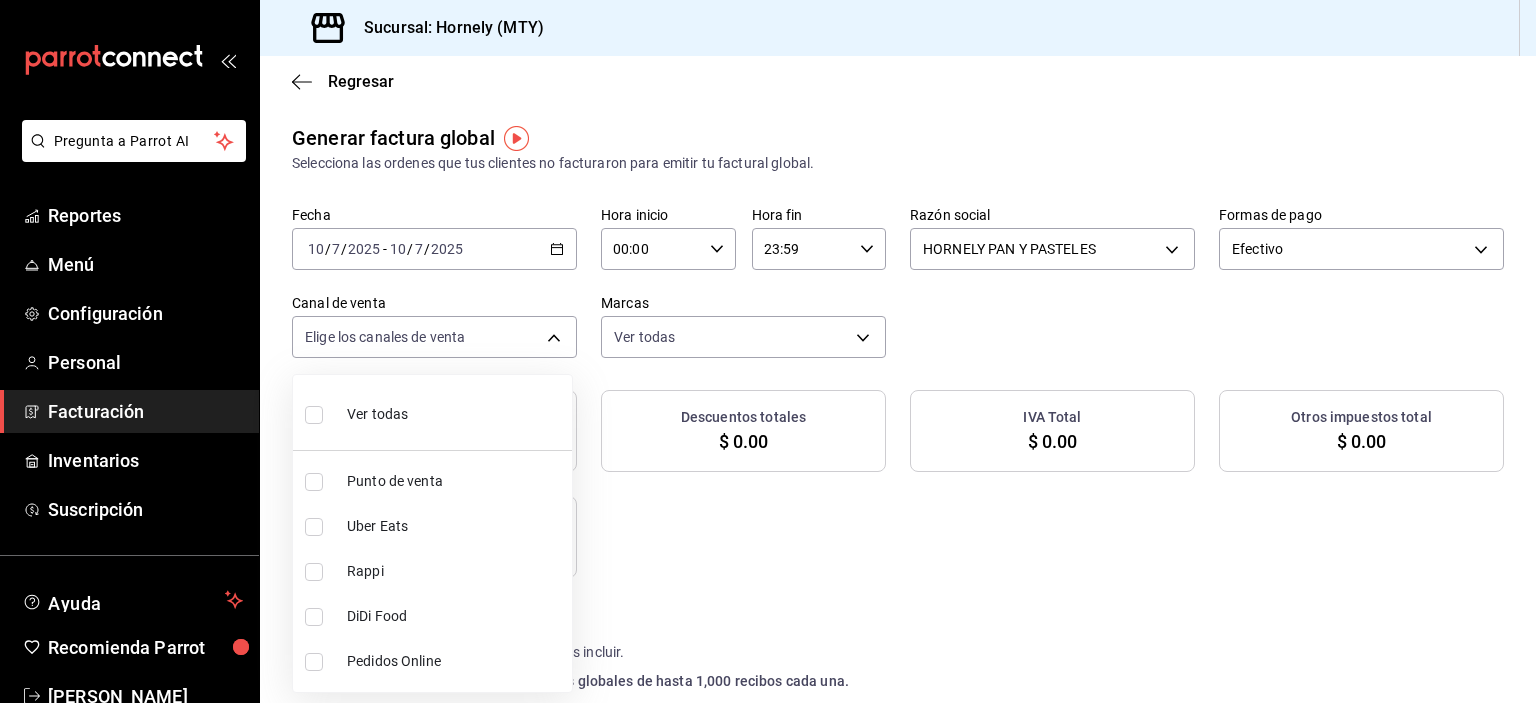 click at bounding box center [314, 482] 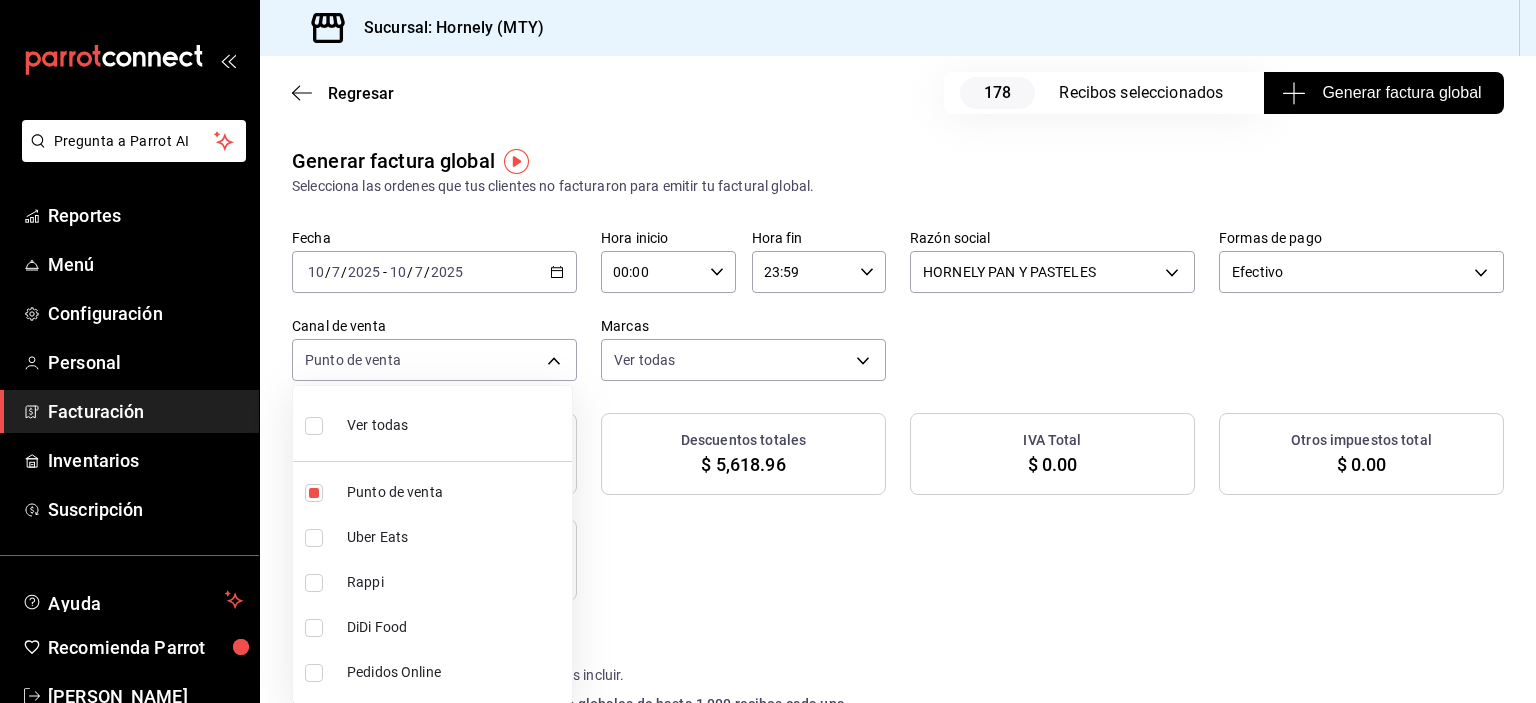 click at bounding box center (768, 351) 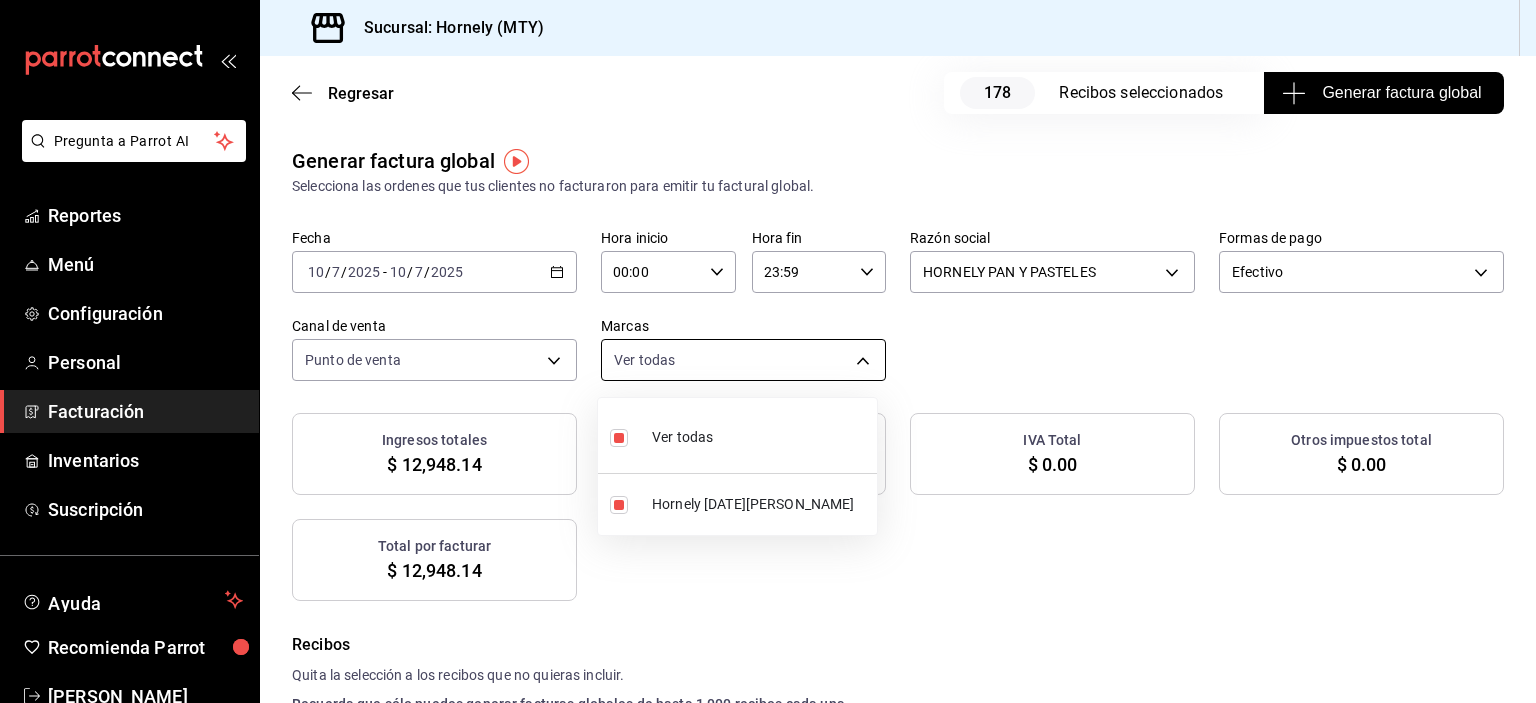 click on "Pregunta a Parrot AI Reportes   Menú   Configuración   Personal   Facturación   Inventarios   Suscripción   Ayuda Recomienda Parrot   [PERSON_NAME]   Sugerir nueva función   Sucursal: Hornely (MTY) Regresar 178 Recibos seleccionados Generar factura global Generar factura global Selecciona las ordenes que tus clientes no facturaron para emitir tu factural global. Fecha [DATE] [DATE] - [DATE] [DATE] Hora inicio 00:00 Hora inicio Hora fin 23:59 Hora fin Razón social HORNELY PAN Y PASTELES b2cd780a-b572-4f60-9a57-482b6a6c9eaf Formas de pago Efectivo CASH Canal de venta Punto de venta PARROT Marcas Ver todas f940d65f-f315-40ad-96cd-36aca2dc56c6 Ingresos totales $ 12,948.14 Descuentos totales $ 5,618.96 IVA Total $ 0.00 Otros impuestos total $ 0.00 Total por facturar $ 12,948.14 Recibos Quita la selección a los recibos que no quieras incluir. Recuerda que sólo puedes generar facturas globales de hasta 1,000 recibos cada una. Fecha # de recibo Tipo de pago Subtotal Descuentos IVA" at bounding box center [768, 351] 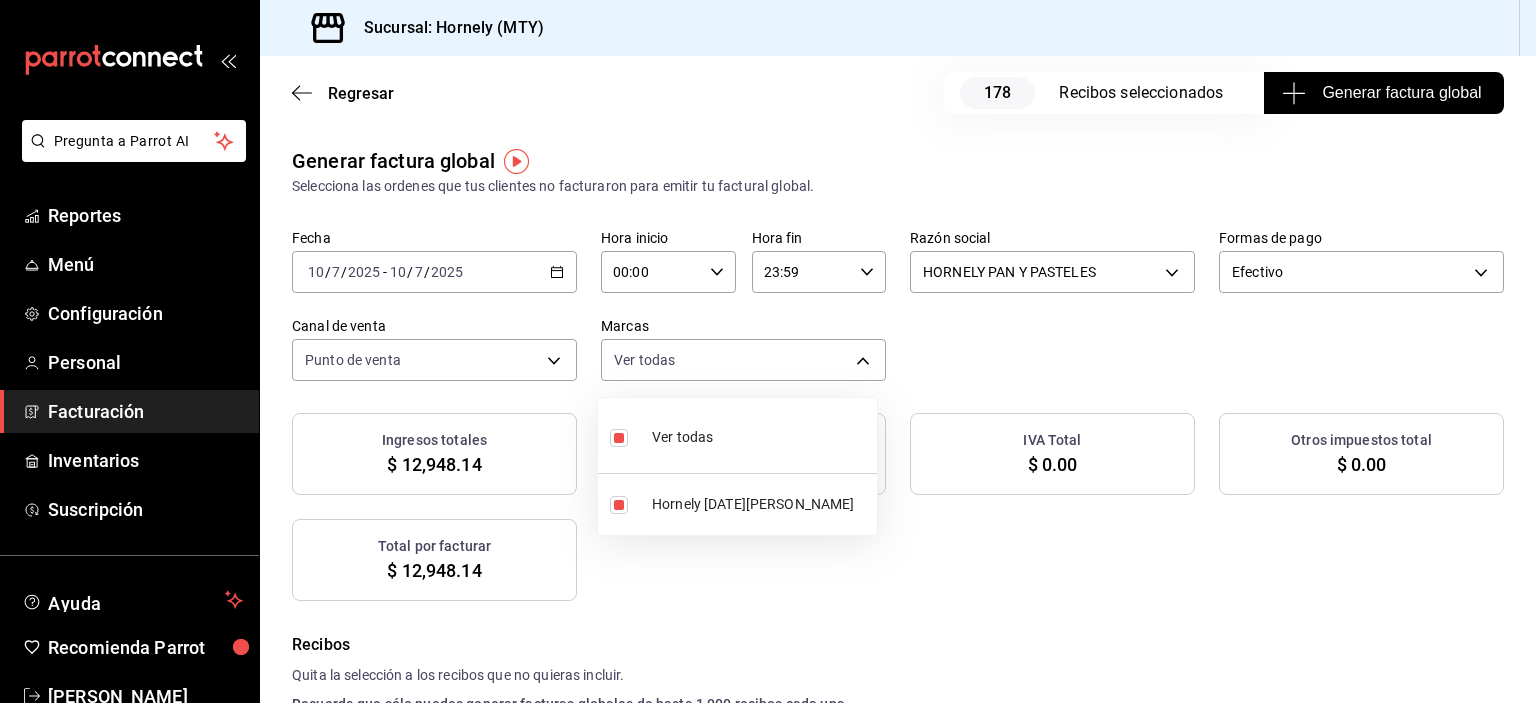 click at bounding box center [768, 351] 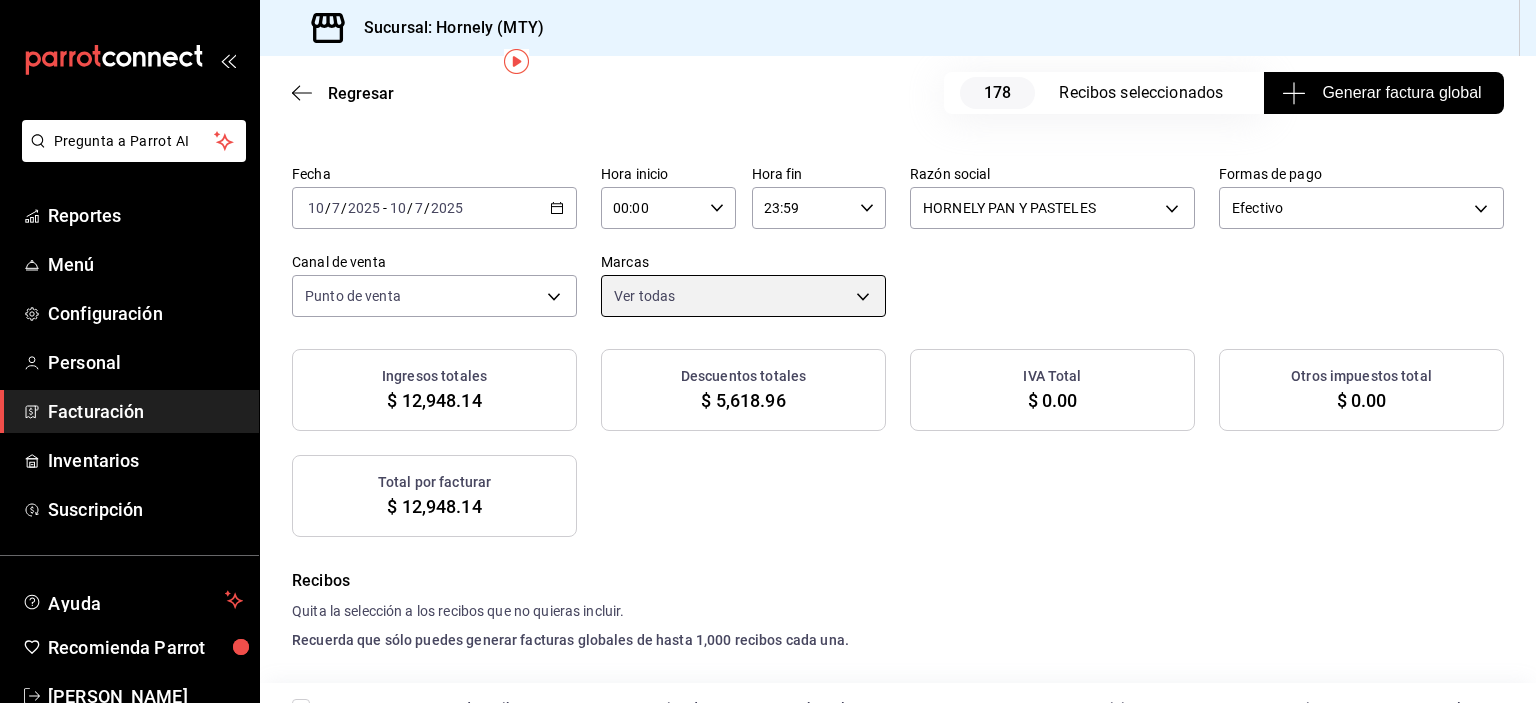 scroll, scrollTop: 100, scrollLeft: 0, axis: vertical 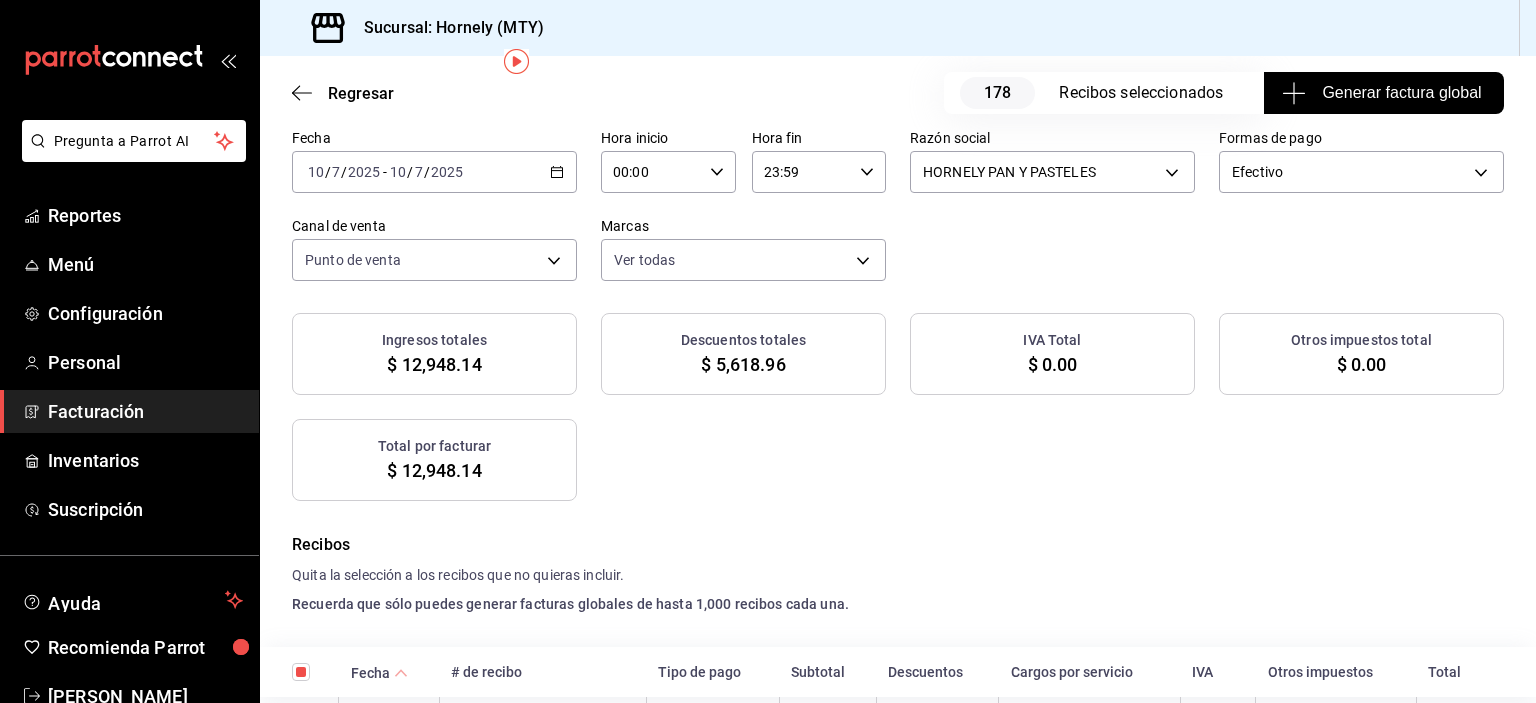 click on "Generar factura global" at bounding box center (1383, 93) 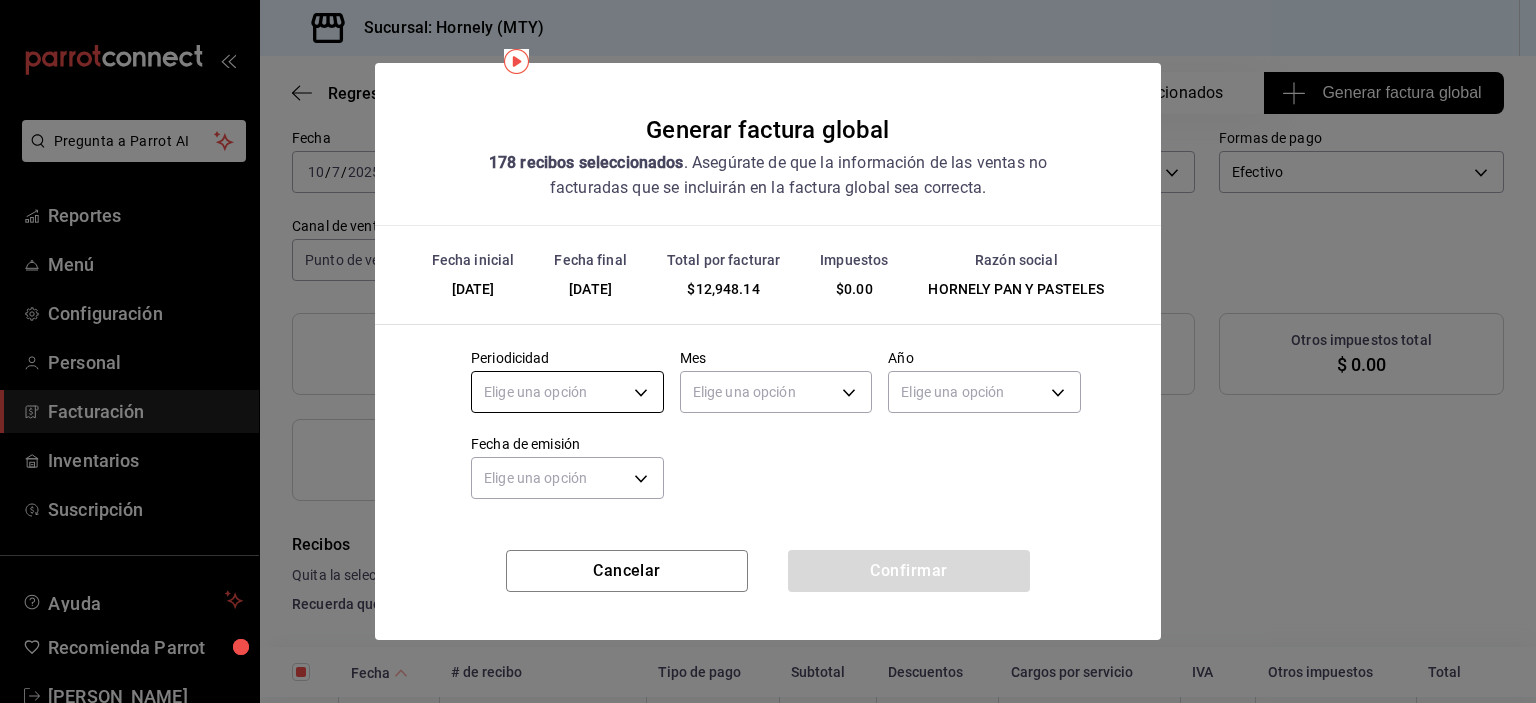 click on "Pregunta a Parrot AI Reportes   Menú   Configuración   Personal   Facturación   Inventarios   Suscripción   Ayuda Recomienda Parrot   [PERSON_NAME]   Sugerir nueva función   Sucursal: Hornely (MTY) Regresar 178 Recibos seleccionados Generar factura global Generar factura global Selecciona las ordenes que tus clientes no facturaron para emitir tu factural global. Fecha [DATE] [DATE] - [DATE] [DATE] Hora inicio 00:00 Hora inicio Hora fin 23:59 Hora fin Razón social HORNELY PAN Y PASTELES b2cd780a-b572-4f60-9a57-482b6a6c9eaf Formas de pago Efectivo CASH Canal de venta Punto de venta PARROT Marcas Ver todas f940d65f-f315-40ad-96cd-36aca2dc56c6 Ingresos totales $ 12,948.14 Descuentos totales $ 5,618.96 IVA Total $ 0.00 Otros impuestos total $ 0.00 Total por facturar $ 12,948.14 Recibos Quita la selección a los recibos que no quieras incluir. Recuerda que sólo puedes generar facturas globales de hasta 1,000 recibos cada una. Fecha # de recibo Tipo de pago Subtotal Descuentos IVA" at bounding box center (768, 351) 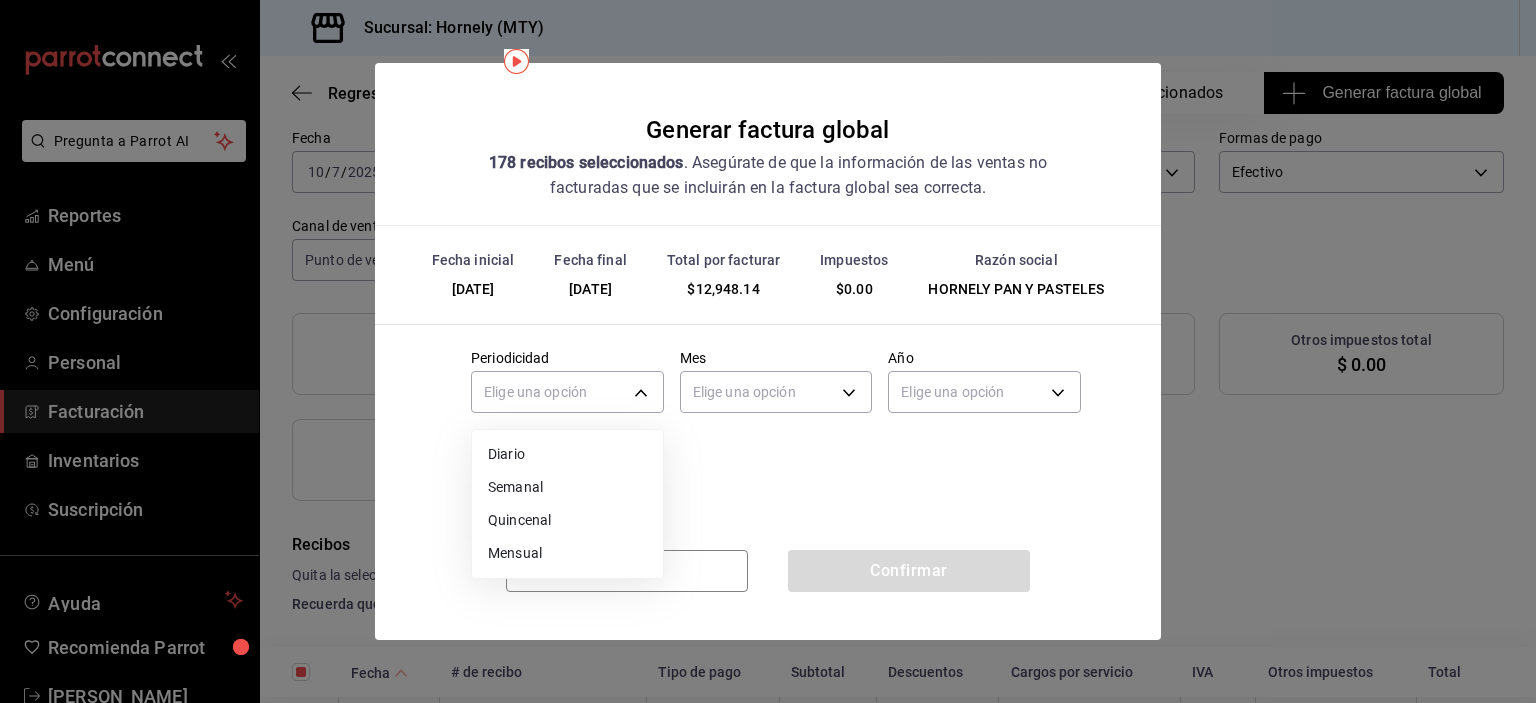 click on "Diario" at bounding box center [567, 454] 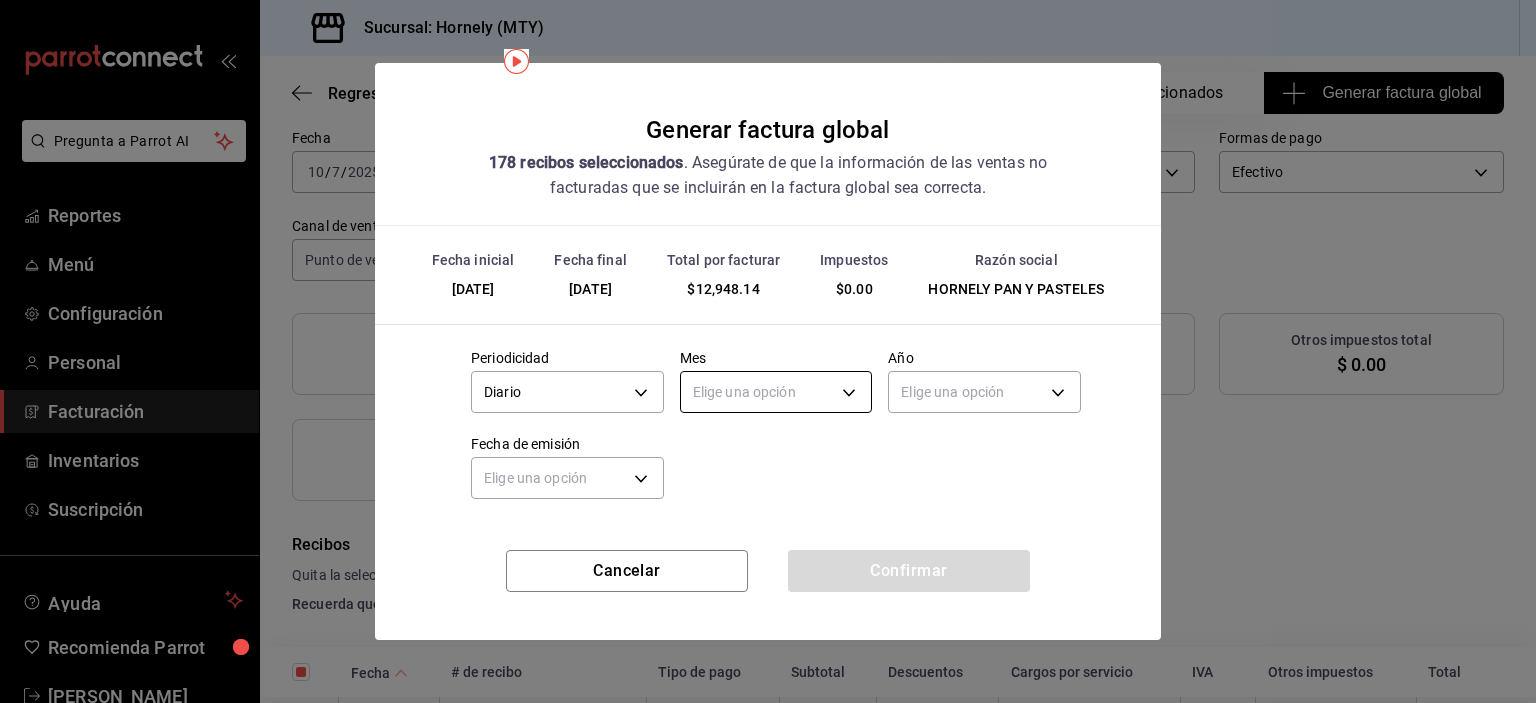 click on "Pregunta a Parrot AI Reportes   Menú   Configuración   Personal   Facturación   Inventarios   Suscripción   Ayuda Recomienda Parrot   [PERSON_NAME]   Sugerir nueva función   Sucursal: Hornely (MTY) Regresar 178 Recibos seleccionados Generar factura global Generar factura global Selecciona las ordenes que tus clientes no facturaron para emitir tu factural global. Fecha [DATE] [DATE] - [DATE] [DATE] Hora inicio 00:00 Hora inicio Hora fin 23:59 Hora fin Razón social HORNELY PAN Y PASTELES b2cd780a-b572-4f60-9a57-482b6a6c9eaf Formas de pago Efectivo CASH Canal de venta Punto de venta PARROT Marcas Ver todas f940d65f-f315-40ad-96cd-36aca2dc56c6 Ingresos totales $ 12,948.14 Descuentos totales $ 5,618.96 IVA Total $ 0.00 Otros impuestos total $ 0.00 Total por facturar $ 12,948.14 Recibos Quita la selección a los recibos que no quieras incluir. Recuerda que sólo puedes generar facturas globales de hasta 1,000 recibos cada una. Fecha # de recibo Tipo de pago Subtotal Descuentos IVA" at bounding box center (768, 351) 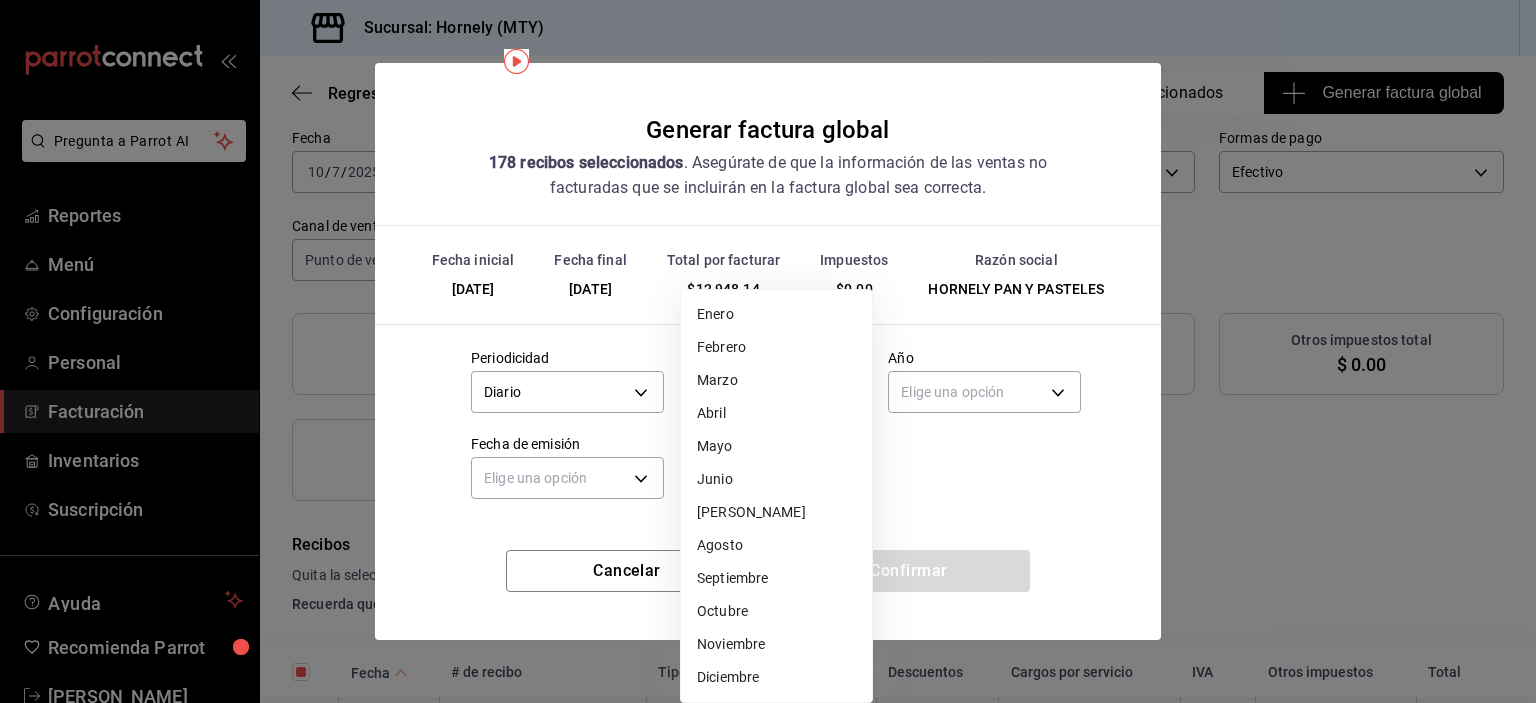 click on "[PERSON_NAME]" at bounding box center (776, 512) 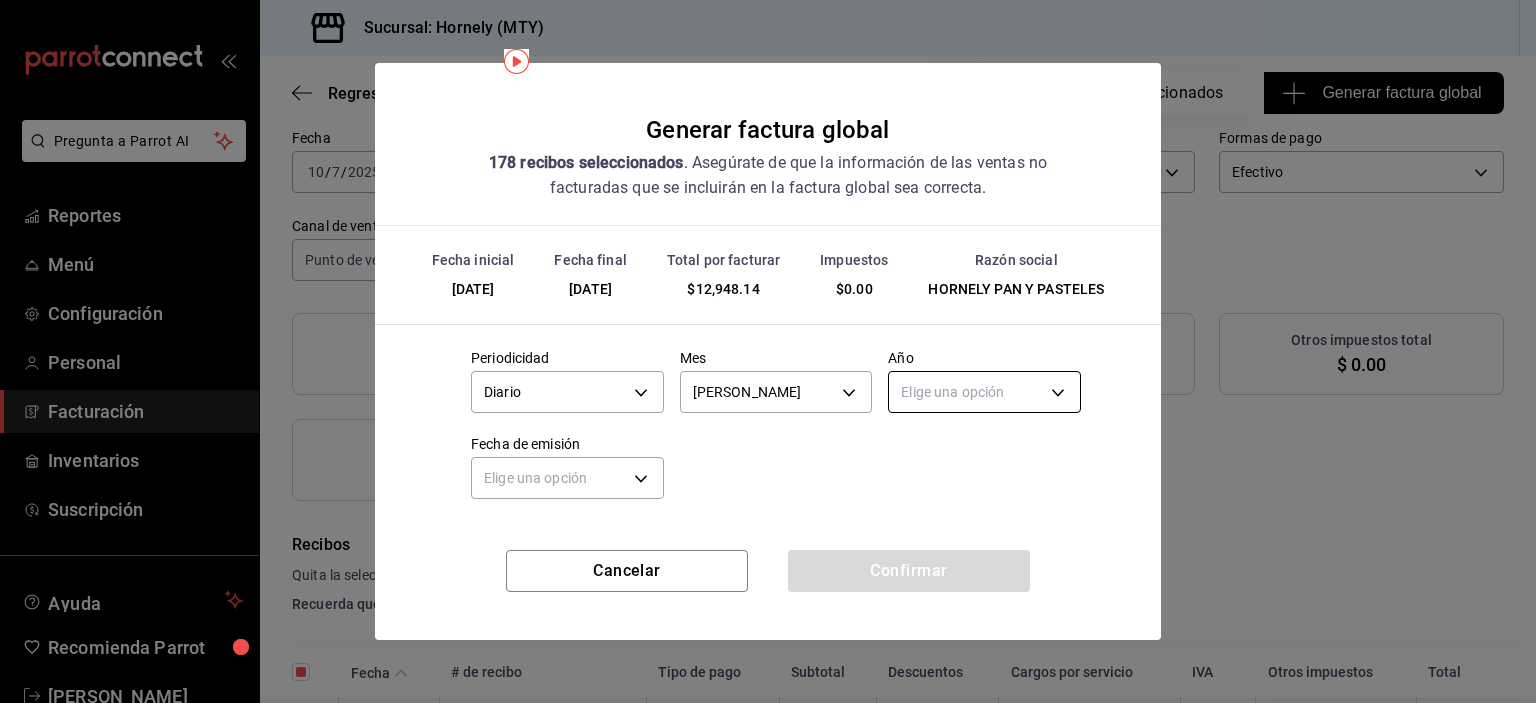click on "Pregunta a Parrot AI Reportes   Menú   Configuración   Personal   Facturación   Inventarios   Suscripción   Ayuda Recomienda Parrot   [PERSON_NAME]   Sugerir nueva función   Sucursal: Hornely (MTY) Regresar 178 Recibos seleccionados Generar factura global Generar factura global Selecciona las ordenes que tus clientes no facturaron para emitir tu factural global. Fecha [DATE] [DATE] - [DATE] [DATE] Hora inicio 00:00 Hora inicio Hora fin 23:59 Hora fin Razón social HORNELY PAN Y PASTELES b2cd780a-b572-4f60-9a57-482b6a6c9eaf Formas de pago Efectivo CASH Canal de venta Punto de venta PARROT Marcas Ver todas f940d65f-f315-40ad-96cd-36aca2dc56c6 Ingresos totales $ 12,948.14 Descuentos totales $ 5,618.96 IVA Total $ 0.00 Otros impuestos total $ 0.00 Total por facturar $ 12,948.14 Recibos Quita la selección a los recibos que no quieras incluir. Recuerda que sólo puedes generar facturas globales de hasta 1,000 recibos cada una. Fecha # de recibo Tipo de pago Subtotal Descuentos IVA" at bounding box center (768, 351) 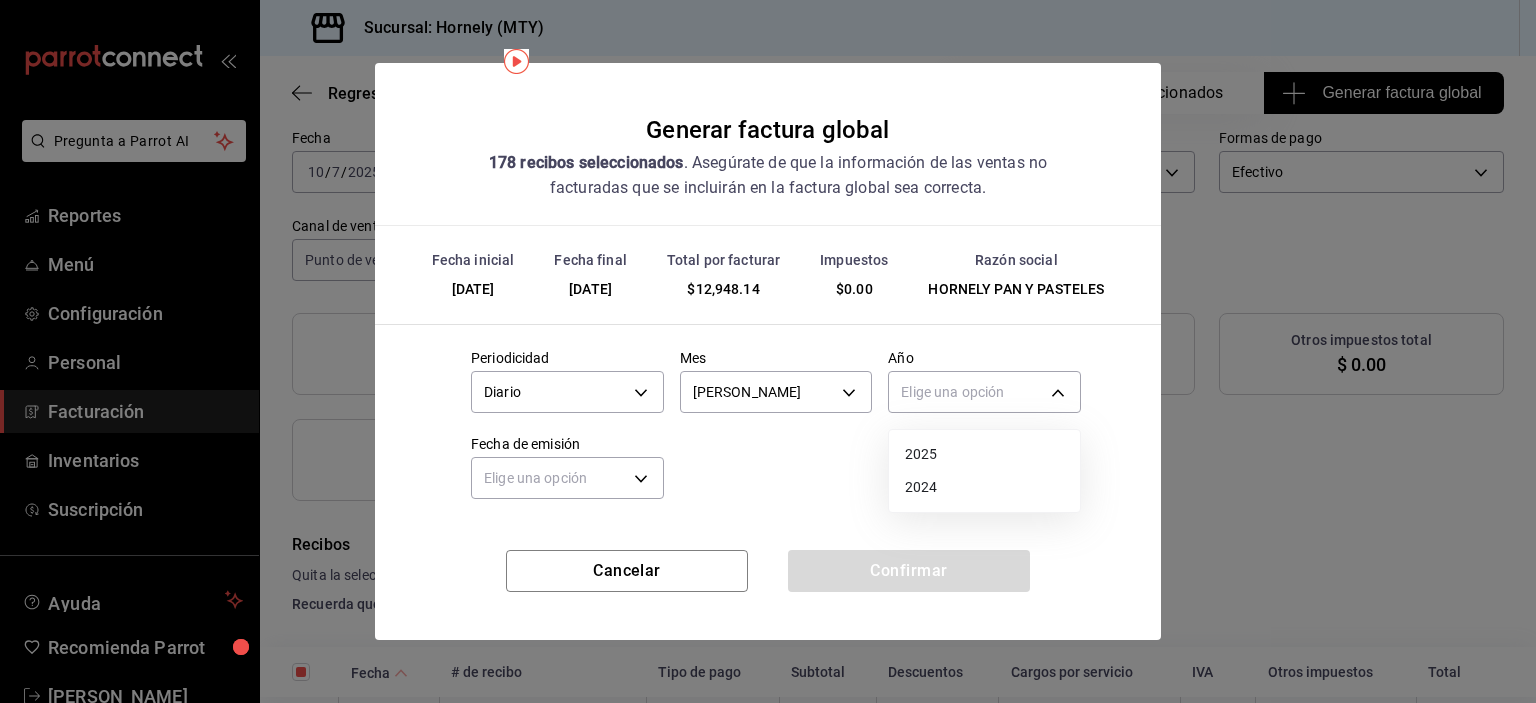 click on "2025" at bounding box center [984, 454] 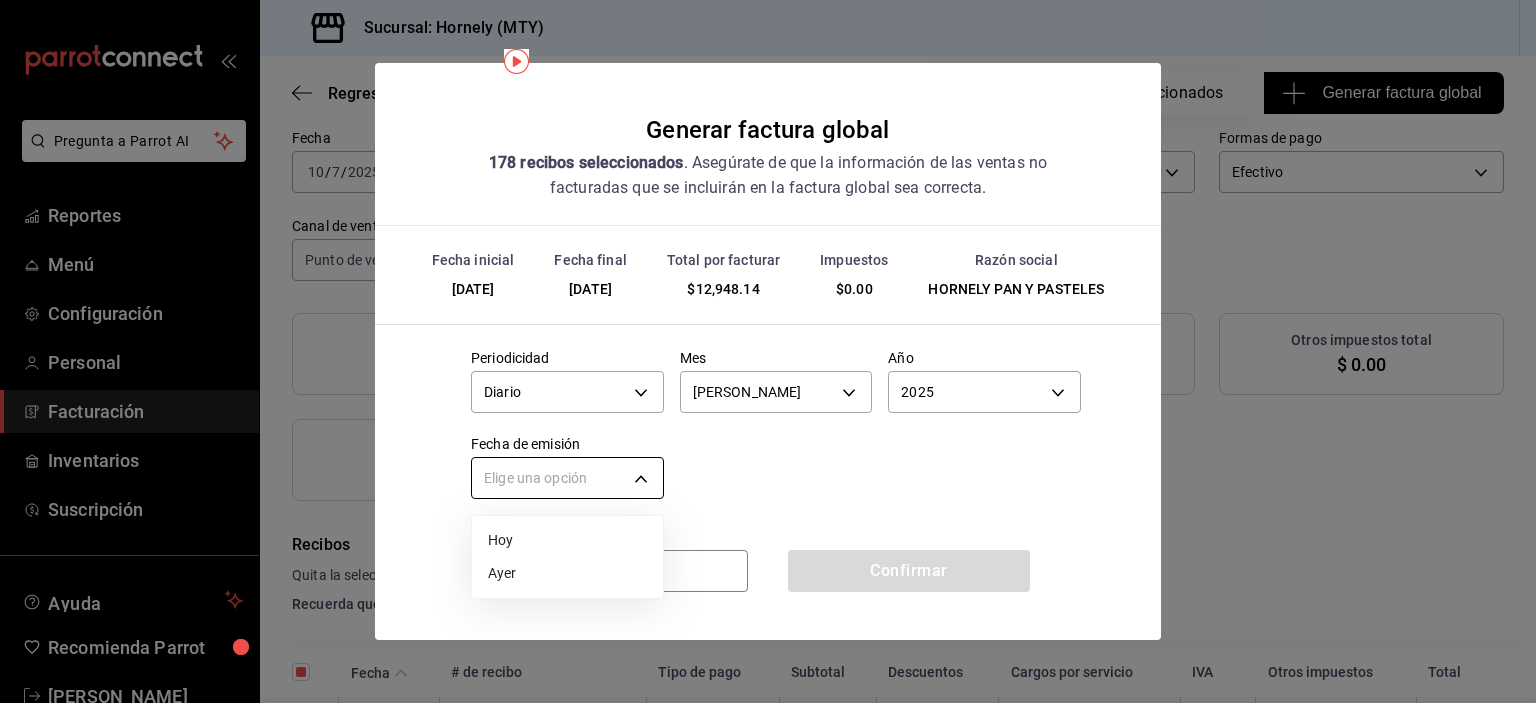 click on "Pregunta a Parrot AI Reportes   Menú   Configuración   Personal   Facturación   Inventarios   Suscripción   Ayuda Recomienda Parrot   [PERSON_NAME]   Sugerir nueva función   Sucursal: Hornely (MTY) Regresar 178 Recibos seleccionados Generar factura global Generar factura global Selecciona las ordenes que tus clientes no facturaron para emitir tu factural global. Fecha [DATE] [DATE] - [DATE] [DATE] Hora inicio 00:00 Hora inicio Hora fin 23:59 Hora fin Razón social HORNELY PAN Y PASTELES b2cd780a-b572-4f60-9a57-482b6a6c9eaf Formas de pago Efectivo CASH Canal de venta Punto de venta PARROT Marcas Ver todas f940d65f-f315-40ad-96cd-36aca2dc56c6 Ingresos totales $ 12,948.14 Descuentos totales $ 5,618.96 IVA Total $ 0.00 Otros impuestos total $ 0.00 Total por facturar $ 12,948.14 Recibos Quita la selección a los recibos que no quieras incluir. Recuerda que sólo puedes generar facturas globales de hasta 1,000 recibos cada una. Fecha # de recibo Tipo de pago Subtotal Descuentos IVA" at bounding box center [768, 351] 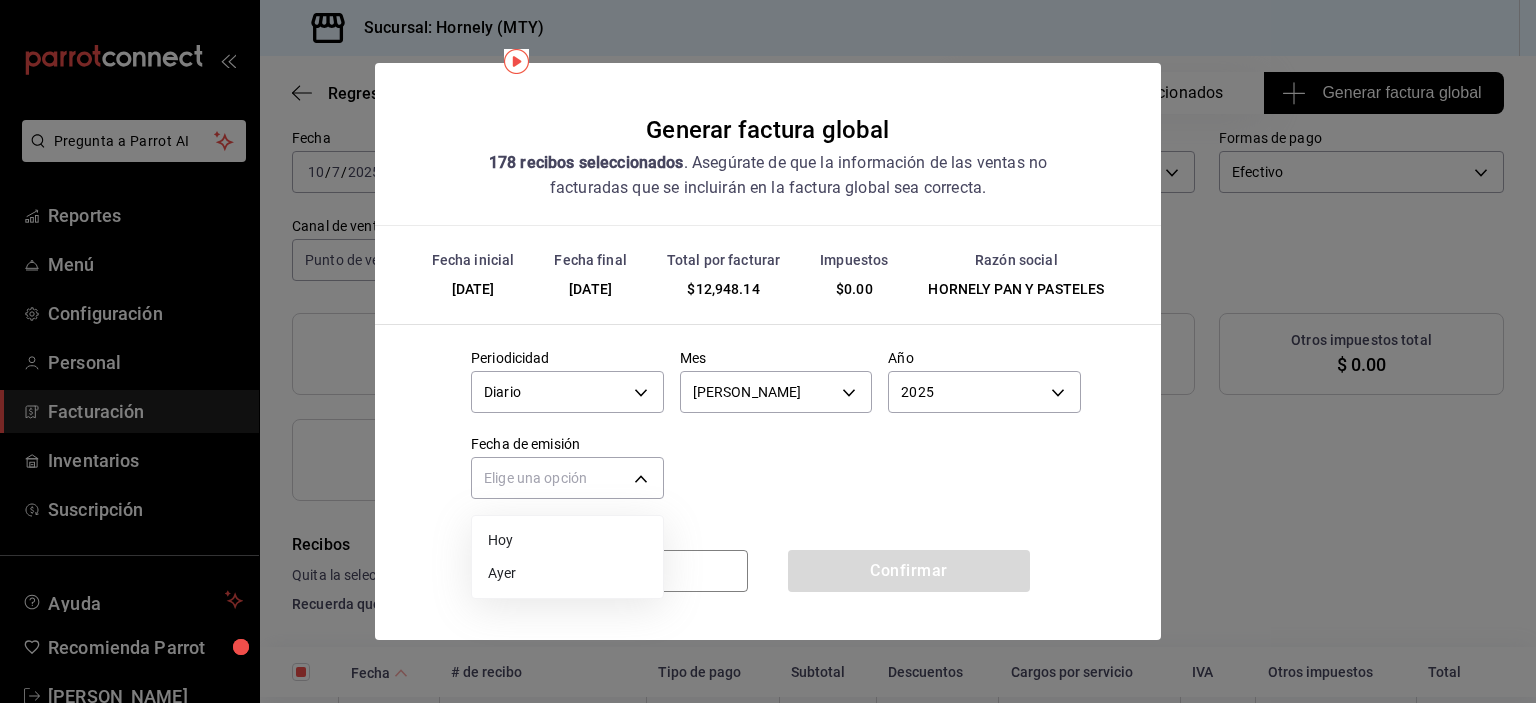 click on "Ayer" at bounding box center [567, 573] 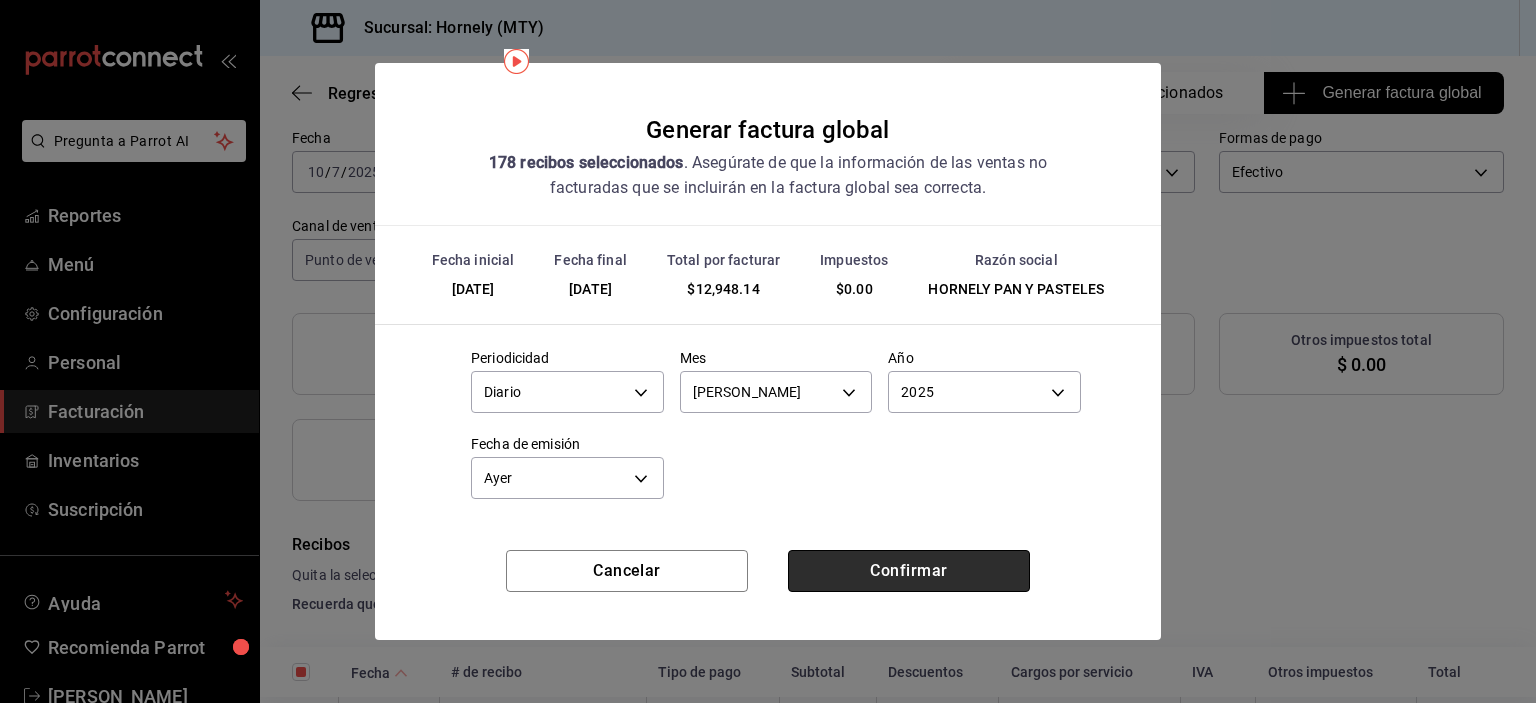 click on "Confirmar" at bounding box center [909, 571] 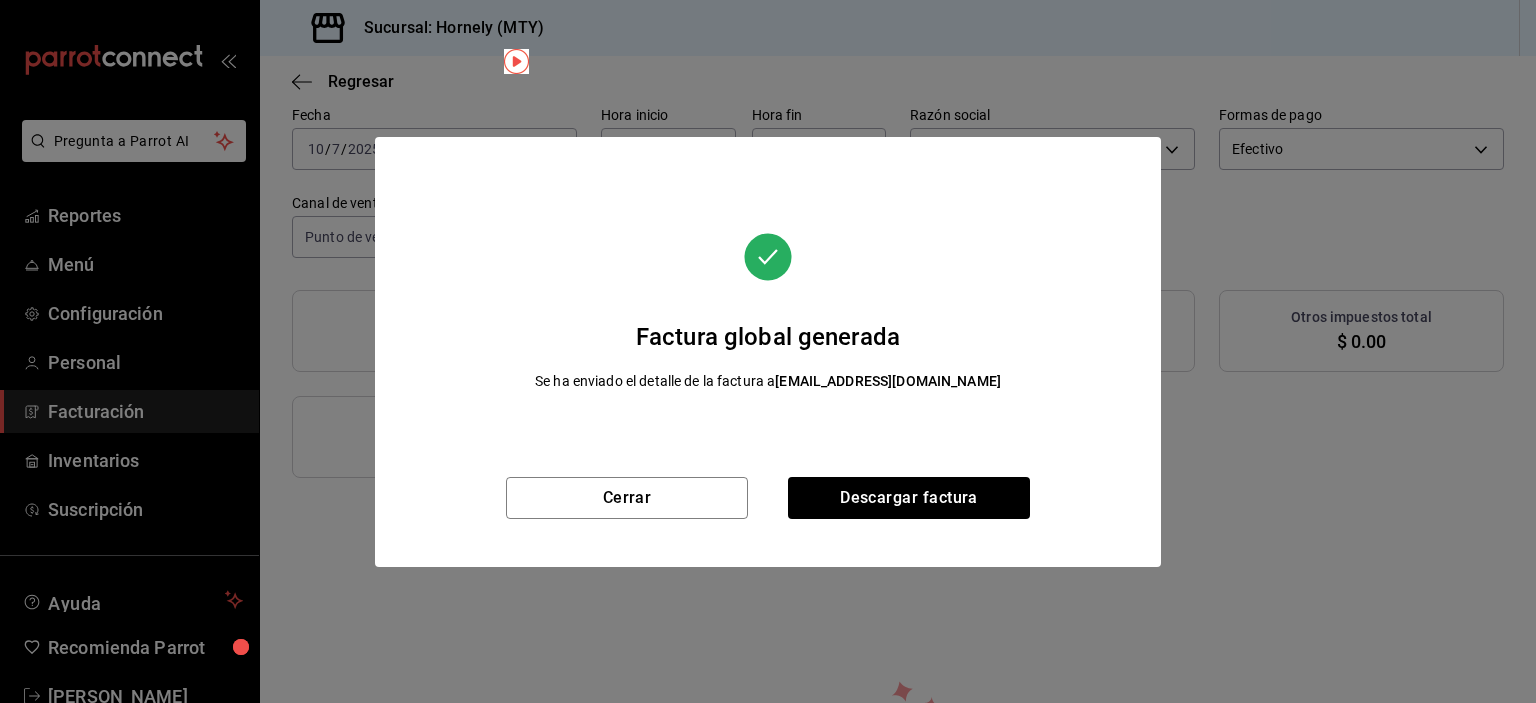 scroll, scrollTop: 76, scrollLeft: 0, axis: vertical 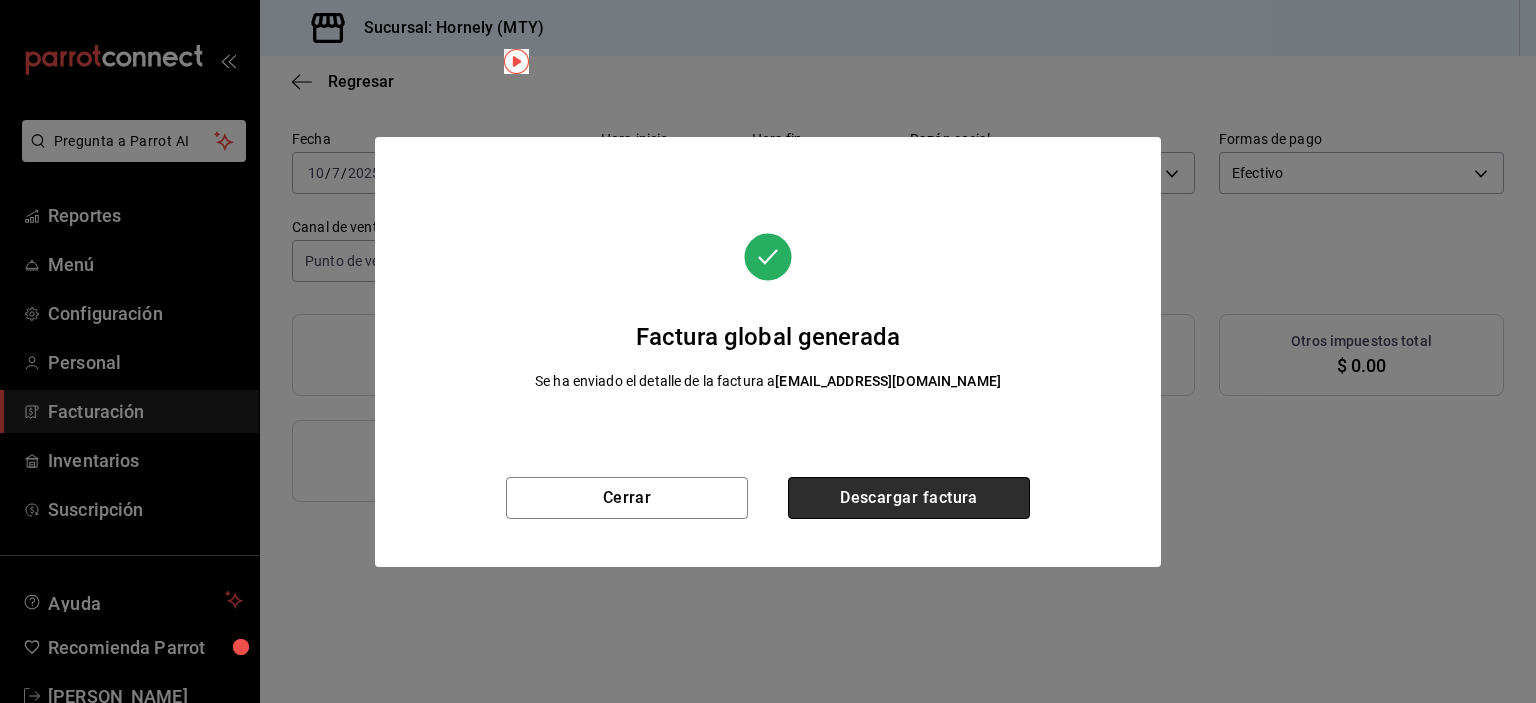 click on "Descargar factura" at bounding box center [909, 498] 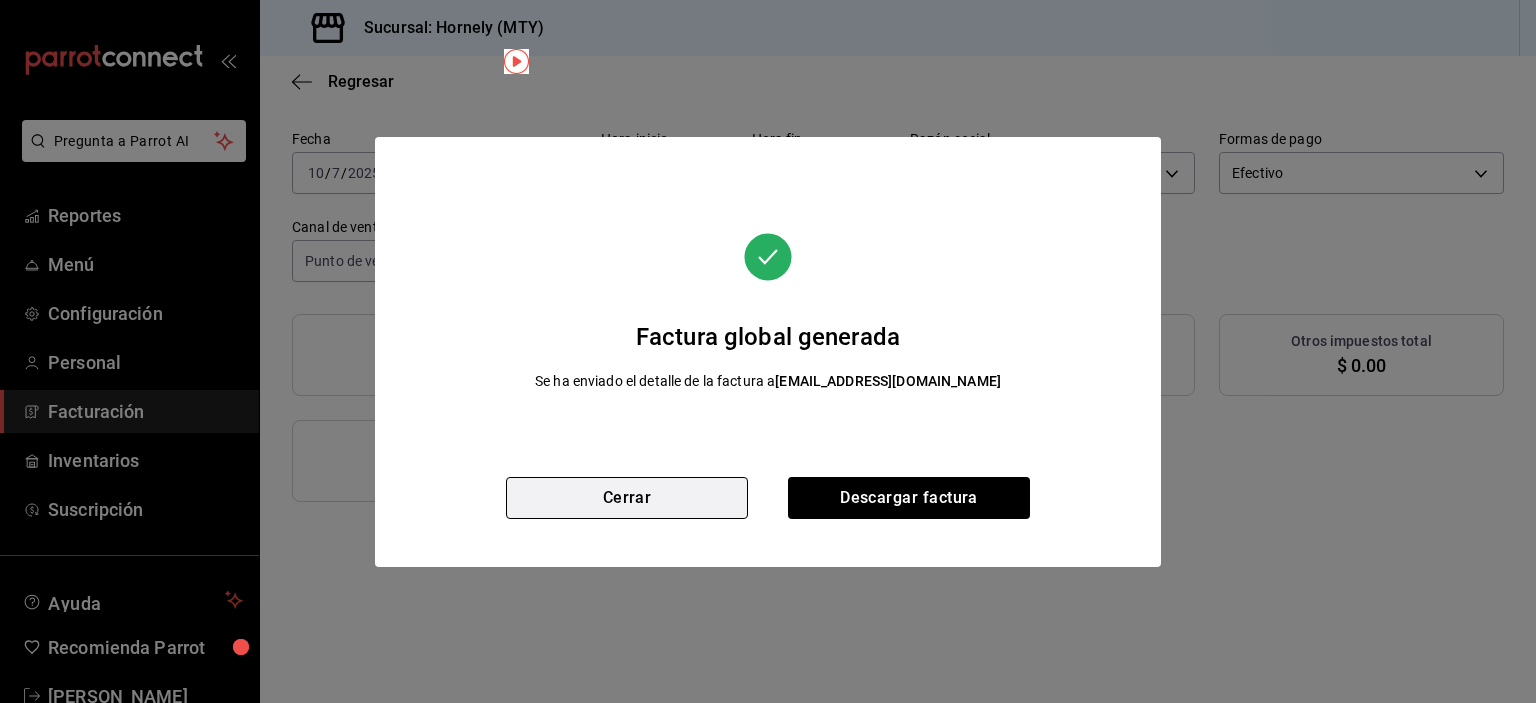 click on "Cerrar" at bounding box center [627, 498] 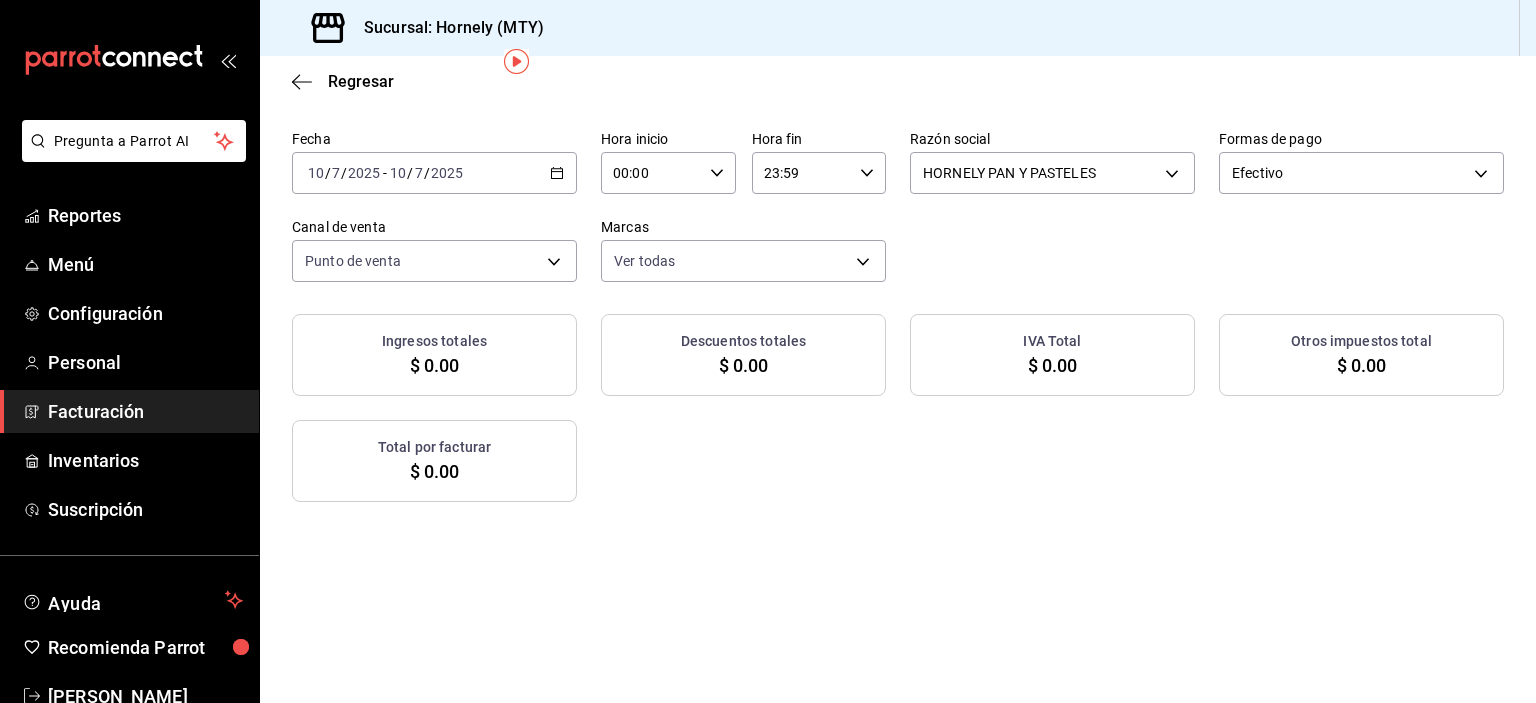 click on "[DATE] [DATE] - [DATE] [DATE]" at bounding box center [434, 173] 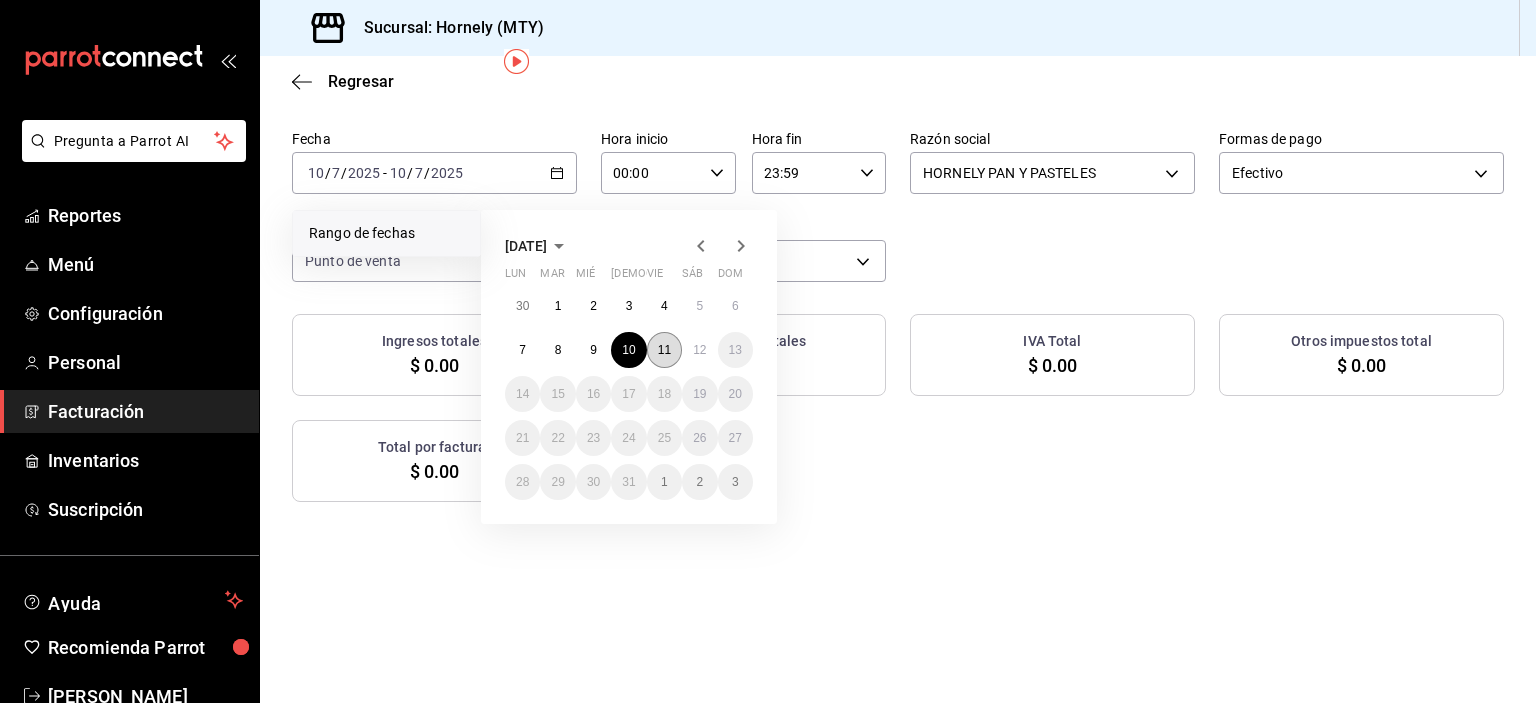 click on "11" at bounding box center (664, 350) 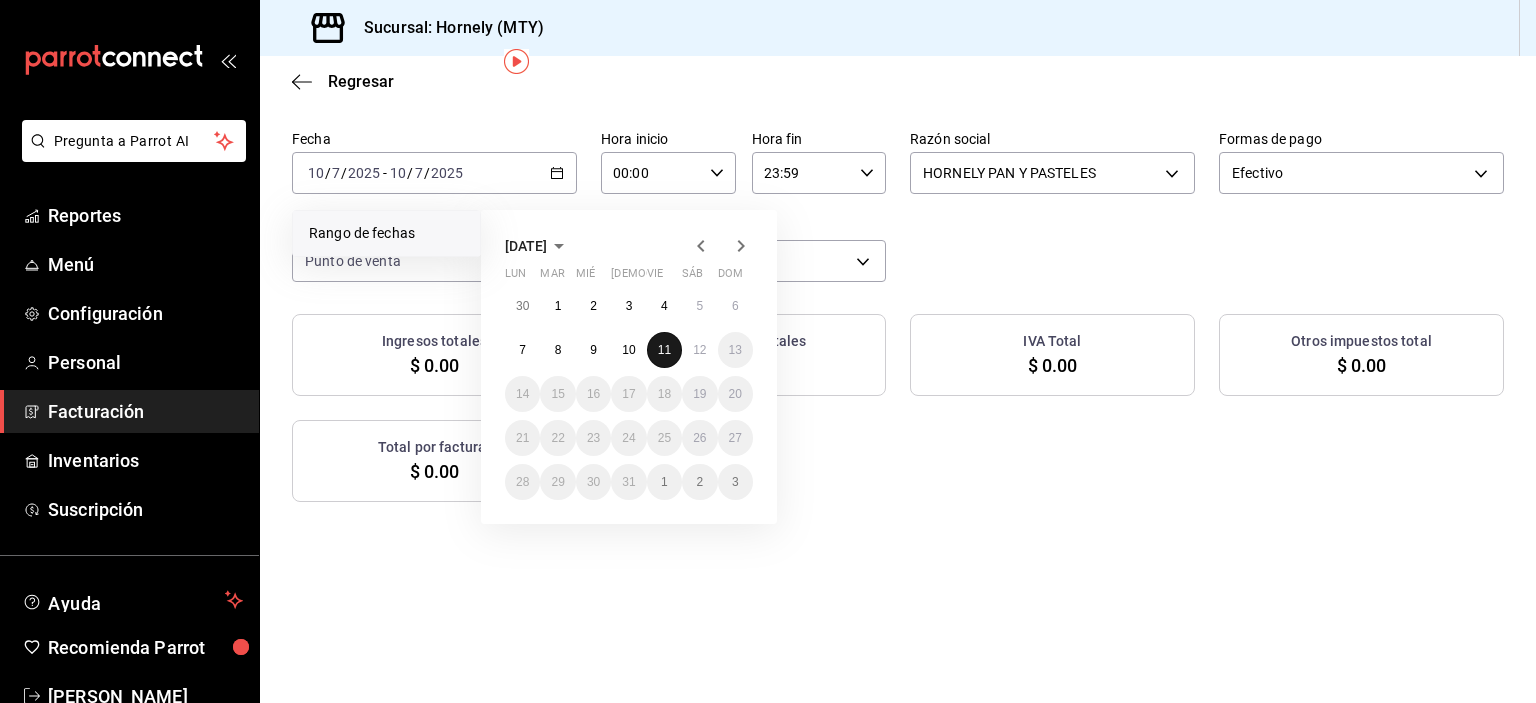 click on "11" at bounding box center (664, 350) 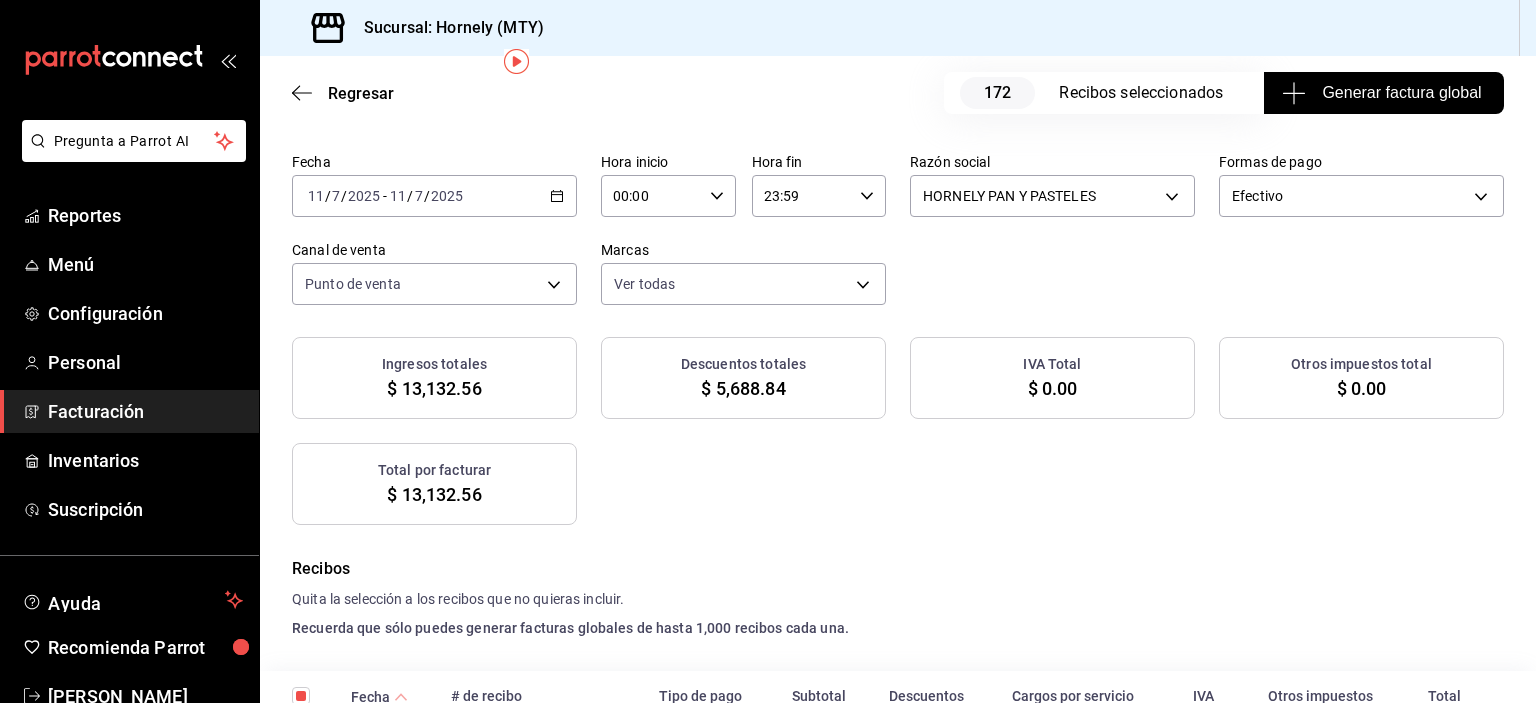 scroll, scrollTop: 100, scrollLeft: 0, axis: vertical 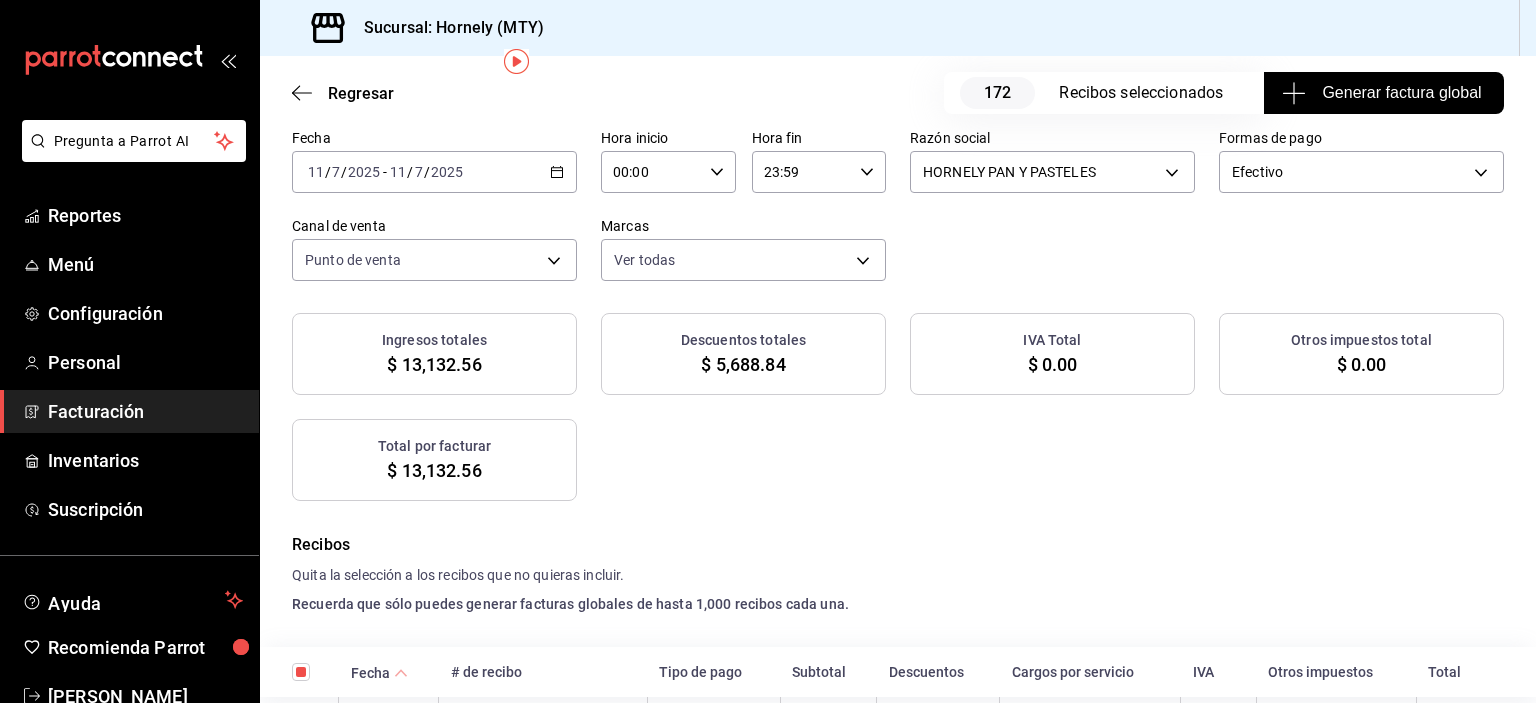 click on "Generar factura global" at bounding box center [1383, 93] 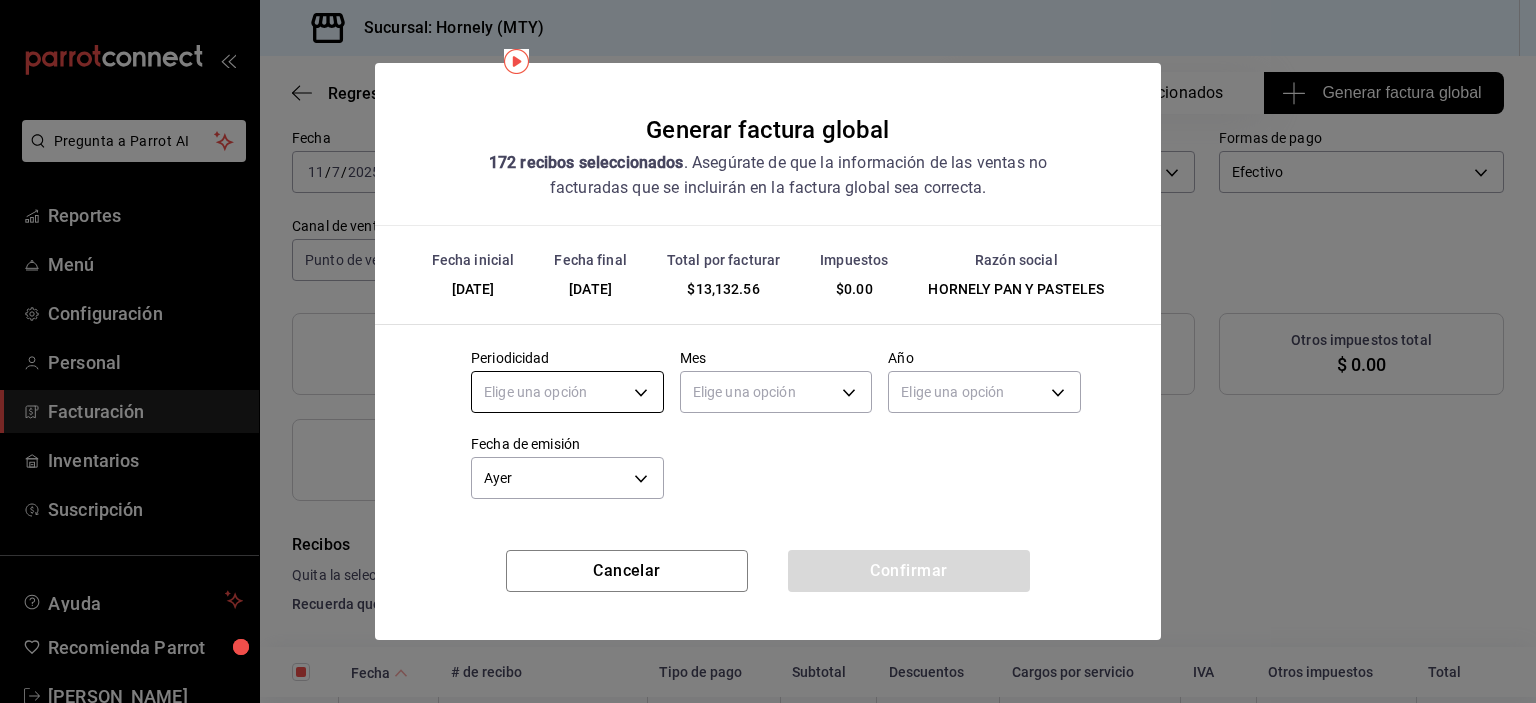 click on "Pregunta a Parrot AI Reportes   Menú   Configuración   Personal   Facturación   Inventarios   Suscripción   Ayuda Recomienda Parrot   [PERSON_NAME]   Sugerir nueva función   Sucursal: Hornely (MTY) Regresar 172 Recibos seleccionados Generar factura global Generar factura global Selecciona las ordenes que tus clientes no facturaron para emitir tu factural global. Fecha [DATE] [DATE] - [DATE] [DATE] Hora inicio 00:00 Hora inicio Hora fin 23:59 Hora fin Razón social HORNELY PAN Y PASTELES b2cd780a-b572-4f60-9a57-482b6a6c9eaf Formas de pago Efectivo CASH Canal de venta Punto de venta PARROT Marcas Ver todas f940d65f-f315-40ad-96cd-36aca2dc56c6 Ingresos totales $ 13,132.56 Descuentos totales $ 5,688.84 IVA Total $ 0.00 Otros impuestos total $ 0.00 Total por facturar $ 13,132.56 Recibos Quita la selección a los recibos que no quieras incluir. Recuerda que sólo puedes generar facturas globales de hasta 1,000 recibos cada una. Fecha # de recibo Tipo de pago Subtotal Descuentos IVA" at bounding box center (768, 351) 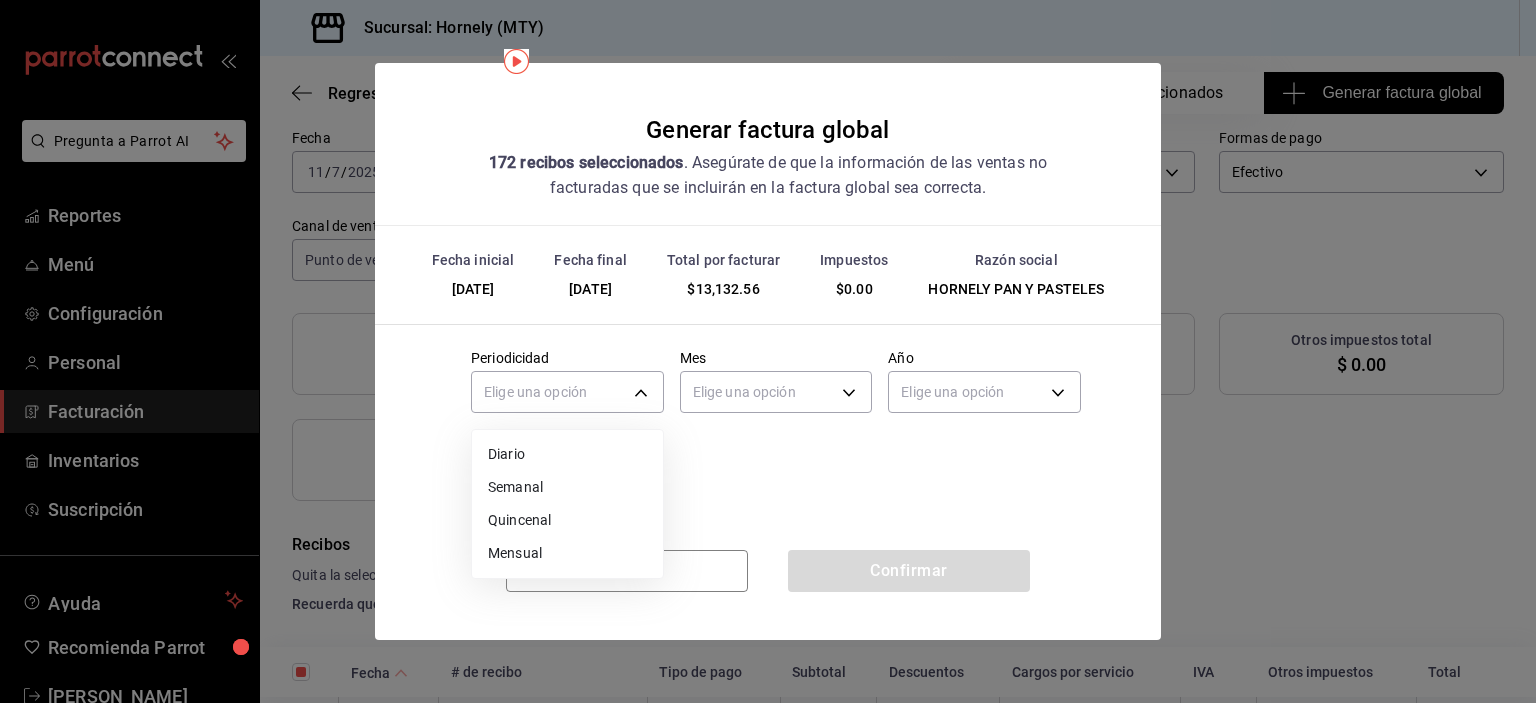 click on "Diario" at bounding box center [567, 454] 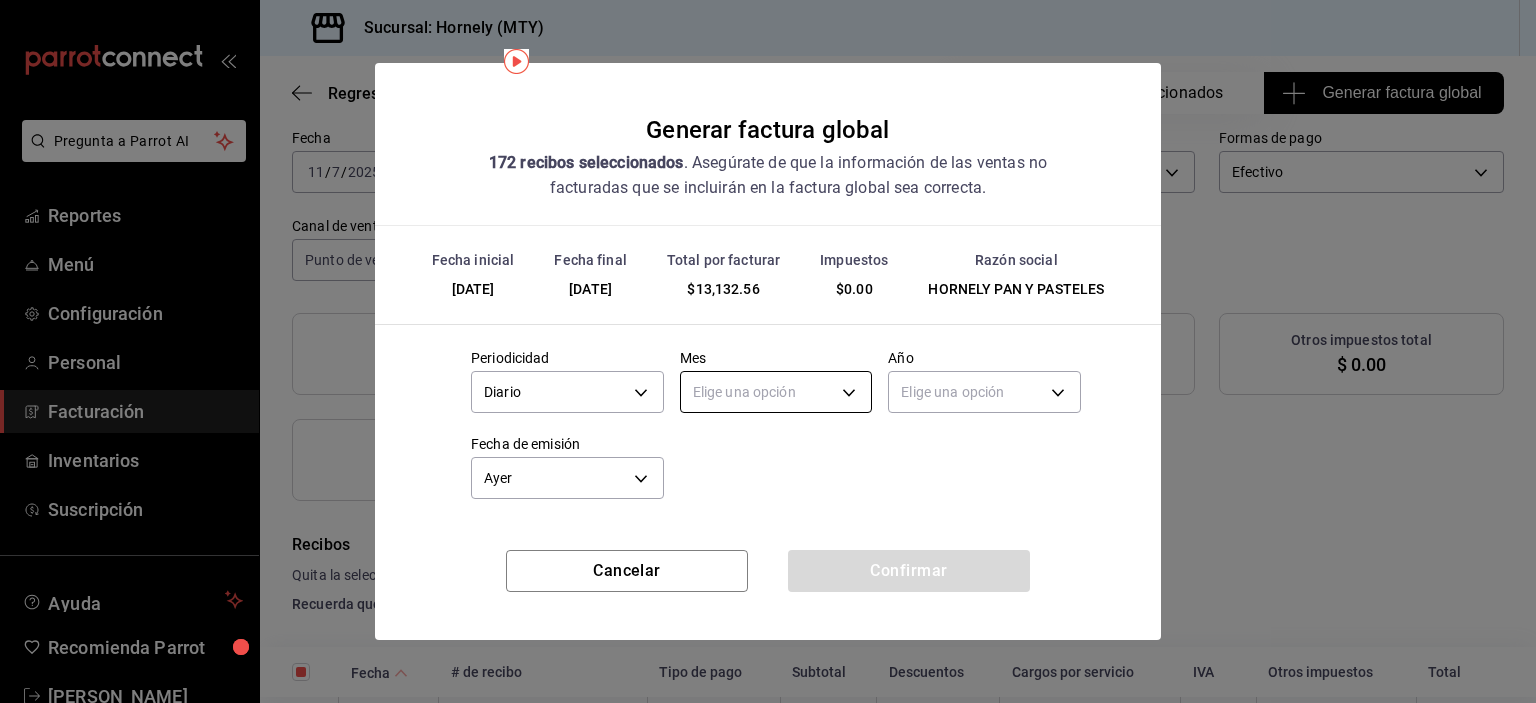 click on "Pregunta a Parrot AI Reportes   Menú   Configuración   Personal   Facturación   Inventarios   Suscripción   Ayuda Recomienda Parrot   [PERSON_NAME]   Sugerir nueva función   Sucursal: Hornely (MTY) Regresar 172 Recibos seleccionados Generar factura global Generar factura global Selecciona las ordenes que tus clientes no facturaron para emitir tu factural global. Fecha [DATE] [DATE] - [DATE] [DATE] Hora inicio 00:00 Hora inicio Hora fin 23:59 Hora fin Razón social HORNELY PAN Y PASTELES b2cd780a-b572-4f60-9a57-482b6a6c9eaf Formas de pago Efectivo CASH Canal de venta Punto de venta PARROT Marcas Ver todas f940d65f-f315-40ad-96cd-36aca2dc56c6 Ingresos totales $ 13,132.56 Descuentos totales $ 5,688.84 IVA Total $ 0.00 Otros impuestos total $ 0.00 Total por facturar $ 13,132.56 Recibos Quita la selección a los recibos que no quieras incluir. Recuerda que sólo puedes generar facturas globales de hasta 1,000 recibos cada una. Fecha # de recibo Tipo de pago Subtotal Descuentos IVA" at bounding box center [768, 351] 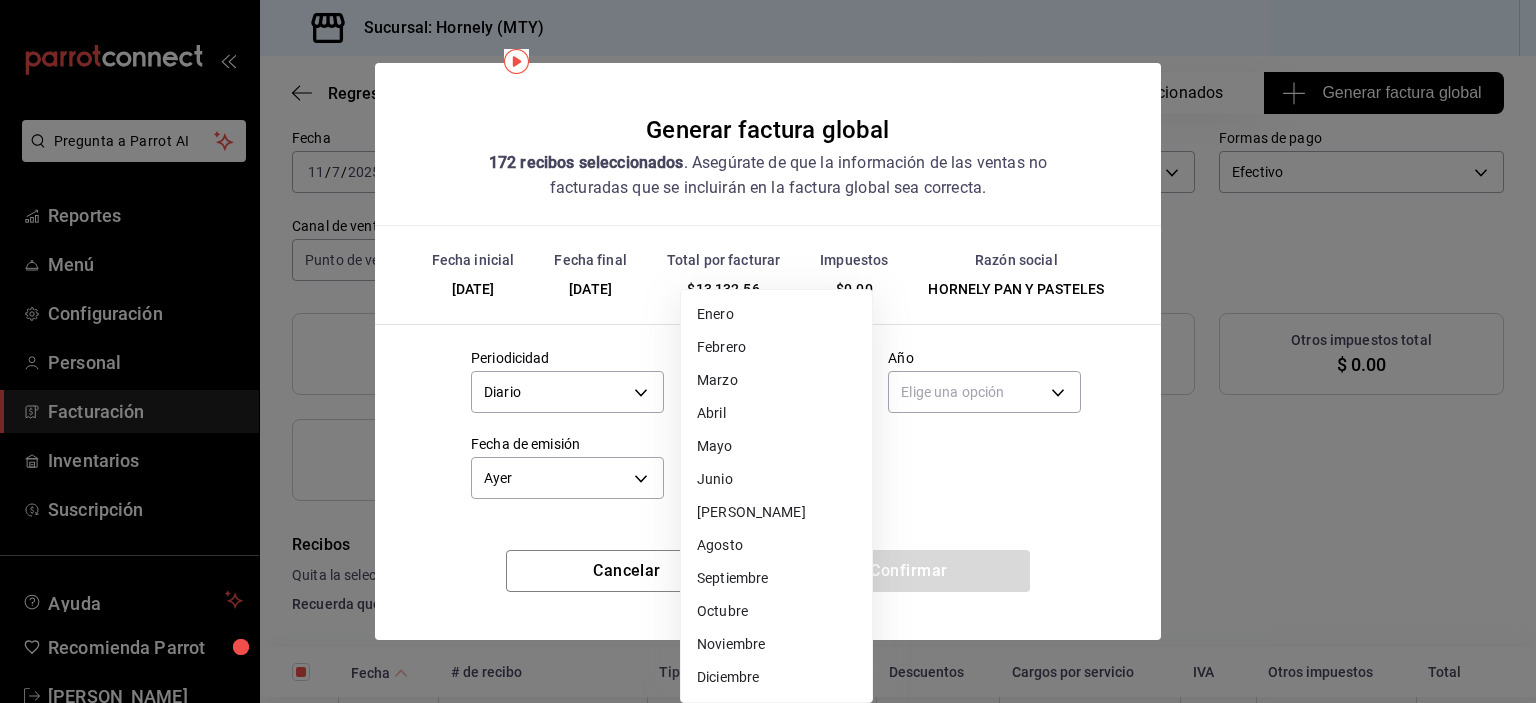click on "[PERSON_NAME]" at bounding box center [776, 512] 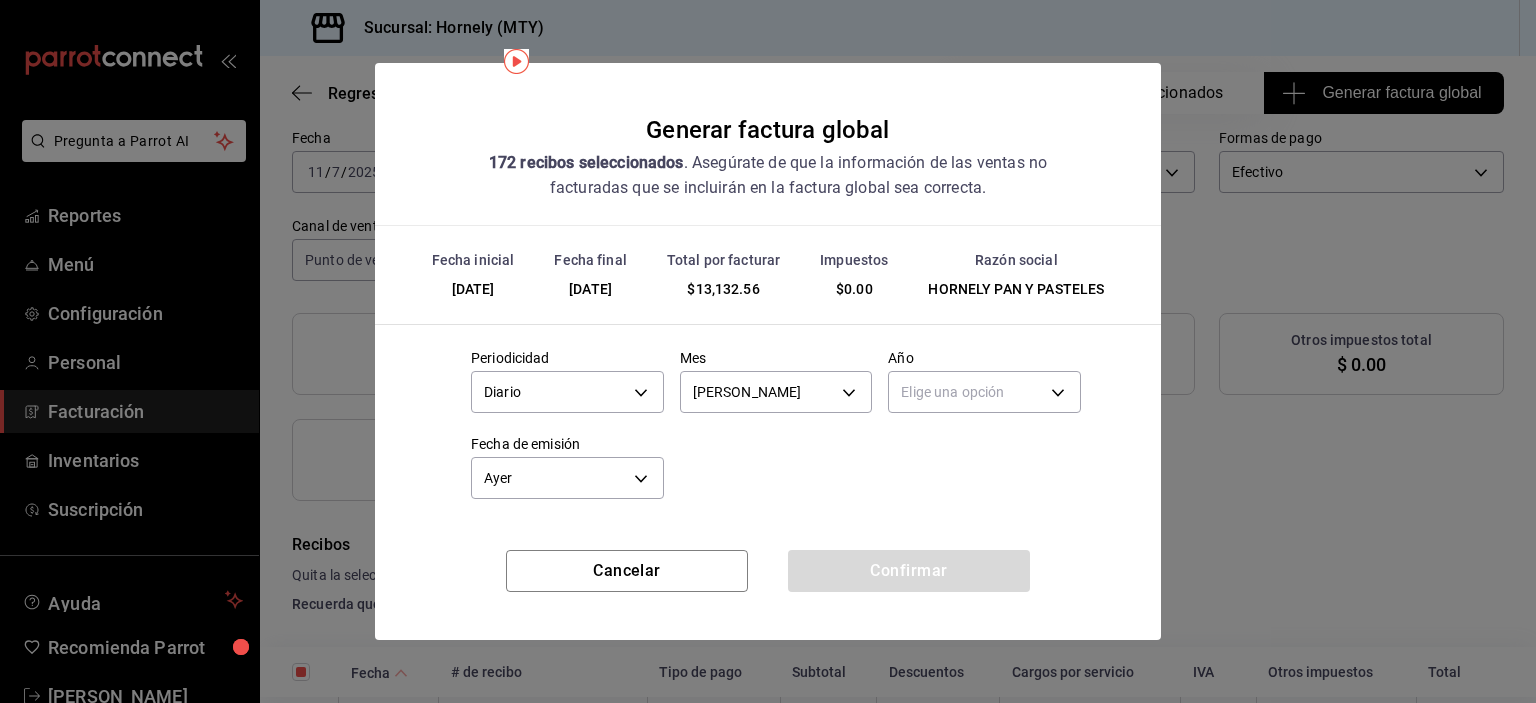 click on "Pregunta a Parrot AI Reportes   Menú   Configuración   Personal   Facturación   Inventarios   Suscripción   Ayuda Recomienda Parrot   [PERSON_NAME]   Sugerir nueva función   Sucursal: Hornely (MTY) Regresar 172 Recibos seleccionados Generar factura global Generar factura global Selecciona las ordenes que tus clientes no facturaron para emitir tu factural global. Fecha [DATE] [DATE] - [DATE] [DATE] Hora inicio 00:00 Hora inicio Hora fin 23:59 Hora fin Razón social HORNELY PAN Y PASTELES b2cd780a-b572-4f60-9a57-482b6a6c9eaf Formas de pago Efectivo CASH Canal de venta Punto de venta PARROT Marcas Ver todas f940d65f-f315-40ad-96cd-36aca2dc56c6 Ingresos totales $ 13,132.56 Descuentos totales $ 5,688.84 IVA Total $ 0.00 Otros impuestos total $ 0.00 Total por facturar $ 13,132.56 Recibos Quita la selección a los recibos que no quieras incluir. Recuerda que sólo puedes generar facturas globales de hasta 1,000 recibos cada una. Fecha # de recibo Tipo de pago Subtotal Descuentos IVA" at bounding box center (768, 351) 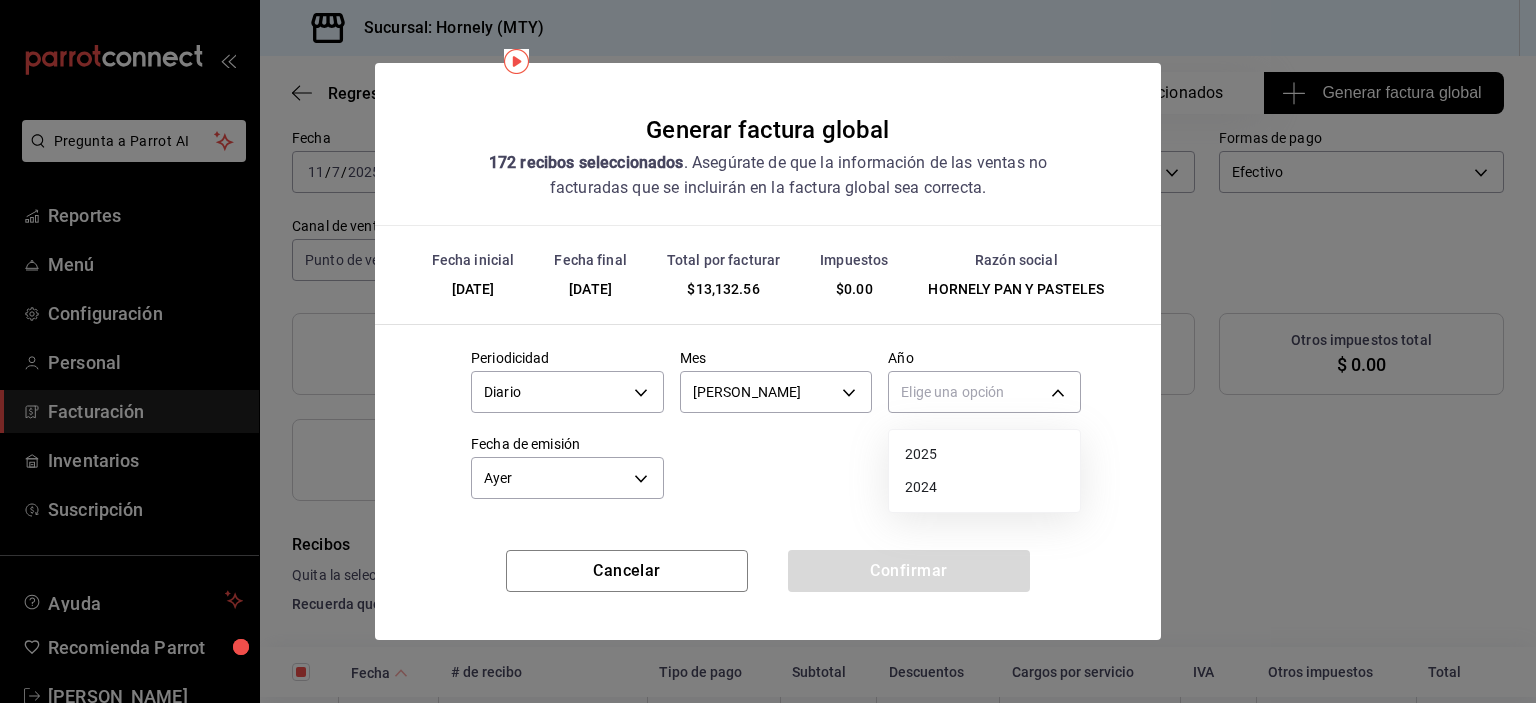 click on "2025" at bounding box center [984, 454] 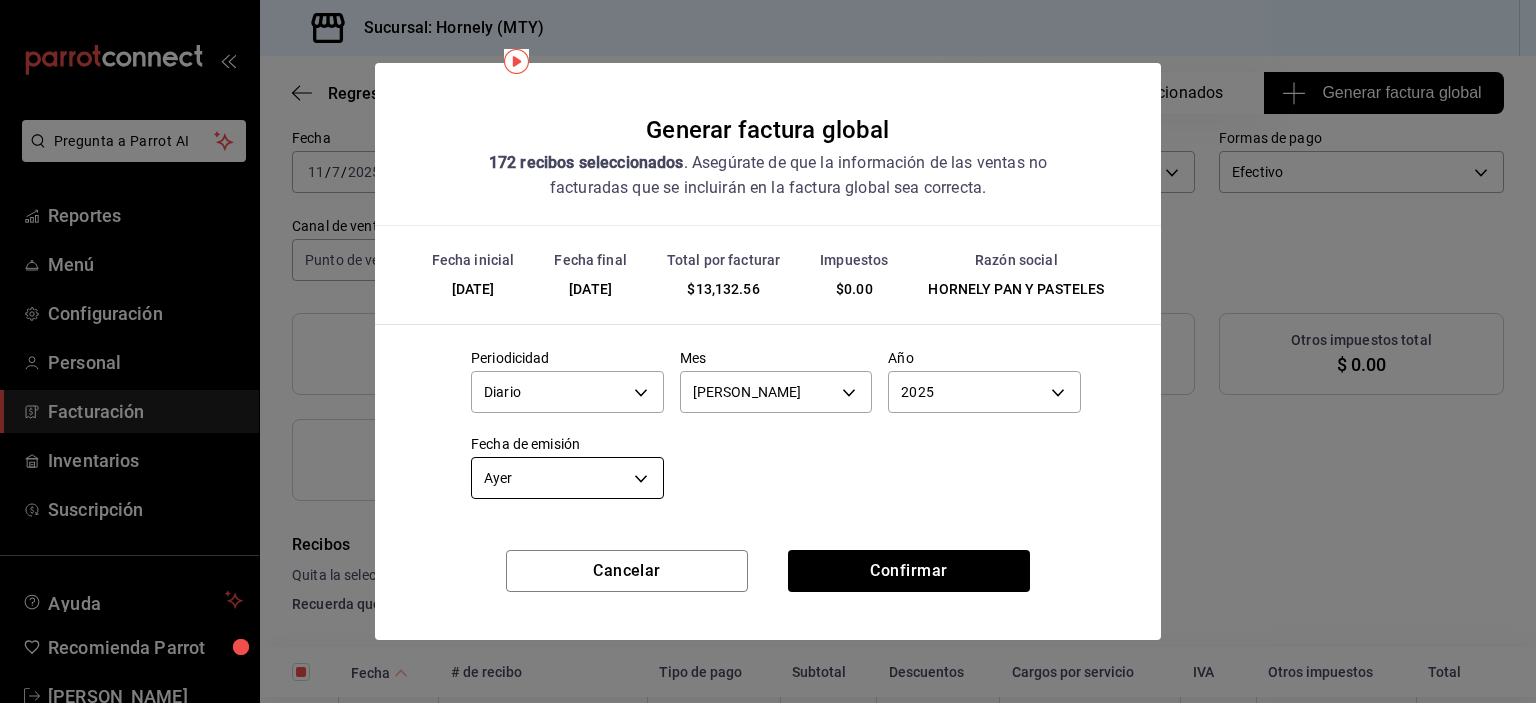 click on "Pregunta a Parrot AI Reportes   Menú   Configuración   Personal   Facturación   Inventarios   Suscripción   Ayuda Recomienda Parrot   [PERSON_NAME]   Sugerir nueva función   Sucursal: Hornely (MTY) Regresar 172 Recibos seleccionados Generar factura global Generar factura global Selecciona las ordenes que tus clientes no facturaron para emitir tu factural global. Fecha [DATE] [DATE] - [DATE] [DATE] Hora inicio 00:00 Hora inicio Hora fin 23:59 Hora fin Razón social HORNELY PAN Y PASTELES b2cd780a-b572-4f60-9a57-482b6a6c9eaf Formas de pago Efectivo CASH Canal de venta Punto de venta PARROT Marcas Ver todas f940d65f-f315-40ad-96cd-36aca2dc56c6 Ingresos totales $ 13,132.56 Descuentos totales $ 5,688.84 IVA Total $ 0.00 Otros impuestos total $ 0.00 Total por facturar $ 13,132.56 Recibos Quita la selección a los recibos que no quieras incluir. Recuerda que sólo puedes generar facturas globales de hasta 1,000 recibos cada una. Fecha # de recibo Tipo de pago Subtotal Descuentos IVA" at bounding box center (768, 351) 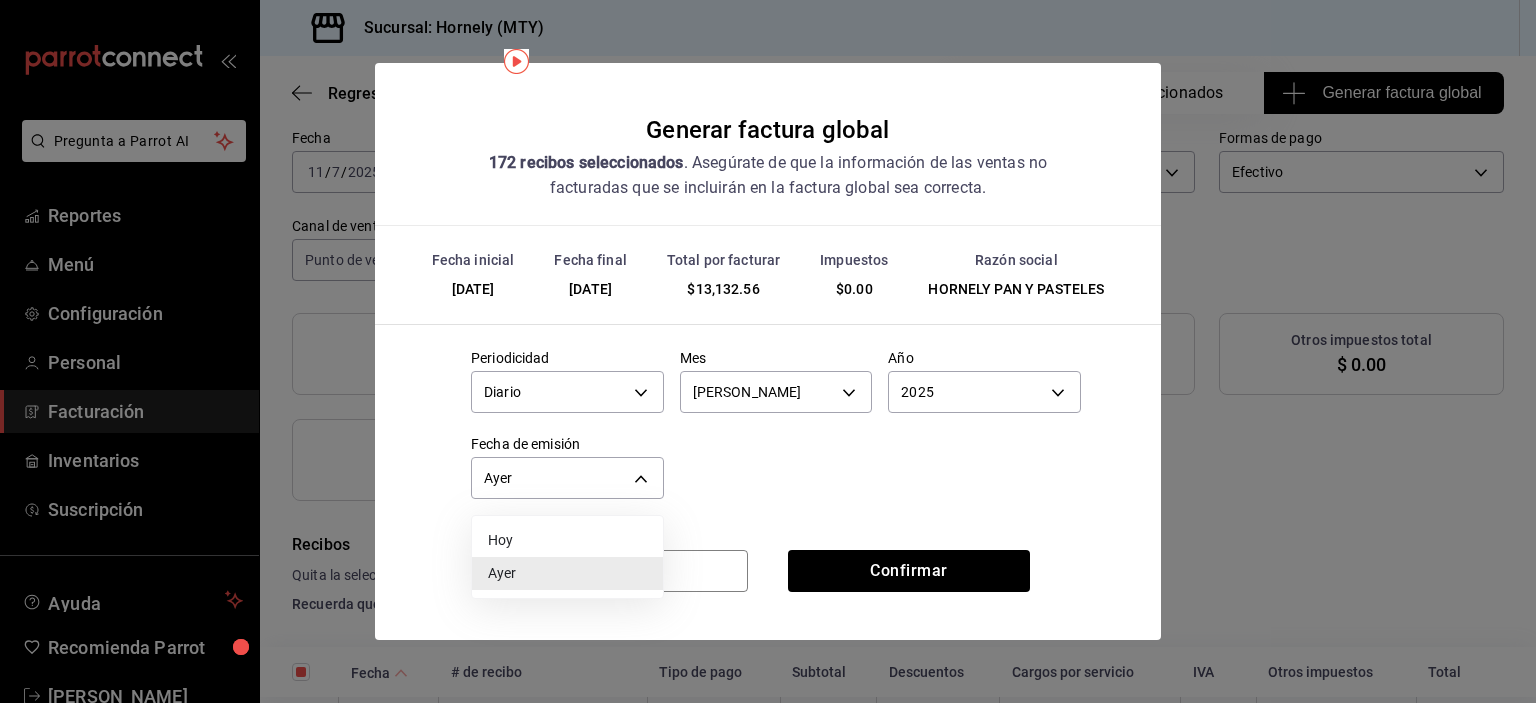 click on "Ayer" at bounding box center (567, 573) 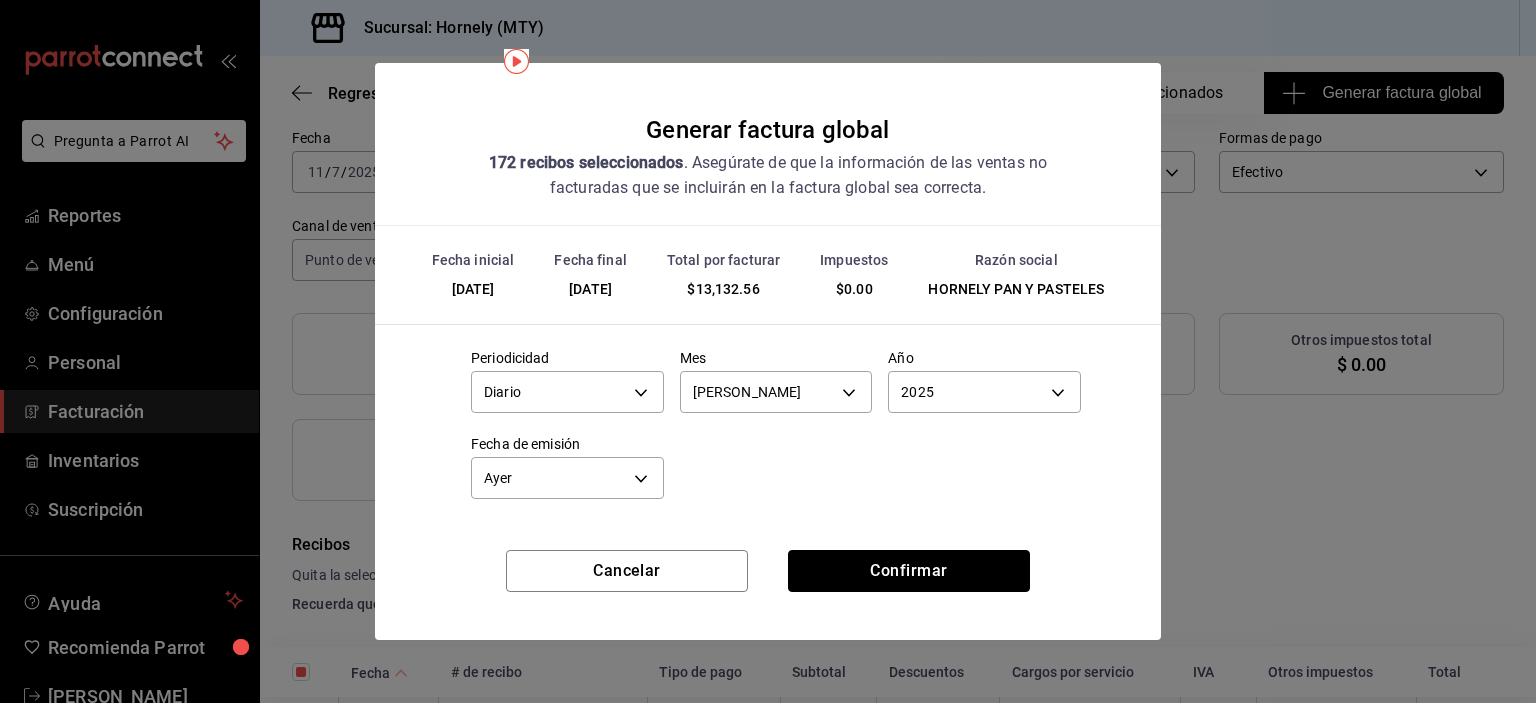click on "Confirmar" at bounding box center [909, 571] 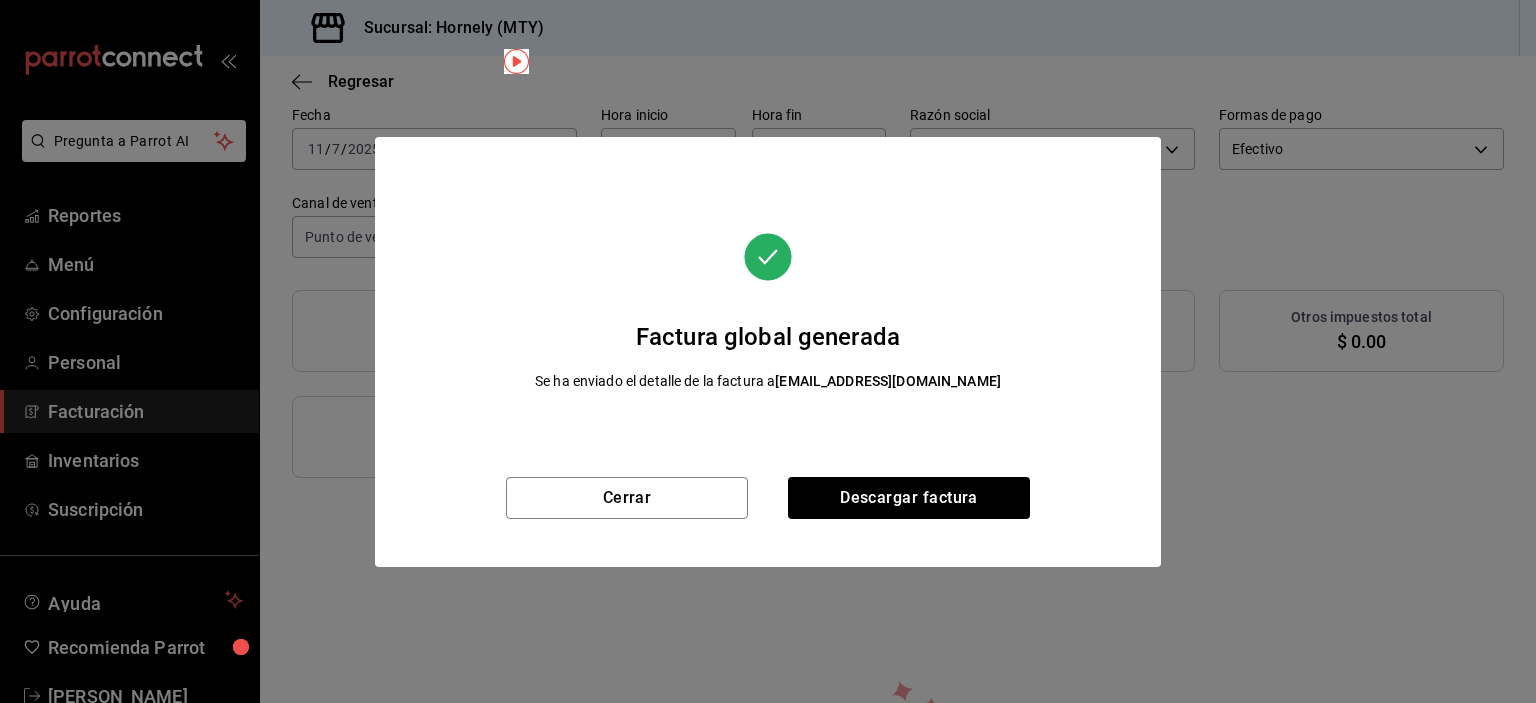 scroll, scrollTop: 76, scrollLeft: 0, axis: vertical 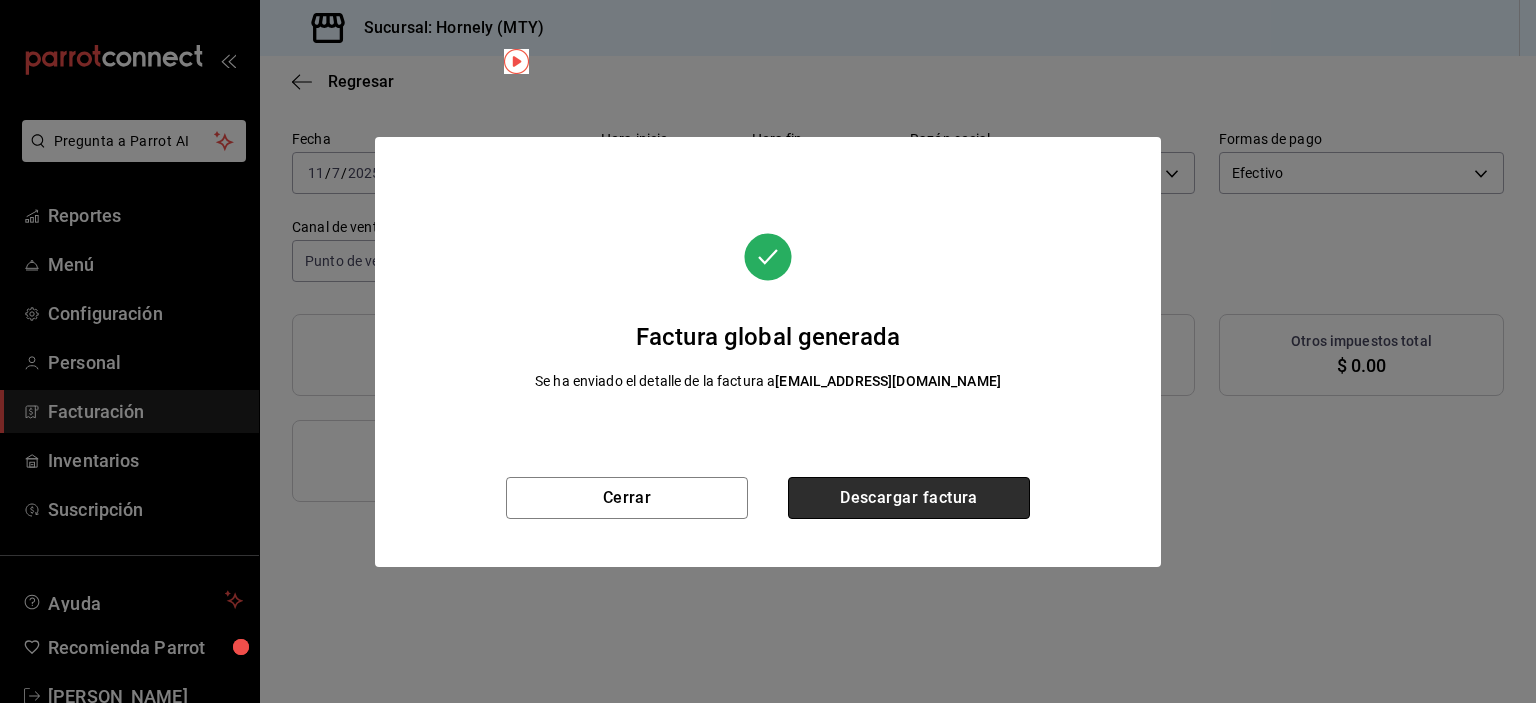 click on "Descargar factura" at bounding box center (909, 498) 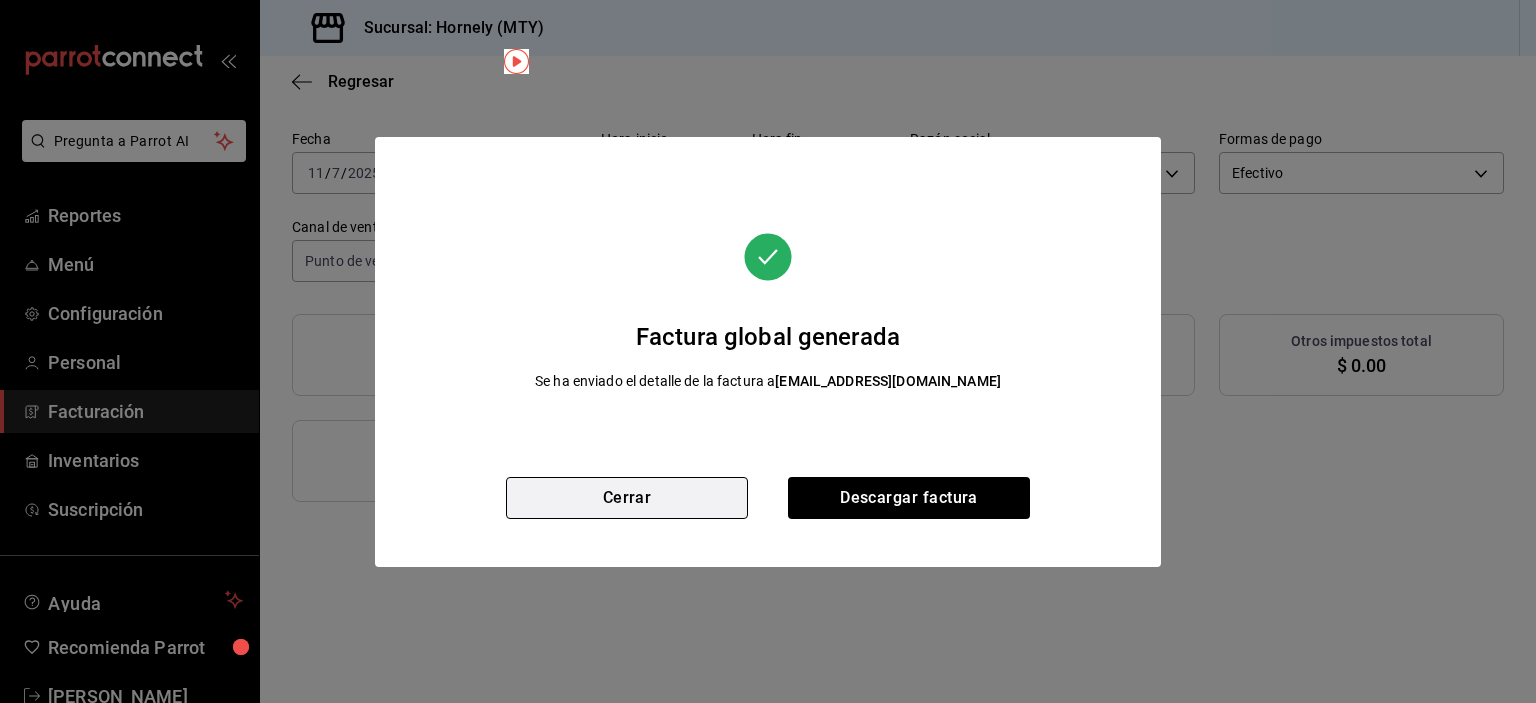 click on "Cerrar" at bounding box center (627, 498) 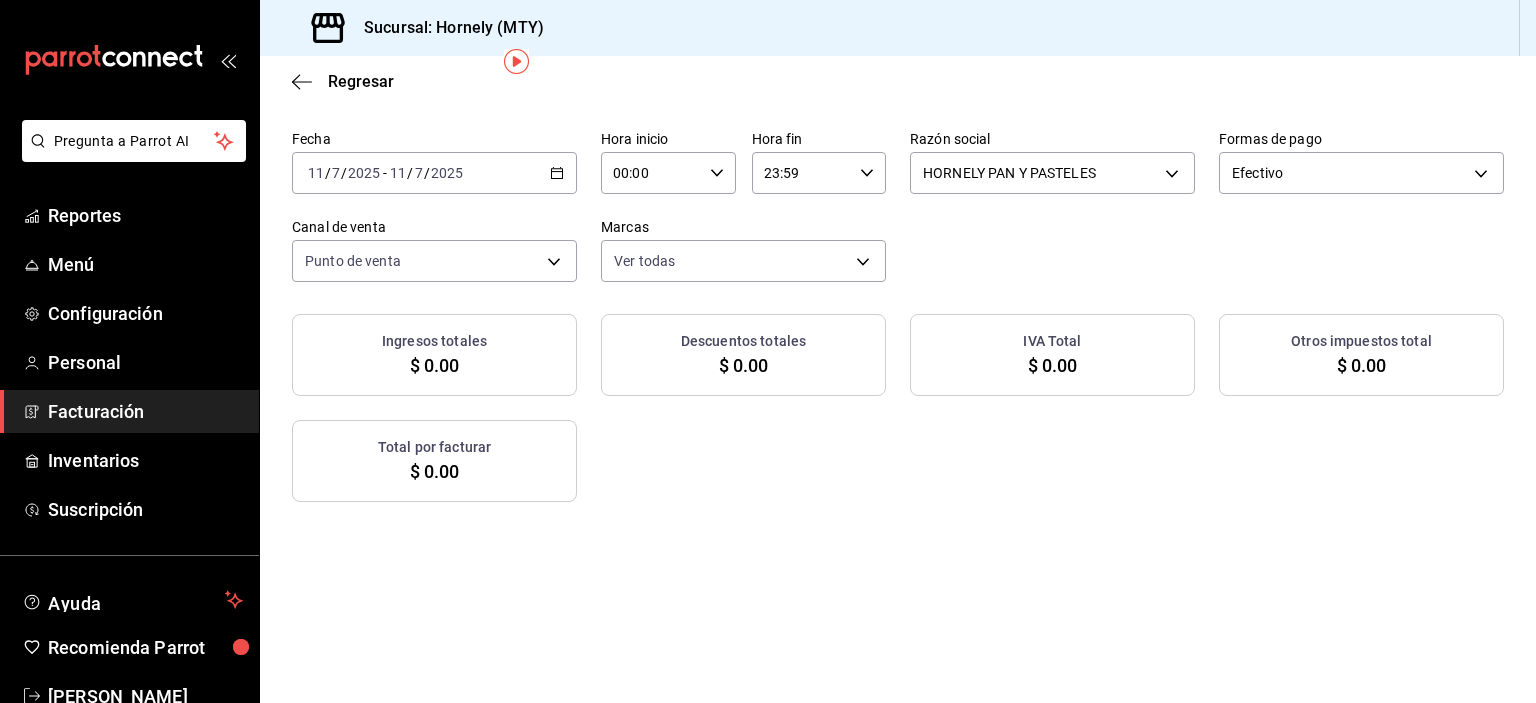 click on "Facturación" at bounding box center (145, 411) 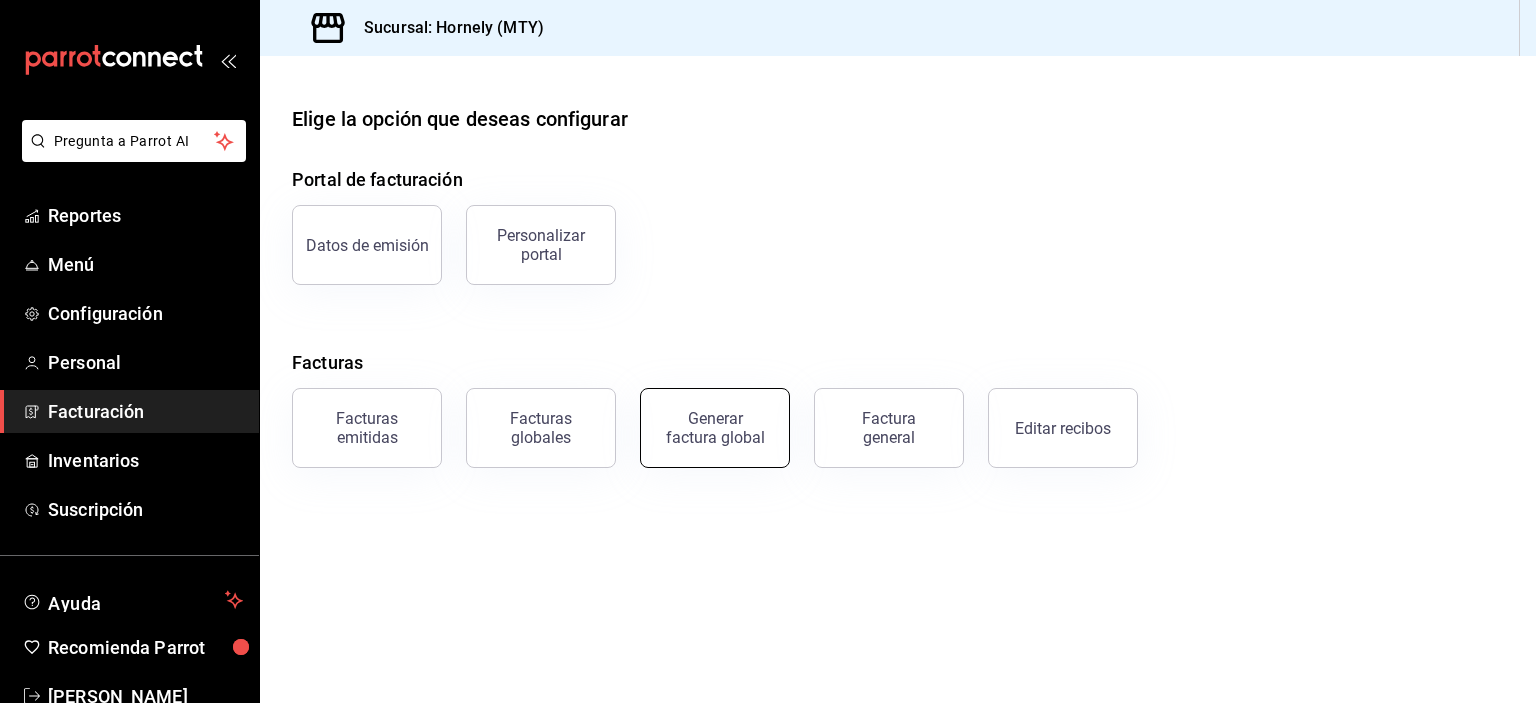 click on "Generar factura global" at bounding box center [715, 428] 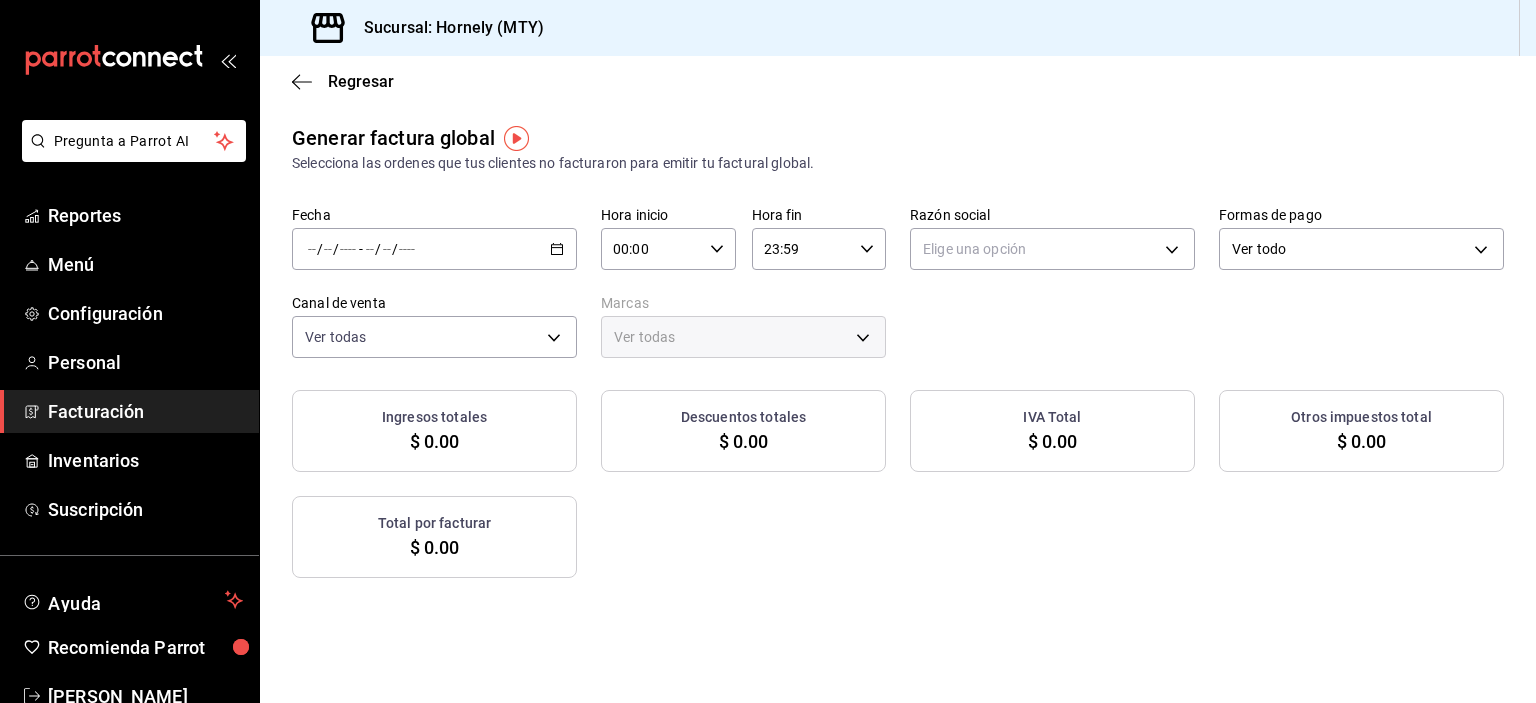 click on "/ / - / /" at bounding box center (434, 249) 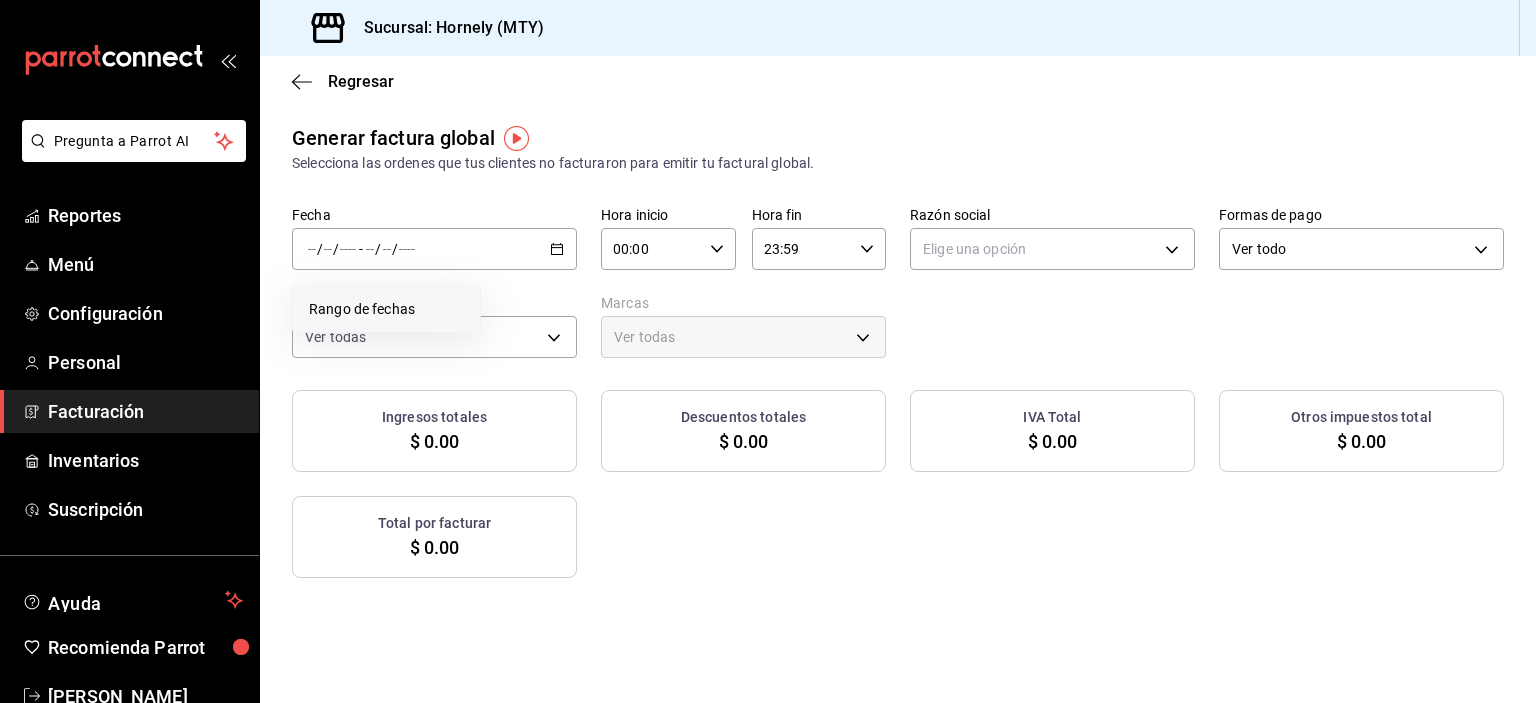click on "Rango de fechas" at bounding box center (386, 309) 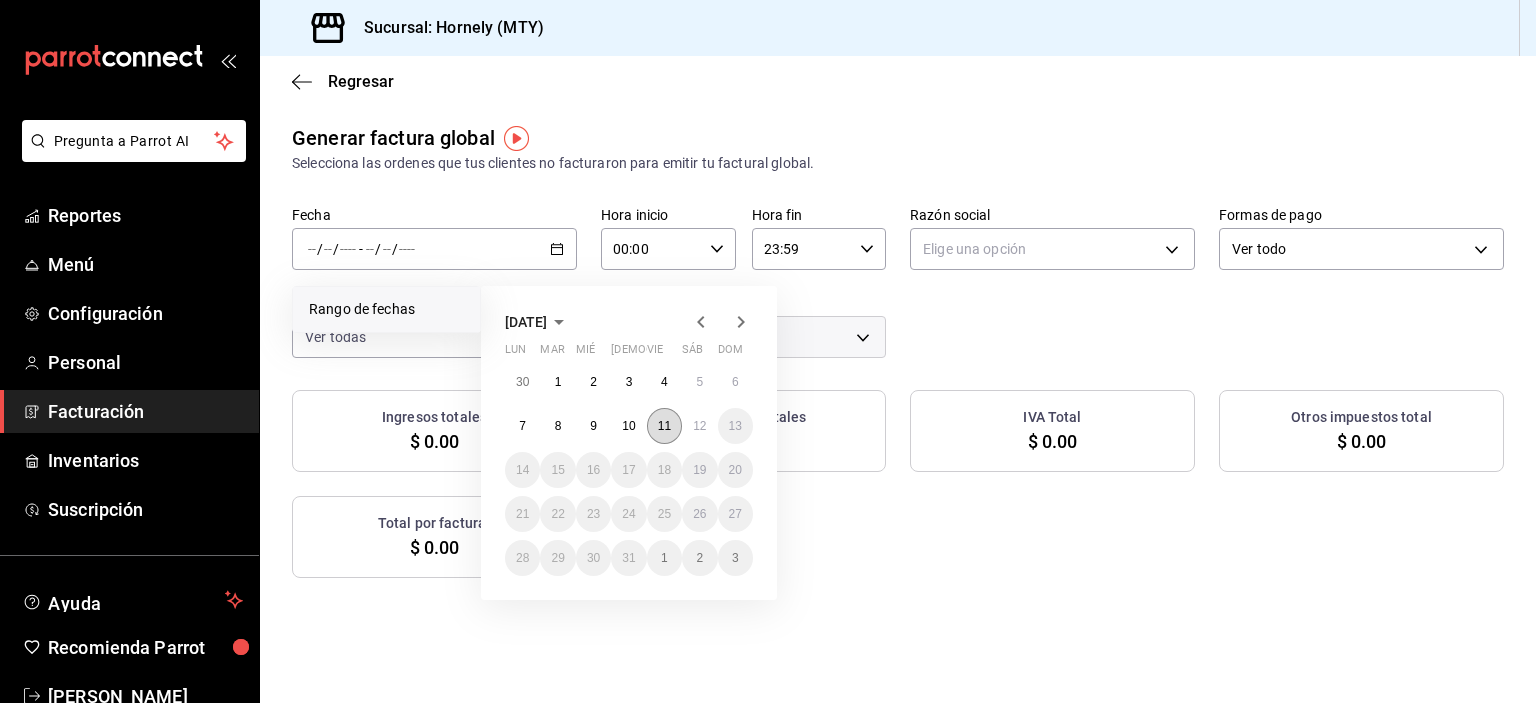 click on "11" at bounding box center (664, 426) 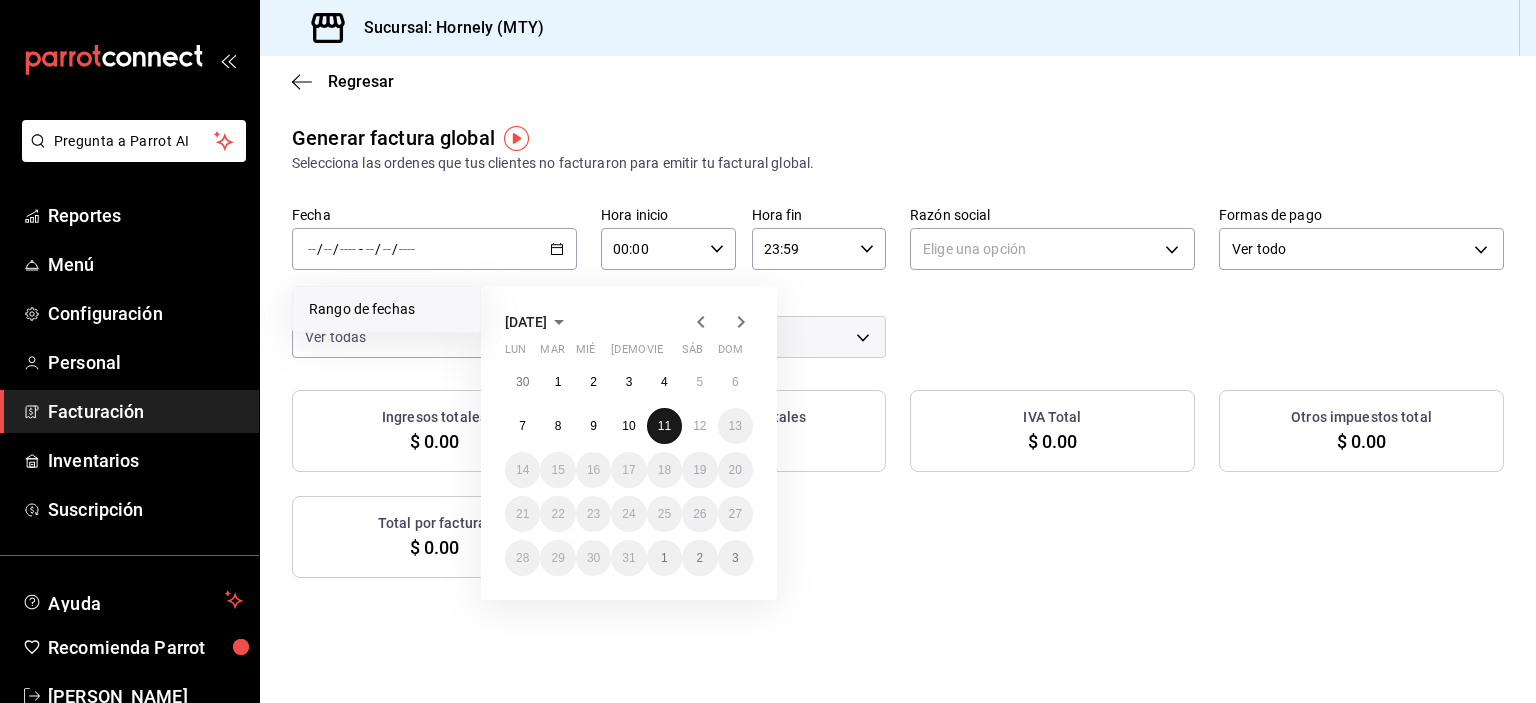 click on "11" at bounding box center (664, 426) 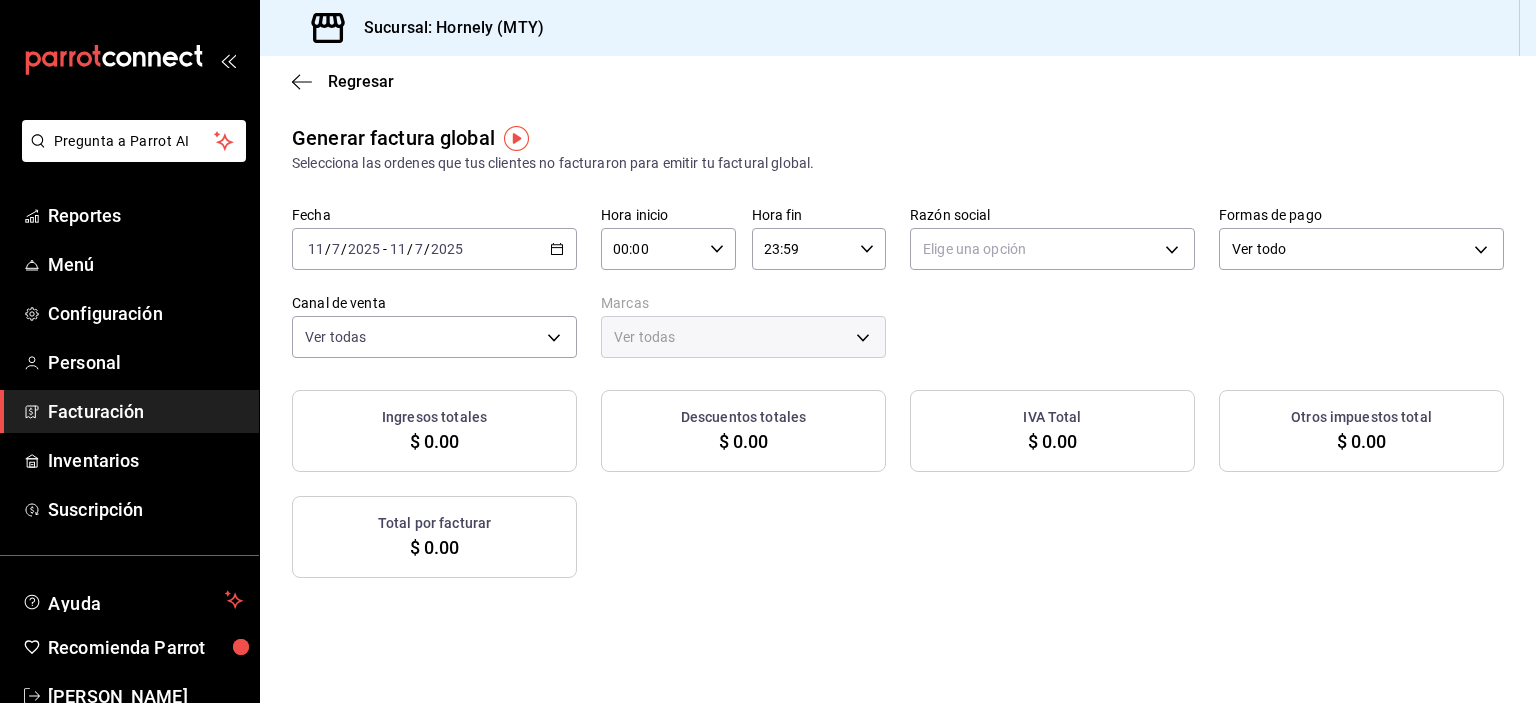 click on "Fecha [DATE] [DATE] - [DATE] [DATE] Hora inicio 00:00 Hora inicio Hora fin 23:59 Hora fin Razón social Elige una opción Formas de pago Ver todo ALL Canal de venta Ver todas PARROT,UBER_EATS,RAPPI,DIDI_FOOD,ONLINE Marcas Ver todas" at bounding box center [898, 282] 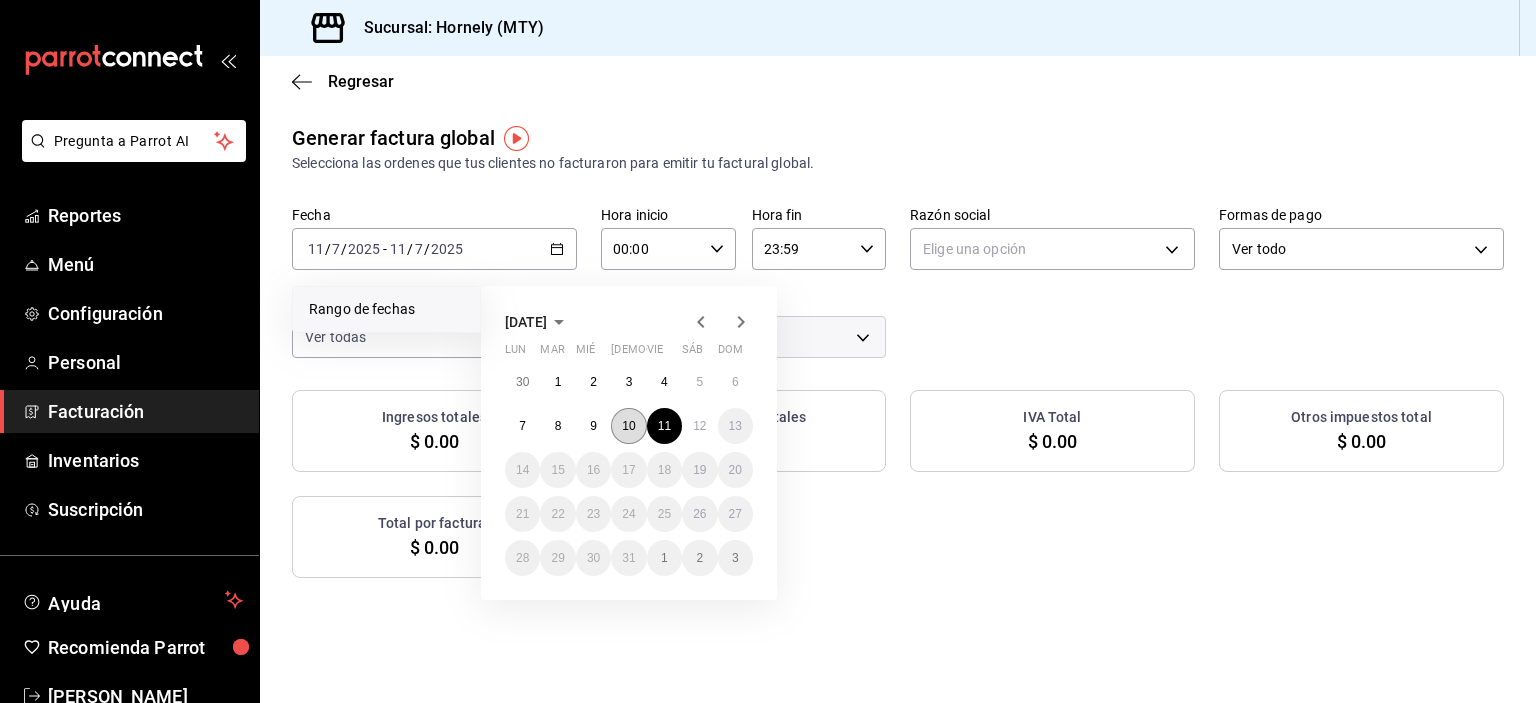 click on "10" at bounding box center [628, 426] 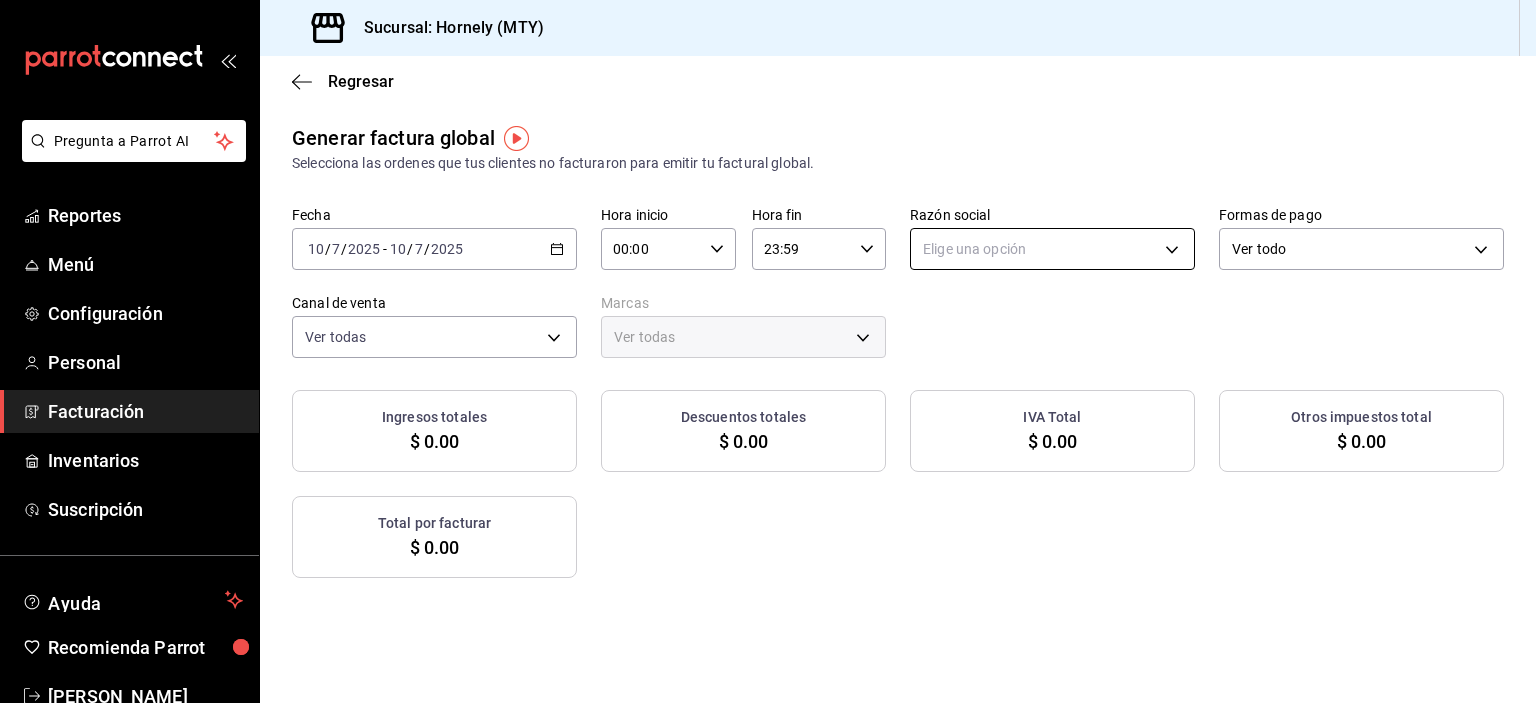 click on "Pregunta a Parrot AI Reportes   Menú   Configuración   Personal   Facturación   Inventarios   Suscripción   Ayuda Recomienda Parrot   [PERSON_NAME]   Sugerir nueva función   Sucursal: Hornely (MTY) Regresar Generar factura global Selecciona las ordenes que tus clientes no facturaron para emitir tu factural global. Fecha [DATE] [DATE] - [DATE] [DATE] Hora inicio 00:00 Hora inicio Hora fin 23:59 Hora fin Razón social Elige una opción Formas de pago Ver todo ALL Canal de venta Ver todas PARROT,UBER_EATS,RAPPI,DIDI_FOOD,ONLINE Marcas Ver todas Ingresos totales $ 0.00 Descuentos totales $ 0.00 IVA Total $ 0.00 Otros impuestos total $ 0.00 Total por facturar $ 0.00 No hay información que mostrar GANA 1 MES GRATIS EN TU SUSCRIPCIÓN AQUÍ Ver video tutorial Ir a video Pregunta a Parrot AI Reportes   Menú   Configuración   Personal   Facturación   Inventarios   Suscripción   Ayuda Recomienda Parrot   [PERSON_NAME]   Sugerir nueva función   Visitar centro de ayuda" at bounding box center [768, 351] 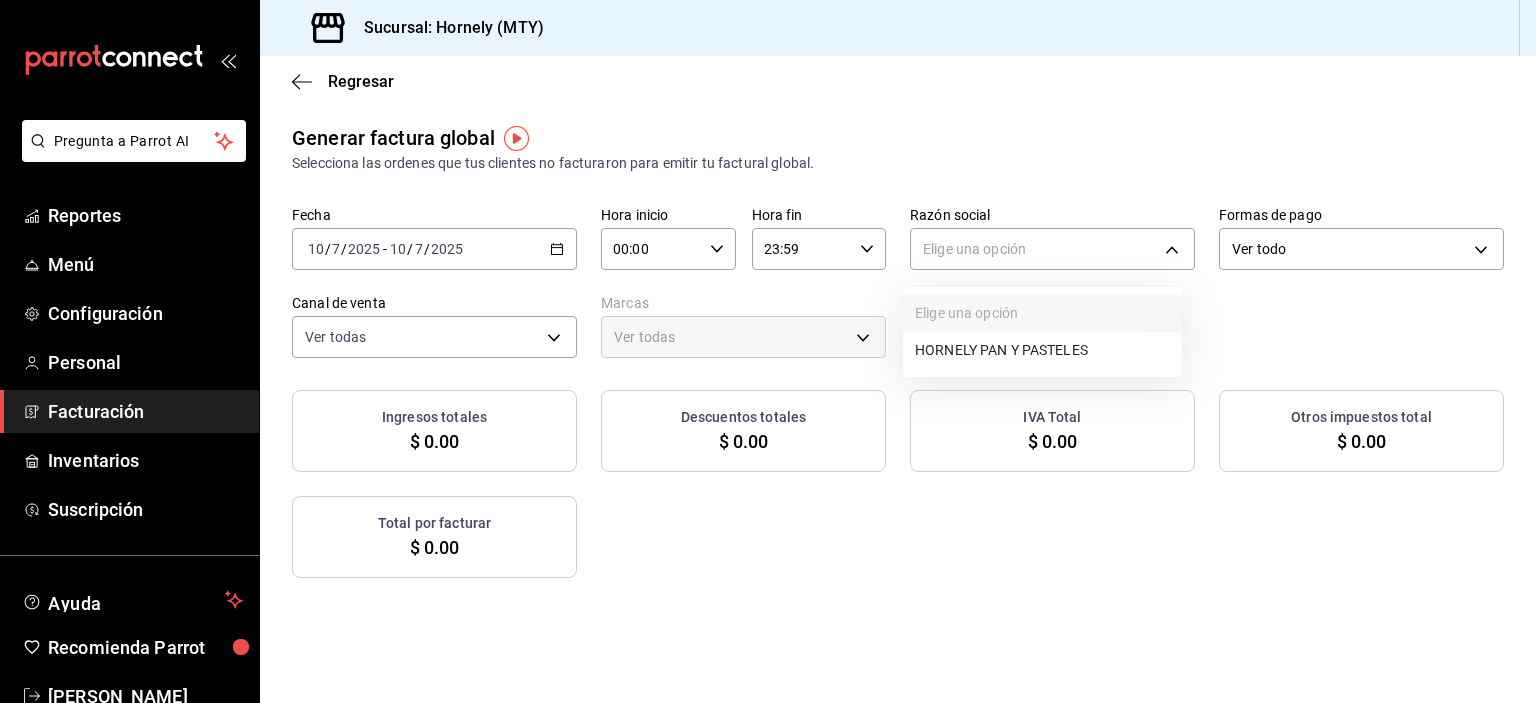 click on "HORNELY PAN Y PASTELES" at bounding box center [1042, 350] 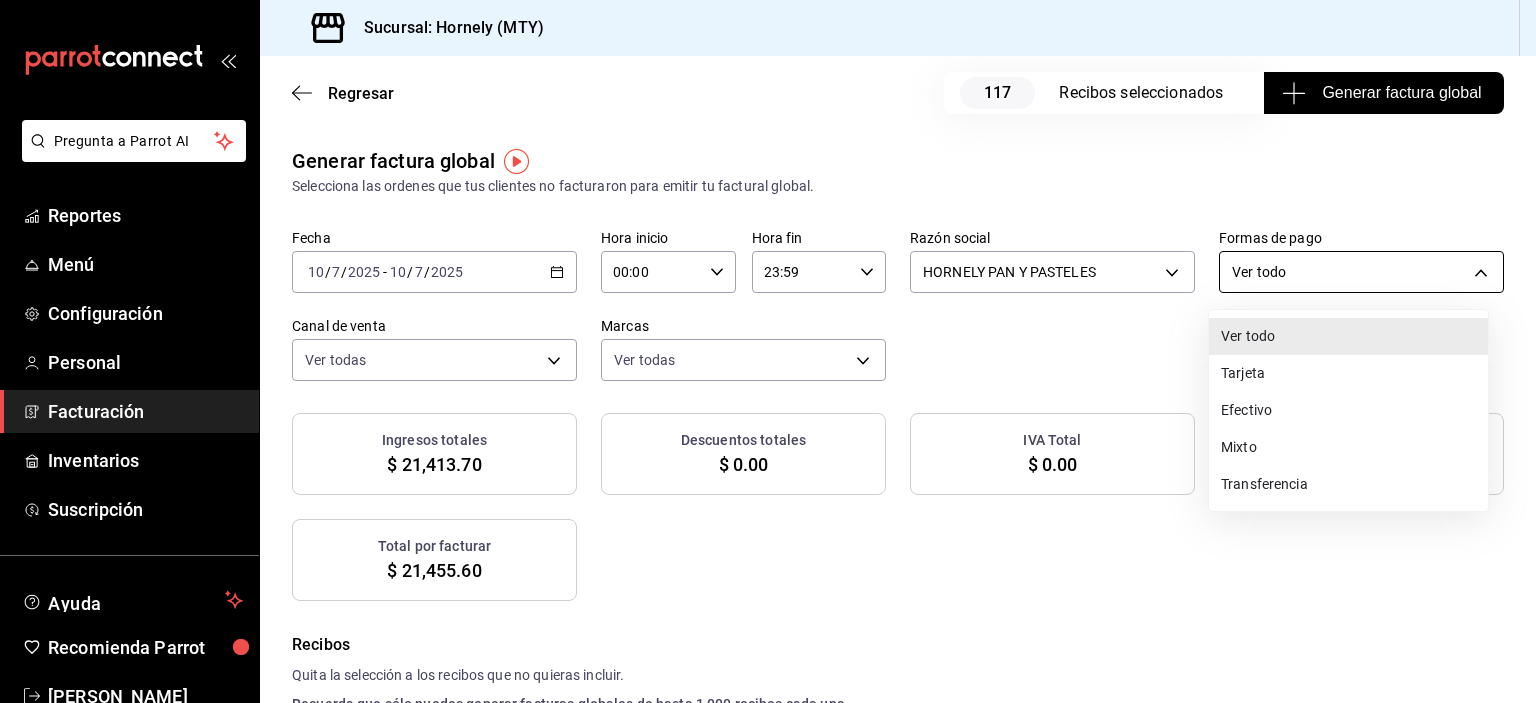 click on "Pregunta a Parrot AI Reportes   Menú   Configuración   Personal   Facturación   Inventarios   Suscripción   Ayuda Recomienda Parrot   [PERSON_NAME]   Sugerir nueva función   Sucursal: Hornely (MTY) Regresar 117 Recibos seleccionados Generar factura global Generar factura global Selecciona las ordenes que tus clientes no facturaron para emitir tu factural global. Fecha [DATE] [DATE] - [DATE] [DATE] Hora inicio 00:00 Hora inicio Hora fin 23:59 Hora fin Razón social HORNELY PAN Y PASTELES b2cd780a-b572-4f60-9a57-482b6a6c9eaf Formas de pago Ver todo ALL Canal de venta Ver todas PARROT,UBER_EATS,RAPPI,DIDI_FOOD,ONLINE Marcas Ver todas f940d65f-f315-40ad-96cd-36aca2dc56c6 Ingresos totales $ 21,413.70 Descuentos totales $ 0.00 IVA Total $ 0.00 Otros impuestos total $ 41.90 Total por facturar $ 21,455.60 Recibos Quita la selección a los recibos que no quieras incluir. Recuerda que sólo puedes generar facturas globales de hasta 1,000 recibos cada una. Fecha # de recibo Tipo de pago IVA" at bounding box center (768, 351) 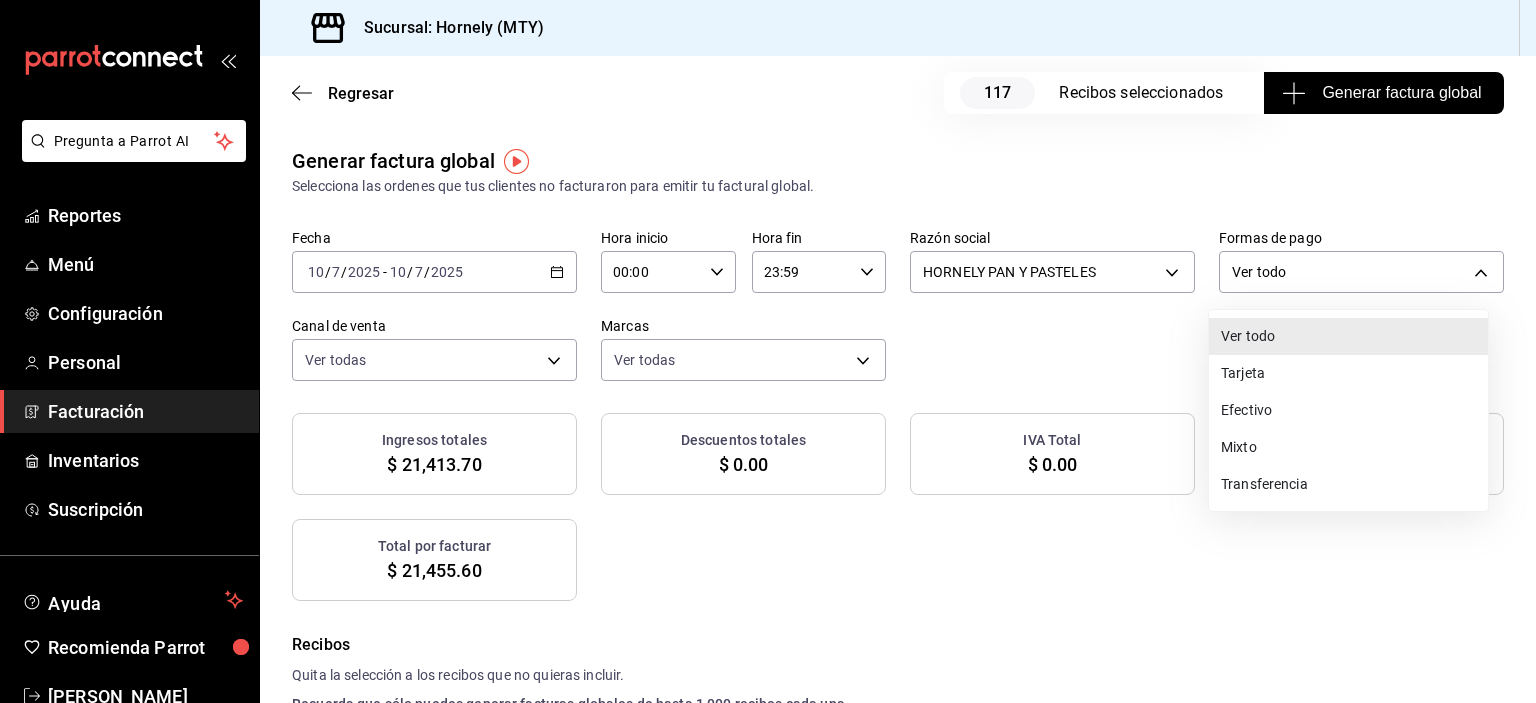 click on "Tarjeta" at bounding box center (1348, 373) 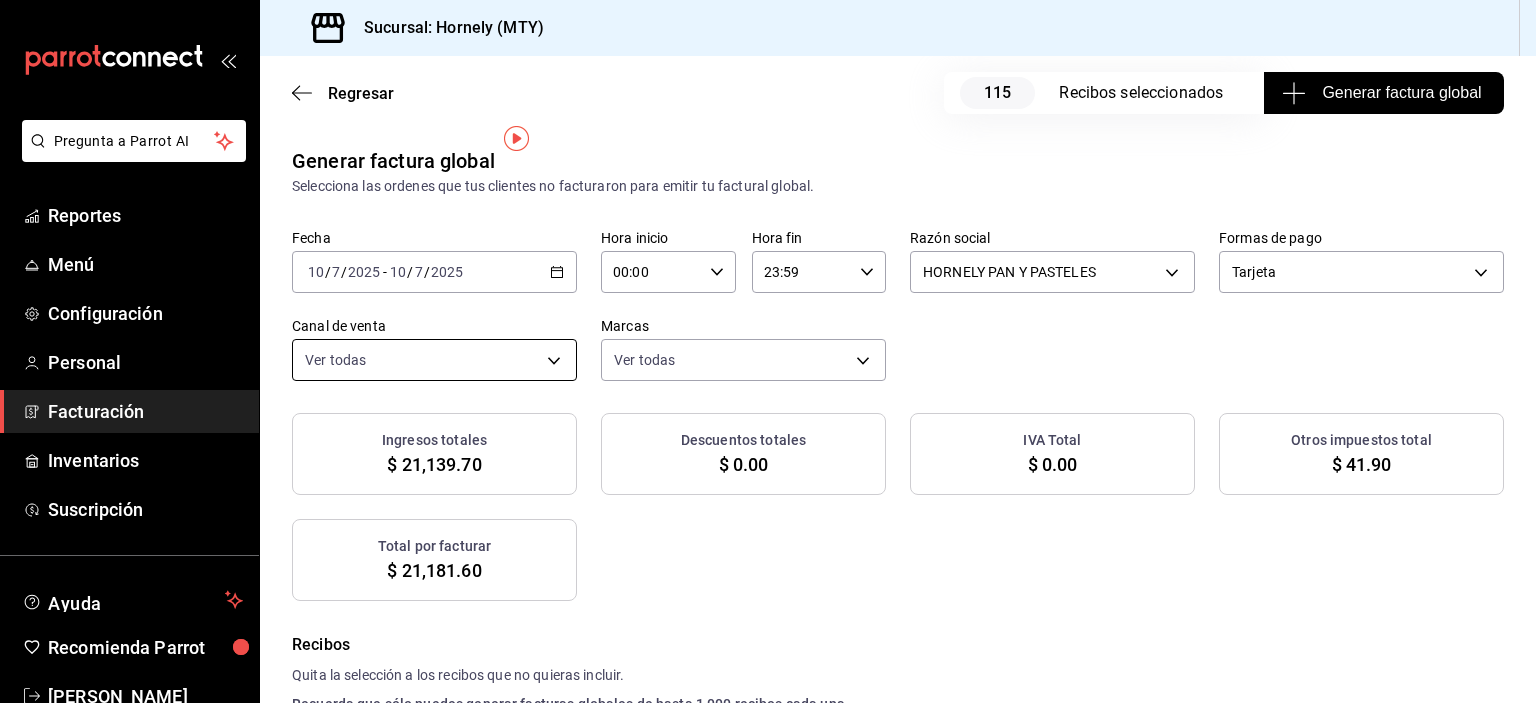 click on "Pregunta a Parrot AI Reportes   Menú   Configuración   Personal   Facturación   Inventarios   Suscripción   Ayuda Recomienda Parrot   [PERSON_NAME]   Sugerir nueva función   Sucursal: Hornely (MTY) Regresar 115 Recibos seleccionados Generar factura global Generar factura global Selecciona las ordenes que tus clientes no facturaron para emitir tu factural global. Fecha [DATE] [DATE] - [DATE] [DATE] Hora inicio 00:00 Hora inicio Hora fin 23:59 Hora fin Razón social HORNELY PAN Y PASTELES b2cd780a-b572-4f60-9a57-482b6a6c9eaf Formas de pago Tarjeta CARD Canal de venta Ver todas PARROT,UBER_EATS,RAPPI,DIDI_FOOD,ONLINE Marcas Ver todas f940d65f-f315-40ad-96cd-36aca2dc56c6 Ingresos totales $ 21,139.70 Descuentos totales $ 0.00 IVA Total $ 0.00 Otros impuestos total $ 41.90 Total por facturar $ 21,181.60 Recibos Quita la selección a los recibos que no quieras incluir. Recuerda que sólo puedes generar facturas globales de hasta 1,000 recibos cada una. Fecha # de recibo Tipo de pago IVA" at bounding box center (768, 351) 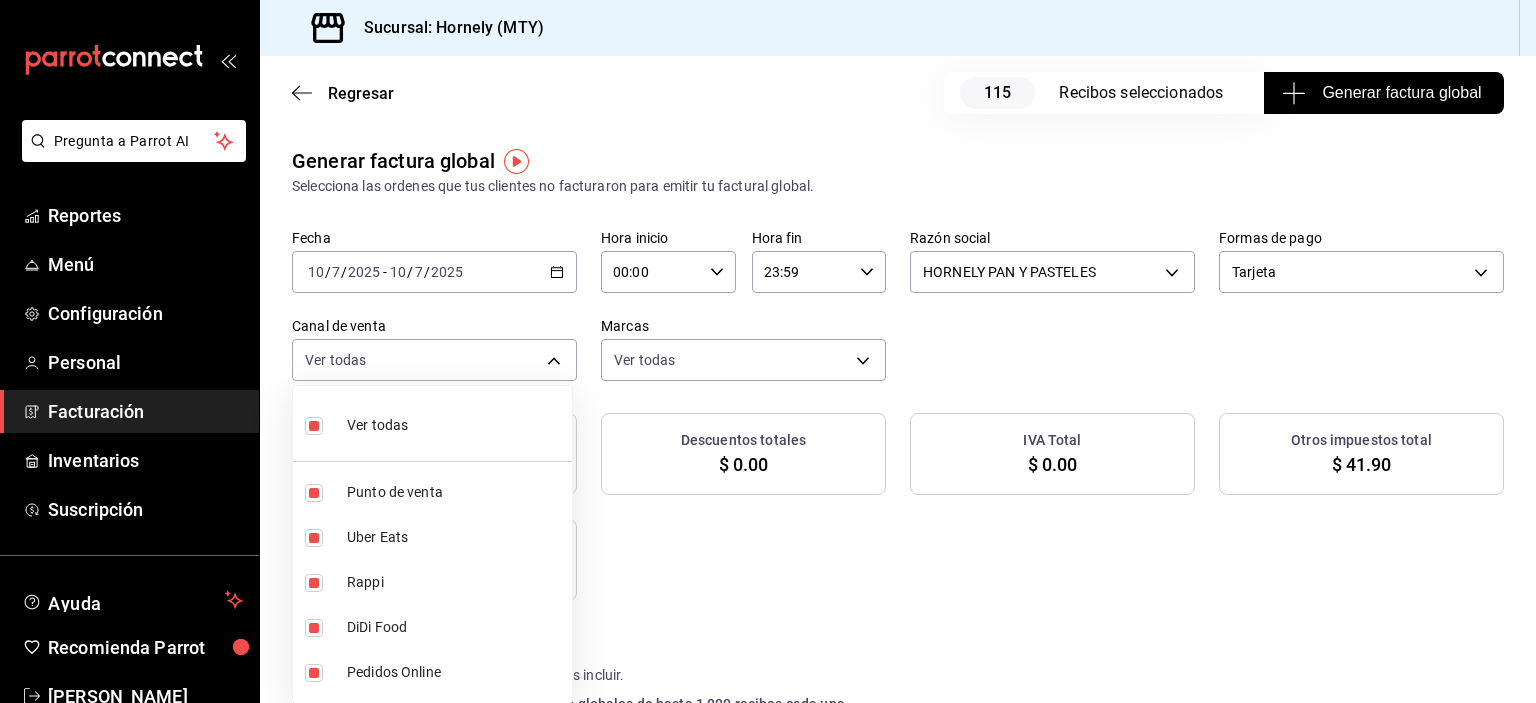 click at bounding box center (318, 425) 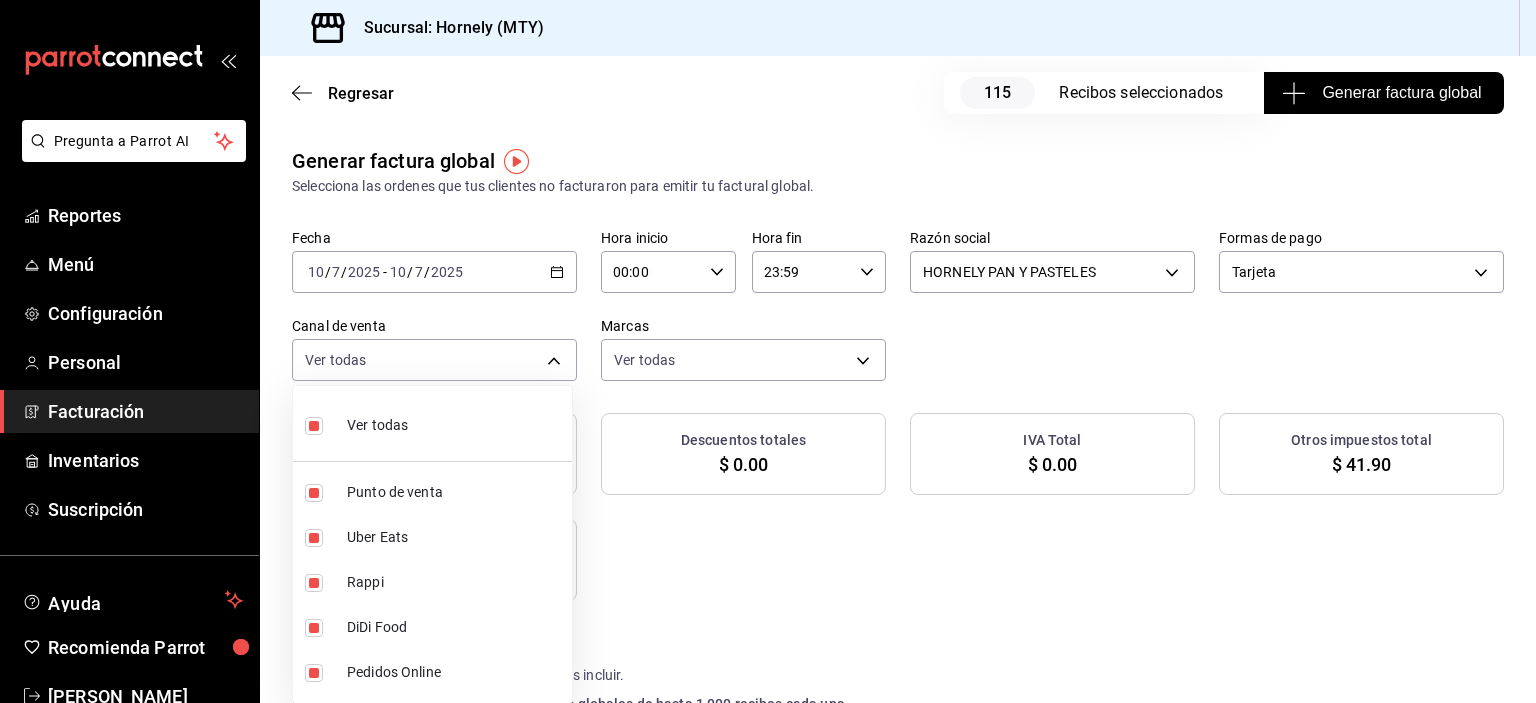 click at bounding box center [314, 426] 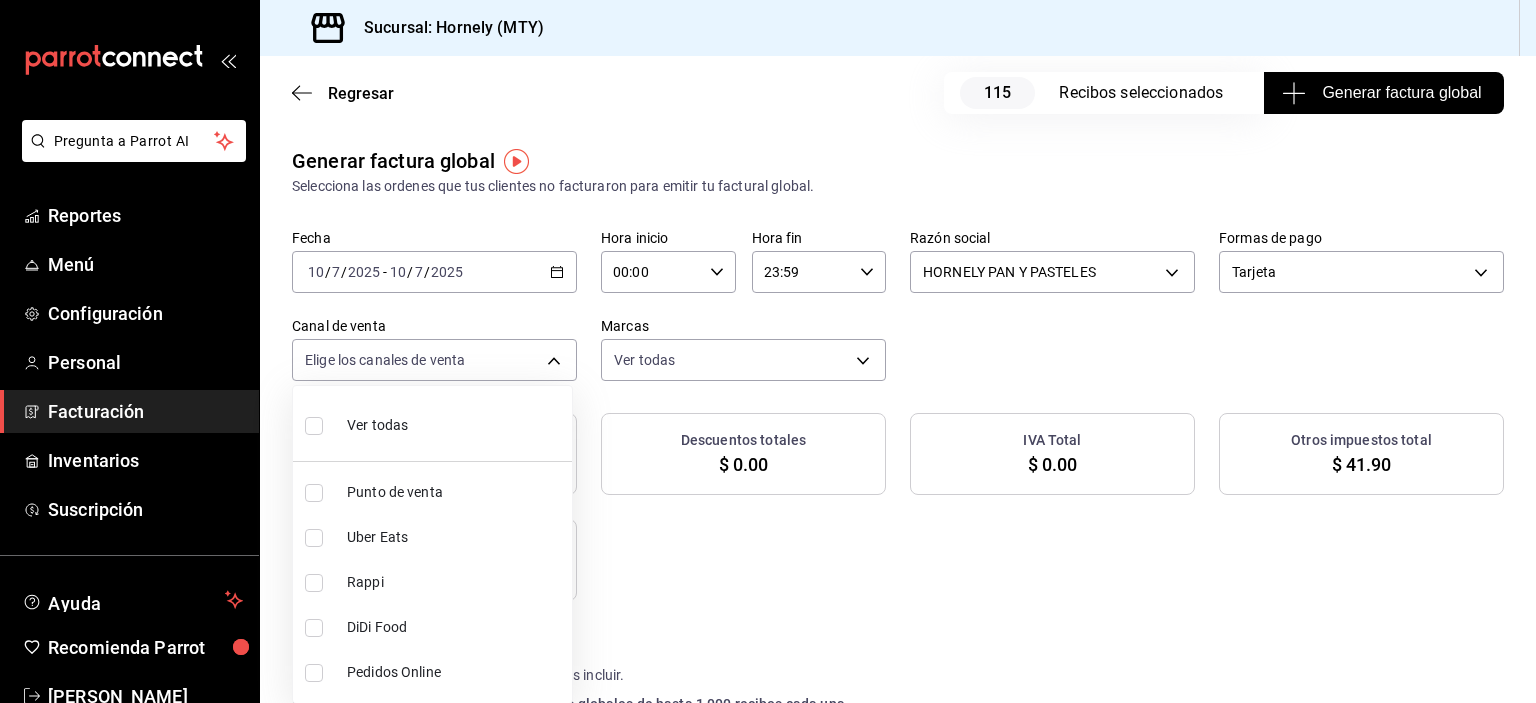 click at bounding box center (314, 493) 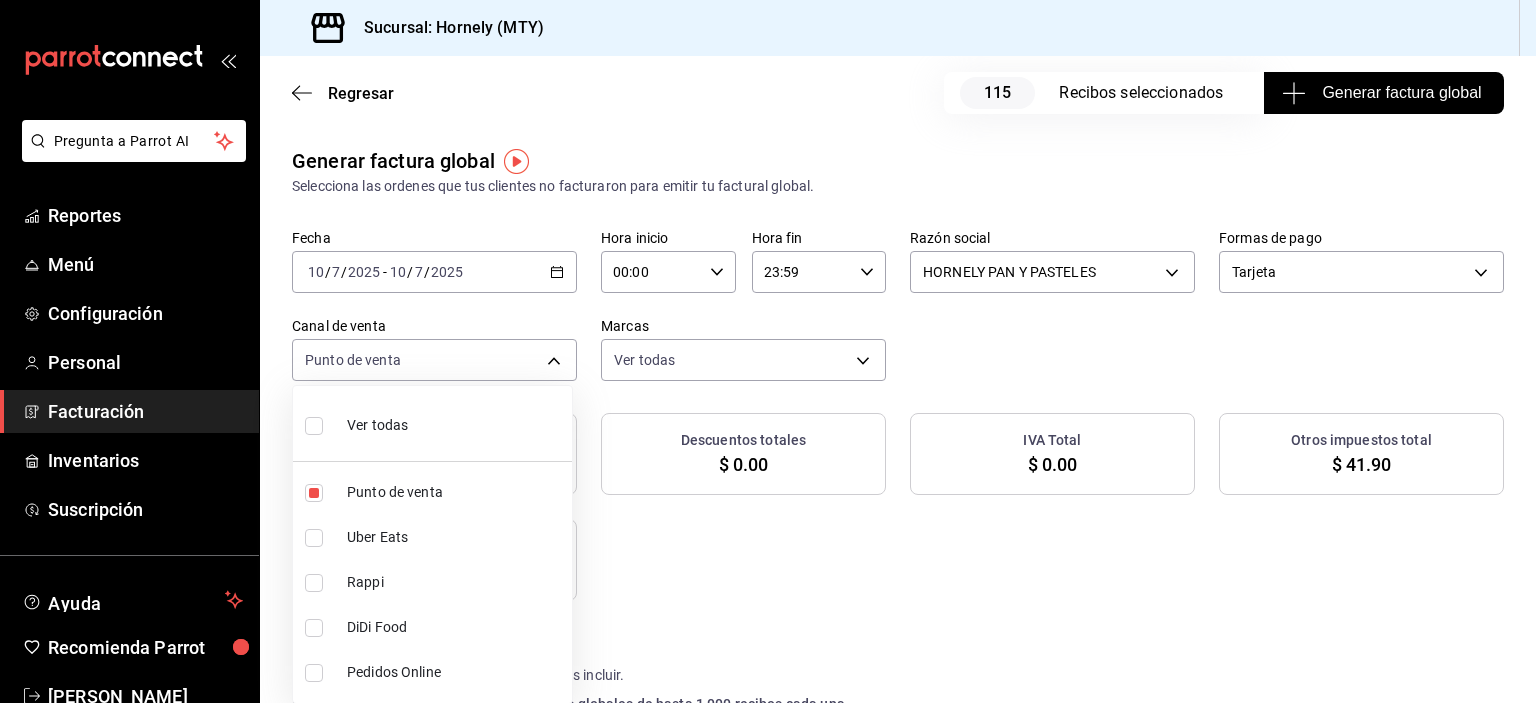 drag, startPoint x: 784, startPoint y: 338, endPoint x: 888, endPoint y: 384, distance: 113.71895 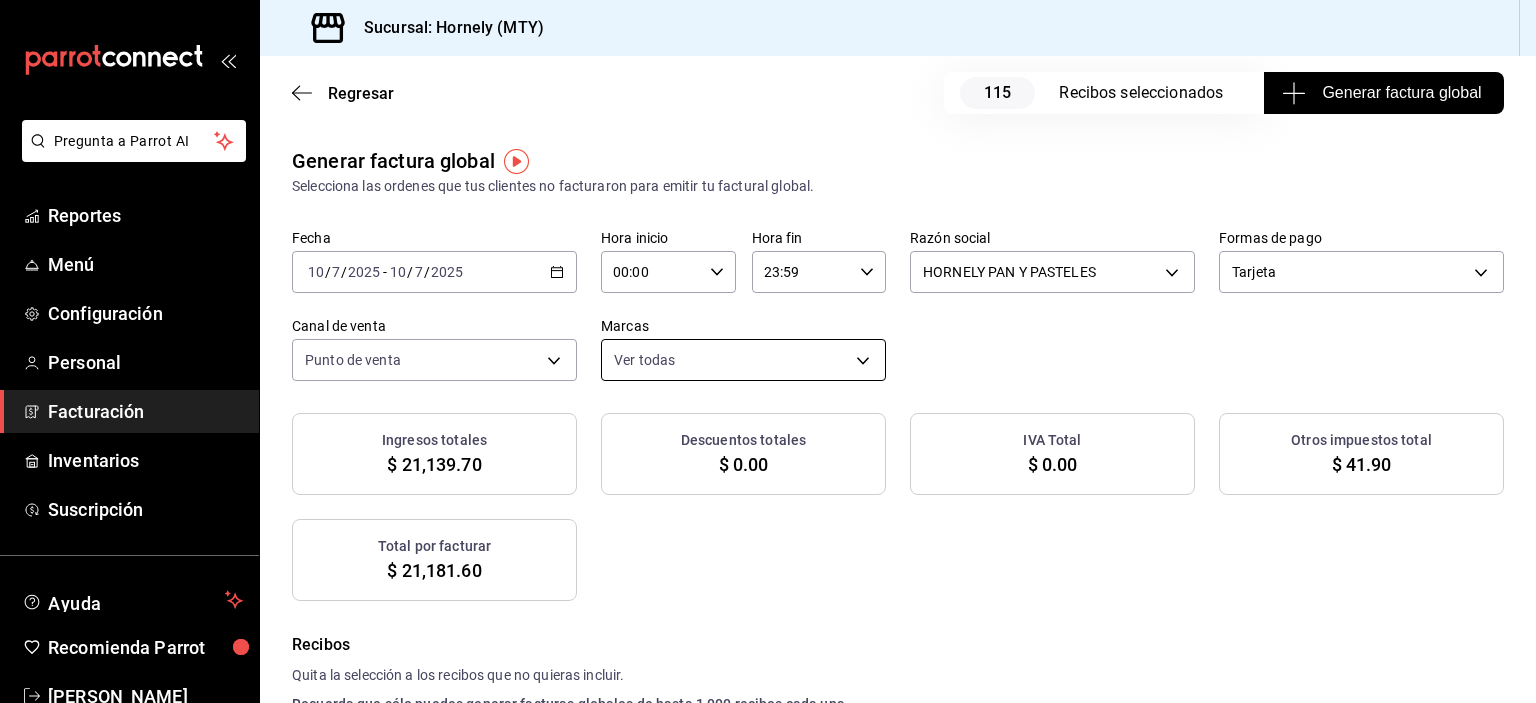 click on "Pregunta a Parrot AI Reportes   Menú   Configuración   Personal   Facturación   Inventarios   Suscripción   Ayuda Recomienda Parrot   [PERSON_NAME]   Sugerir nueva función   Sucursal: Hornely (MTY) Regresar 115 Recibos seleccionados Generar factura global Generar factura global Selecciona las ordenes que tus clientes no facturaron para emitir tu factural global. Fecha [DATE] [DATE] - [DATE] [DATE] Hora inicio 00:00 Hora inicio Hora fin 23:59 Hora fin Razón social HORNELY PAN Y PASTELES b2cd780a-b572-4f60-9a57-482b6a6c9eaf Formas de pago Tarjeta CARD Canal de venta Punto de venta PARROT Marcas Ver todas f940d65f-f315-40ad-96cd-36aca2dc56c6 Ingresos totales $ 21,139.70 Descuentos totales $ 0.00 IVA Total $ 0.00 Otros impuestos total $ 41.90 Total por facturar $ 21,181.60 Recibos Quita la selección a los recibos que no quieras incluir. Recuerda que sólo puedes generar facturas globales de hasta 1,000 recibos cada una. Fecha # de recibo Tipo de pago Subtotal Descuentos IVA Total" at bounding box center [768, 351] 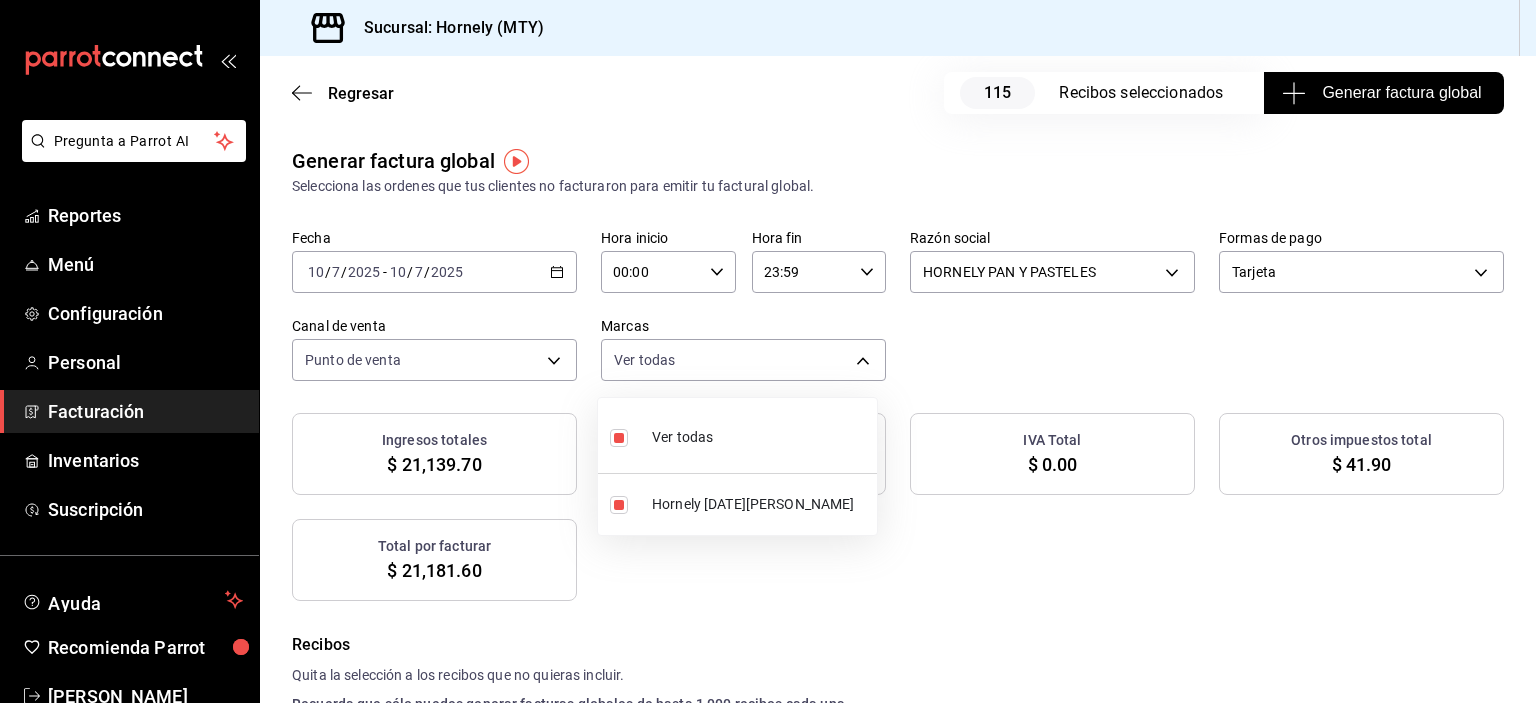 click at bounding box center (768, 351) 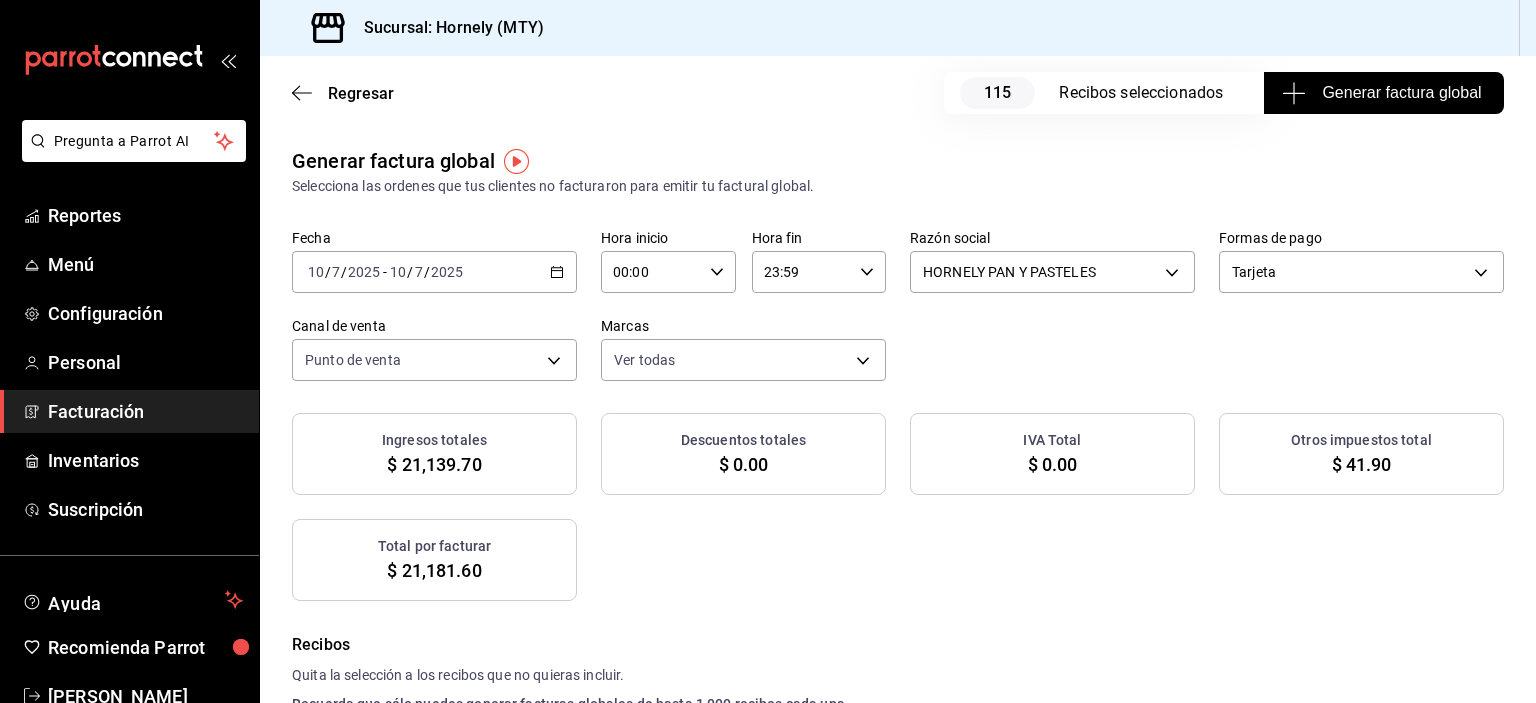 click on "Generar factura global" at bounding box center [1384, 93] 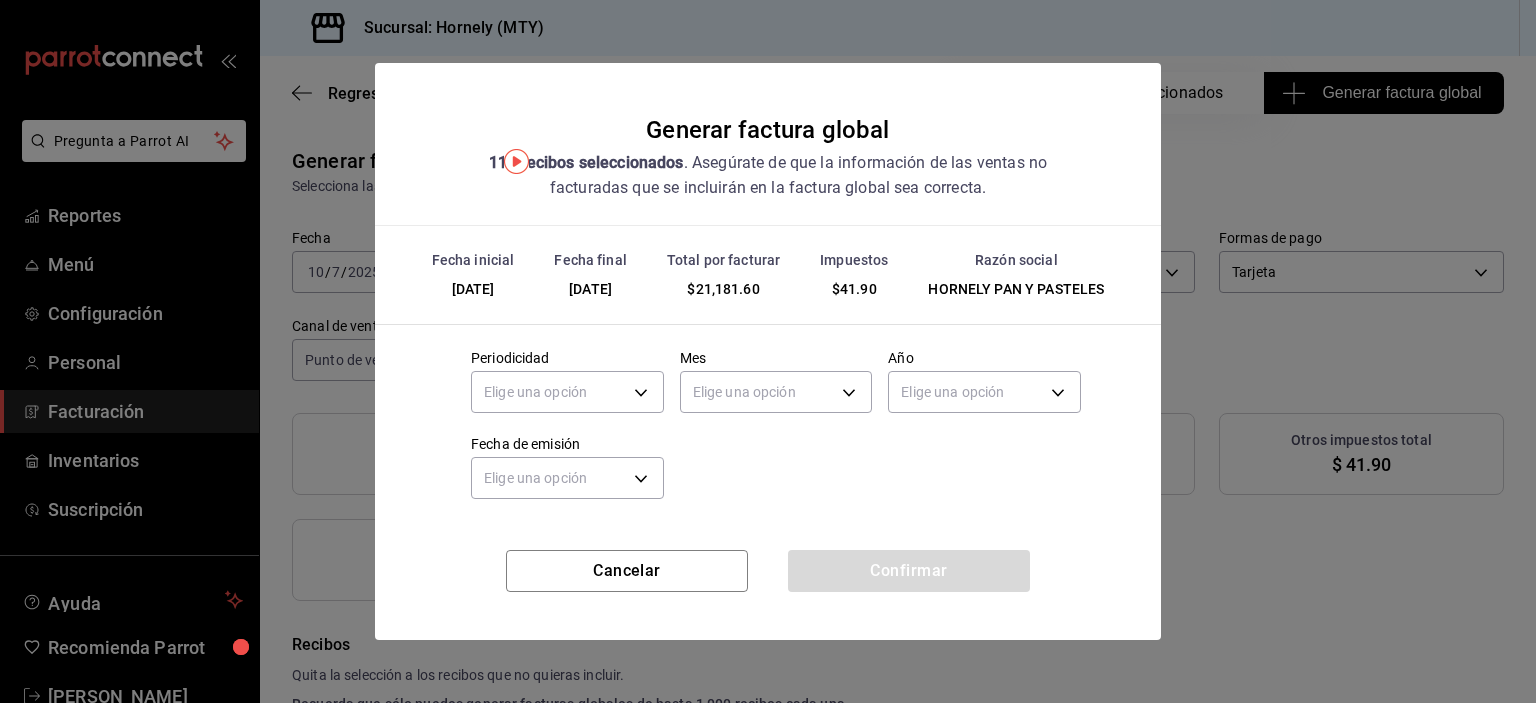 click on "Generar factura global 115 recibos seleccionados . Asegúrate de que la información de las ventas no facturadas que se incluirán en la factura global sea correcta. Fecha inicial [DATE] Fecha final [DATE] Total por facturar $21,181.60 Impuestos $41.90 Razón social HORNELY PAN Y PASTELES Periodicidad Elige una opción Mes Elige una opción Año Elige una opción Fecha de emisión Elige una opción Cancelar Confirmar" at bounding box center [768, 351] 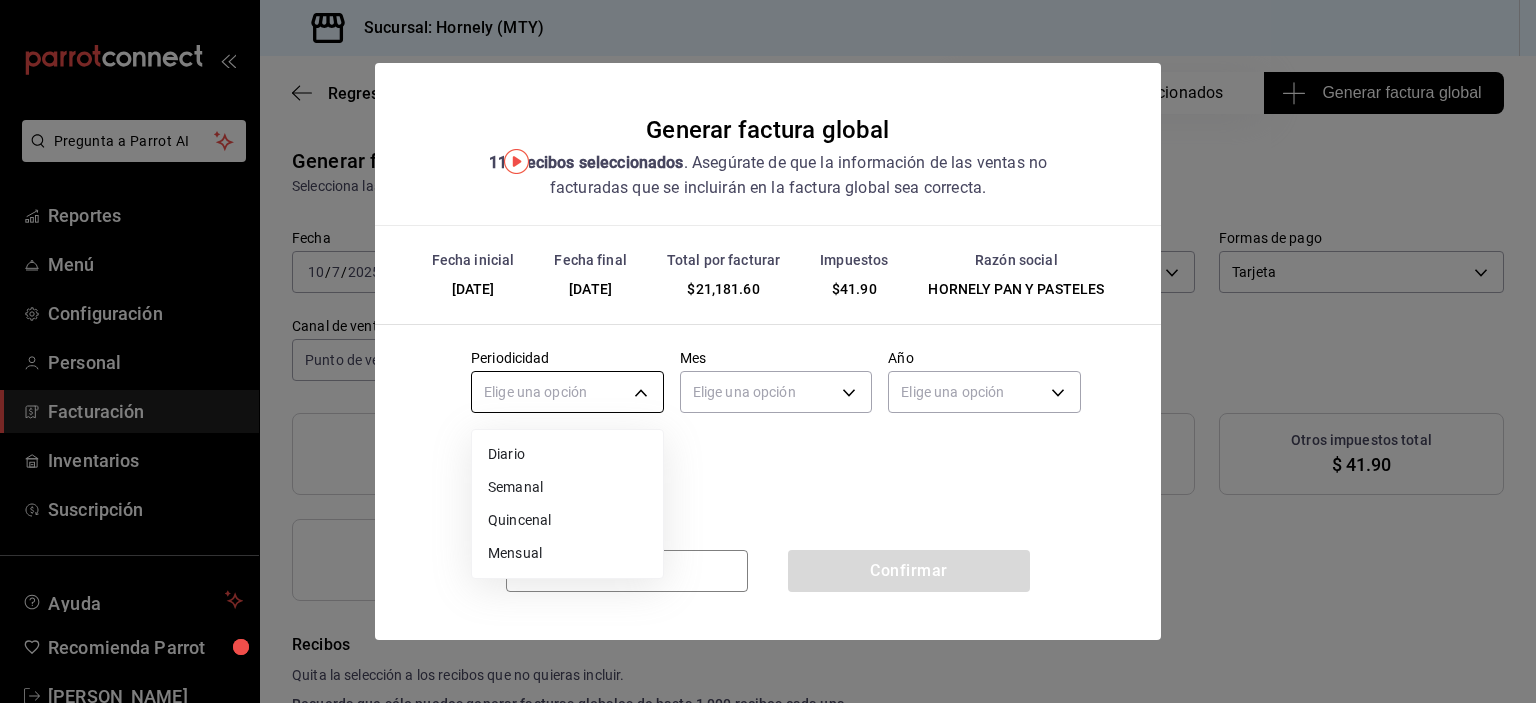 click on "Pregunta a Parrot AI Reportes   Menú   Configuración   Personal   Facturación   Inventarios   Suscripción   Ayuda Recomienda Parrot   [PERSON_NAME]   Sugerir nueva función   Sucursal: Hornely (MTY) Regresar 115 Recibos seleccionados Generar factura global Generar factura global Selecciona las ordenes que tus clientes no facturaron para emitir tu factural global. Fecha [DATE] [DATE] - [DATE] [DATE] Hora inicio 00:00 Hora inicio Hora fin 23:59 Hora fin Razón social HORNELY PAN Y PASTELES b2cd780a-b572-4f60-9a57-482b6a6c9eaf Formas de pago Tarjeta CARD Canal de venta Punto de venta PARROT Marcas Ver todas f940d65f-f315-40ad-96cd-36aca2dc56c6 Ingresos totales $ 21,139.70 Descuentos totales $ 0.00 IVA Total $ 0.00 Otros impuestos total $ 41.90 Total por facturar $ 21,181.60 Recibos Quita la selección a los recibos que no quieras incluir. Recuerda que sólo puedes generar facturas globales de hasta 1,000 recibos cada una. Fecha # de recibo Tipo de pago Subtotal Descuentos IVA Total" at bounding box center (768, 351) 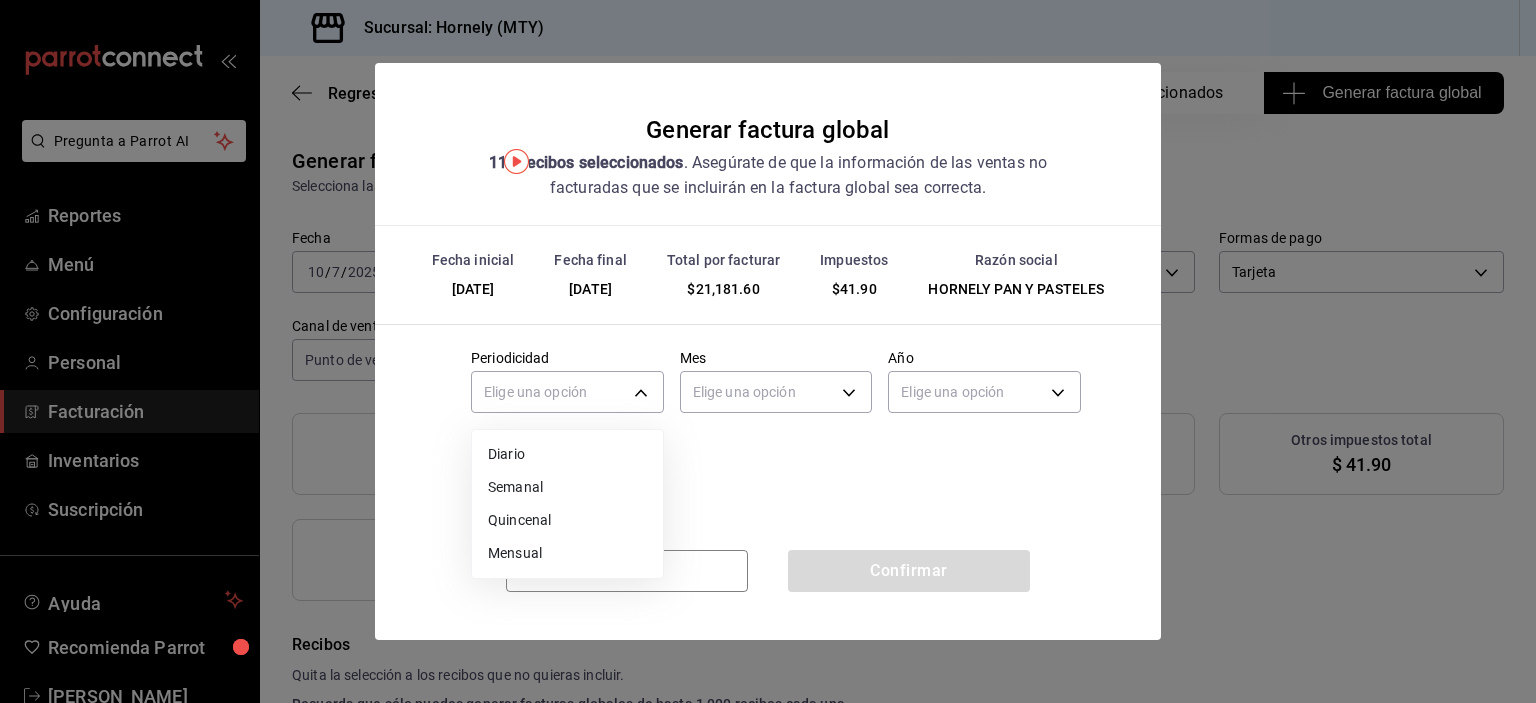 click on "Diario" at bounding box center (567, 454) 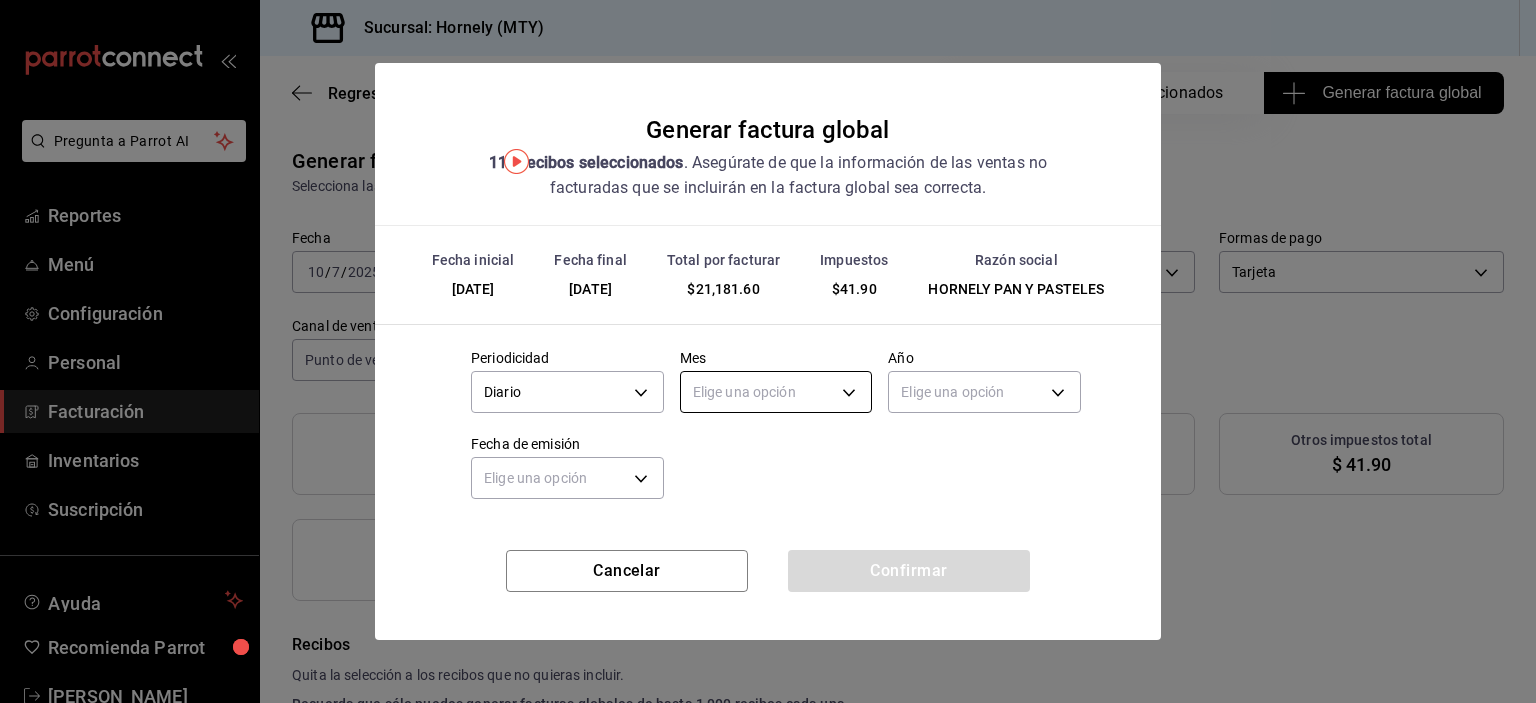 click on "Pregunta a Parrot AI Reportes   Menú   Configuración   Personal   Facturación   Inventarios   Suscripción   Ayuda Recomienda Parrot   [PERSON_NAME]   Sugerir nueva función   Sucursal: Hornely (MTY) Regresar 115 Recibos seleccionados Generar factura global Generar factura global Selecciona las ordenes que tus clientes no facturaron para emitir tu factural global. Fecha [DATE] [DATE] - [DATE] [DATE] Hora inicio 00:00 Hora inicio Hora fin 23:59 Hora fin Razón social HORNELY PAN Y PASTELES b2cd780a-b572-4f60-9a57-482b6a6c9eaf Formas de pago Tarjeta CARD Canal de venta Punto de venta PARROT Marcas Ver todas f940d65f-f315-40ad-96cd-36aca2dc56c6 Ingresos totales $ 21,139.70 Descuentos totales $ 0.00 IVA Total $ 0.00 Otros impuestos total $ 41.90 Total por facturar $ 21,181.60 Recibos Quita la selección a los recibos que no quieras incluir. Recuerda que sólo puedes generar facturas globales de hasta 1,000 recibos cada una. Fecha # de recibo Tipo de pago Subtotal Descuentos IVA Total" at bounding box center (768, 351) 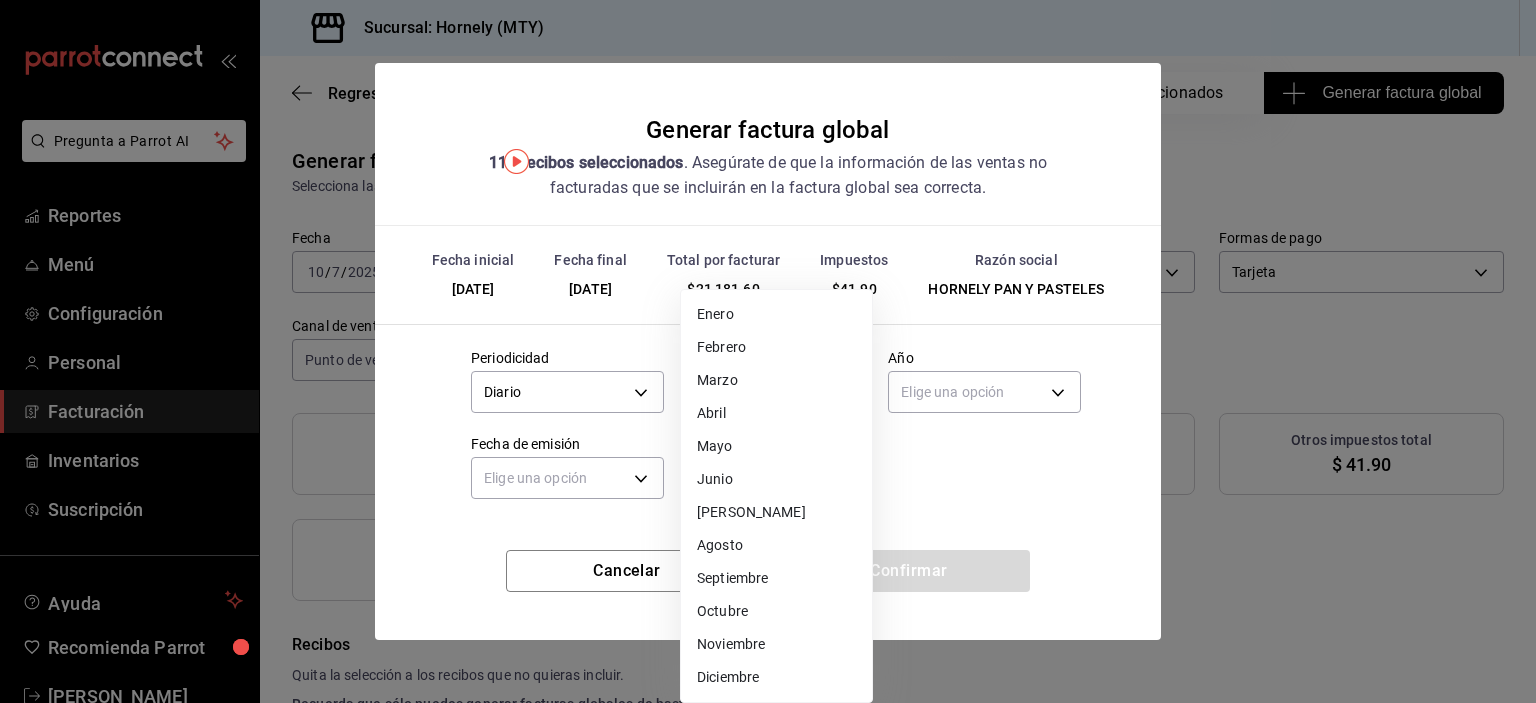 click on "[PERSON_NAME]" at bounding box center (776, 512) 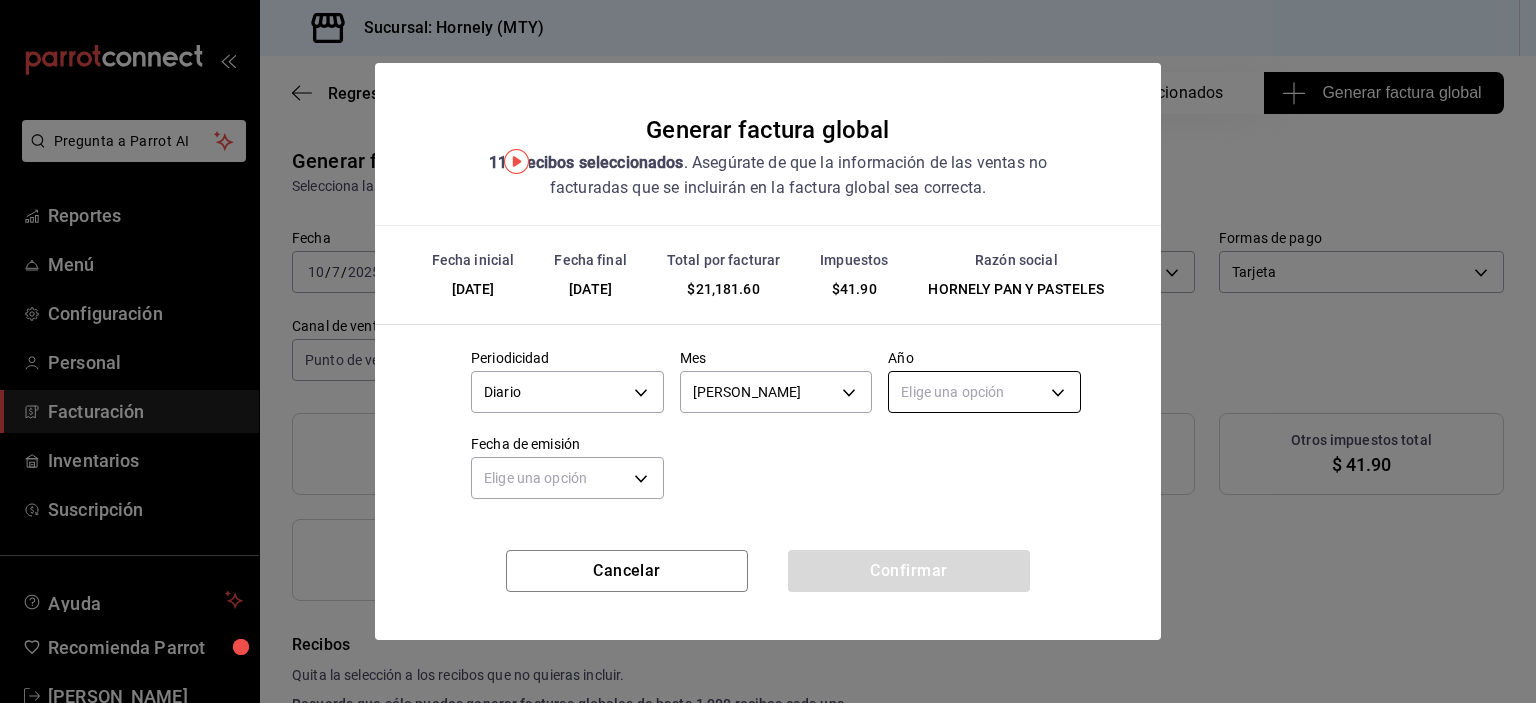 click on "Pregunta a Parrot AI Reportes   Menú   Configuración   Personal   Facturación   Inventarios   Suscripción   Ayuda Recomienda Parrot   [PERSON_NAME]   Sugerir nueva función   Sucursal: Hornely (MTY) Regresar 115 Recibos seleccionados Generar factura global Generar factura global Selecciona las ordenes que tus clientes no facturaron para emitir tu factural global. Fecha [DATE] [DATE] - [DATE] [DATE] Hora inicio 00:00 Hora inicio Hora fin 23:59 Hora fin Razón social HORNELY PAN Y PASTELES b2cd780a-b572-4f60-9a57-482b6a6c9eaf Formas de pago Tarjeta CARD Canal de venta Punto de venta PARROT Marcas Ver todas f940d65f-f315-40ad-96cd-36aca2dc56c6 Ingresos totales $ 21,139.70 Descuentos totales $ 0.00 IVA Total $ 0.00 Otros impuestos total $ 41.90 Total por facturar $ 21,181.60 Recibos Quita la selección a los recibos que no quieras incluir. Recuerda que sólo puedes generar facturas globales de hasta 1,000 recibos cada una. Fecha # de recibo Tipo de pago Subtotal Descuentos IVA Total" at bounding box center (768, 351) 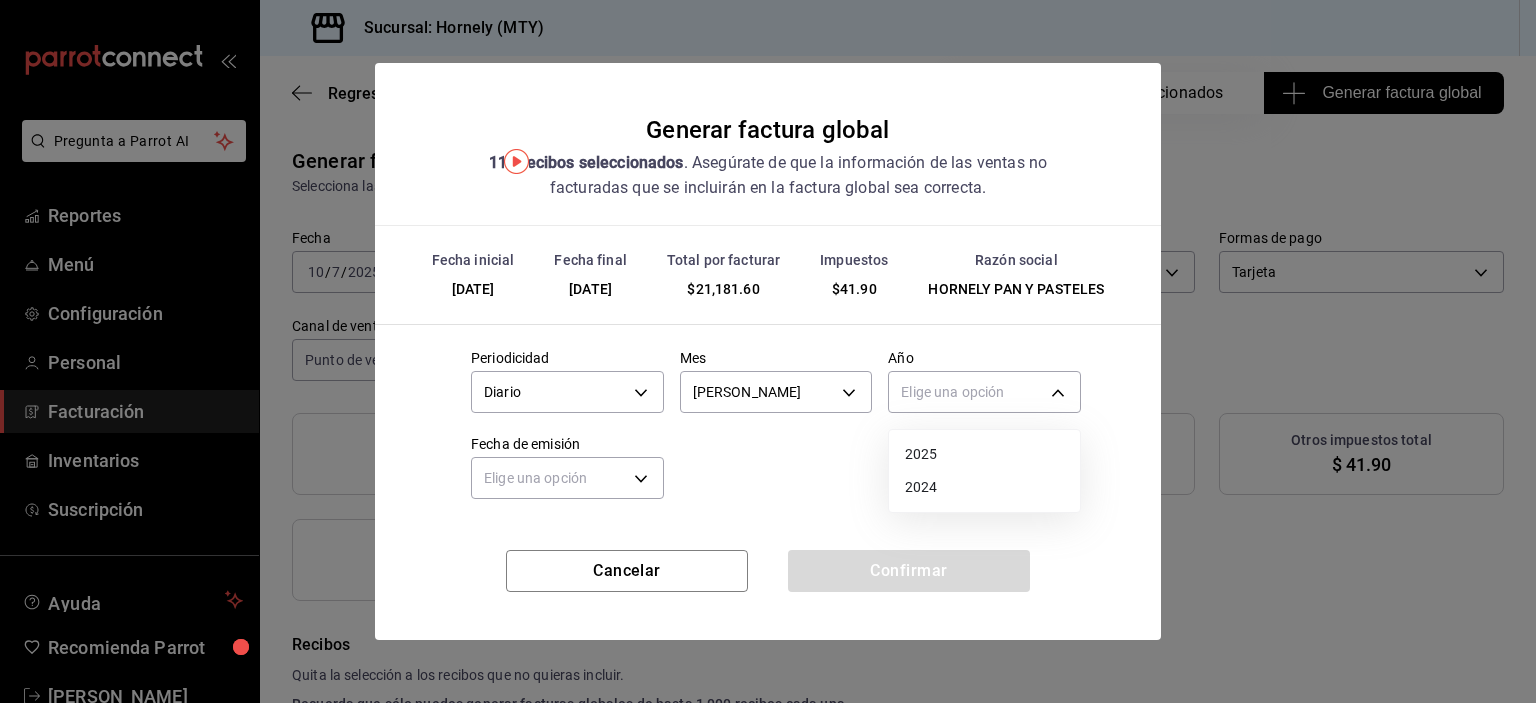 click on "2025" at bounding box center [984, 454] 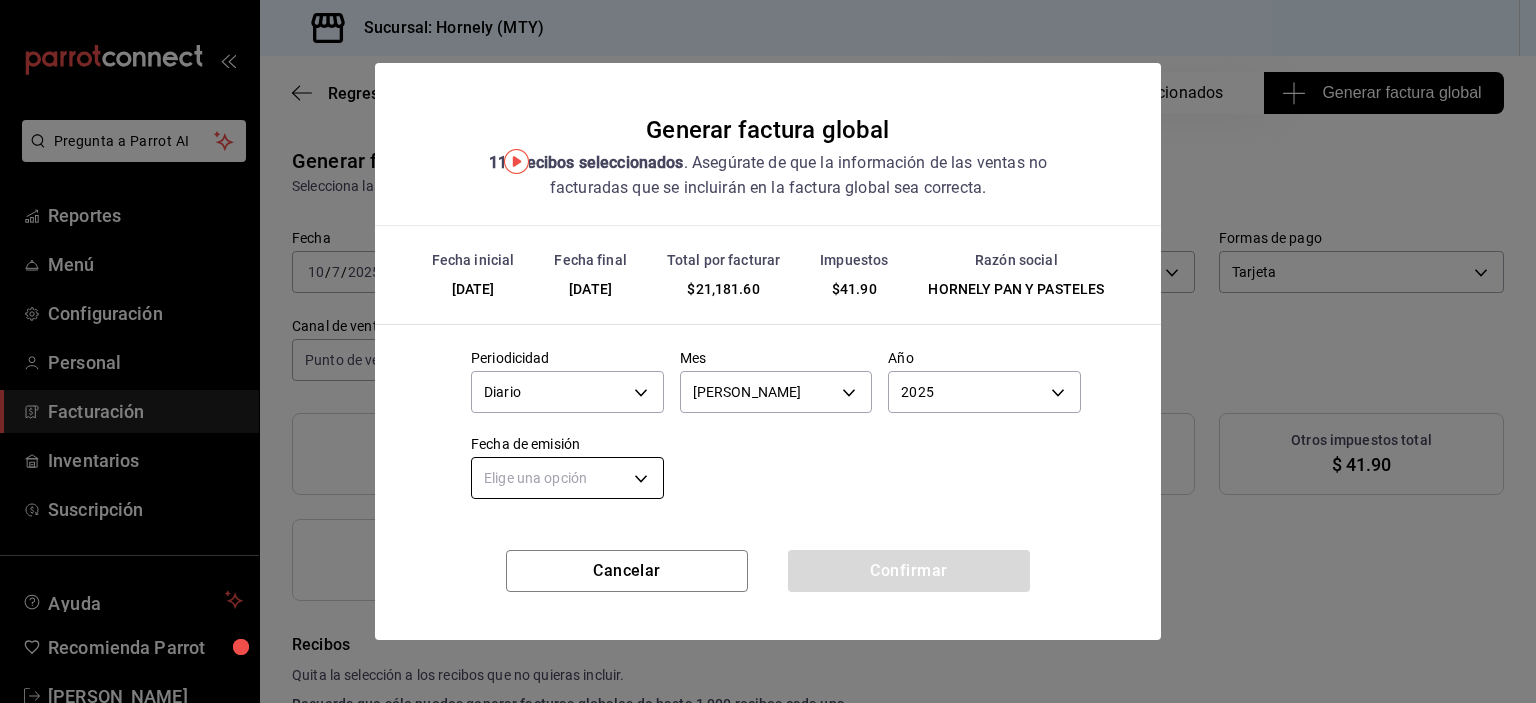 click on "Pregunta a Parrot AI Reportes   Menú   Configuración   Personal   Facturación   Inventarios   Suscripción   Ayuda Recomienda Parrot   [PERSON_NAME]   Sugerir nueva función   Sucursal: Hornely (MTY) Regresar 115 Recibos seleccionados Generar factura global Generar factura global Selecciona las ordenes que tus clientes no facturaron para emitir tu factural global. Fecha [DATE] [DATE] - [DATE] [DATE] Hora inicio 00:00 Hora inicio Hora fin 23:59 Hora fin Razón social HORNELY PAN Y PASTELES b2cd780a-b572-4f60-9a57-482b6a6c9eaf Formas de pago Tarjeta CARD Canal de venta Punto de venta PARROT Marcas Ver todas f940d65f-f315-40ad-96cd-36aca2dc56c6 Ingresos totales $ 21,139.70 Descuentos totales $ 0.00 IVA Total $ 0.00 Otros impuestos total $ 41.90 Total por facturar $ 21,181.60 Recibos Quita la selección a los recibos que no quieras incluir. Recuerda que sólo puedes generar facturas globales de hasta 1,000 recibos cada una. Fecha # de recibo Tipo de pago Subtotal Descuentos IVA Total" at bounding box center (768, 351) 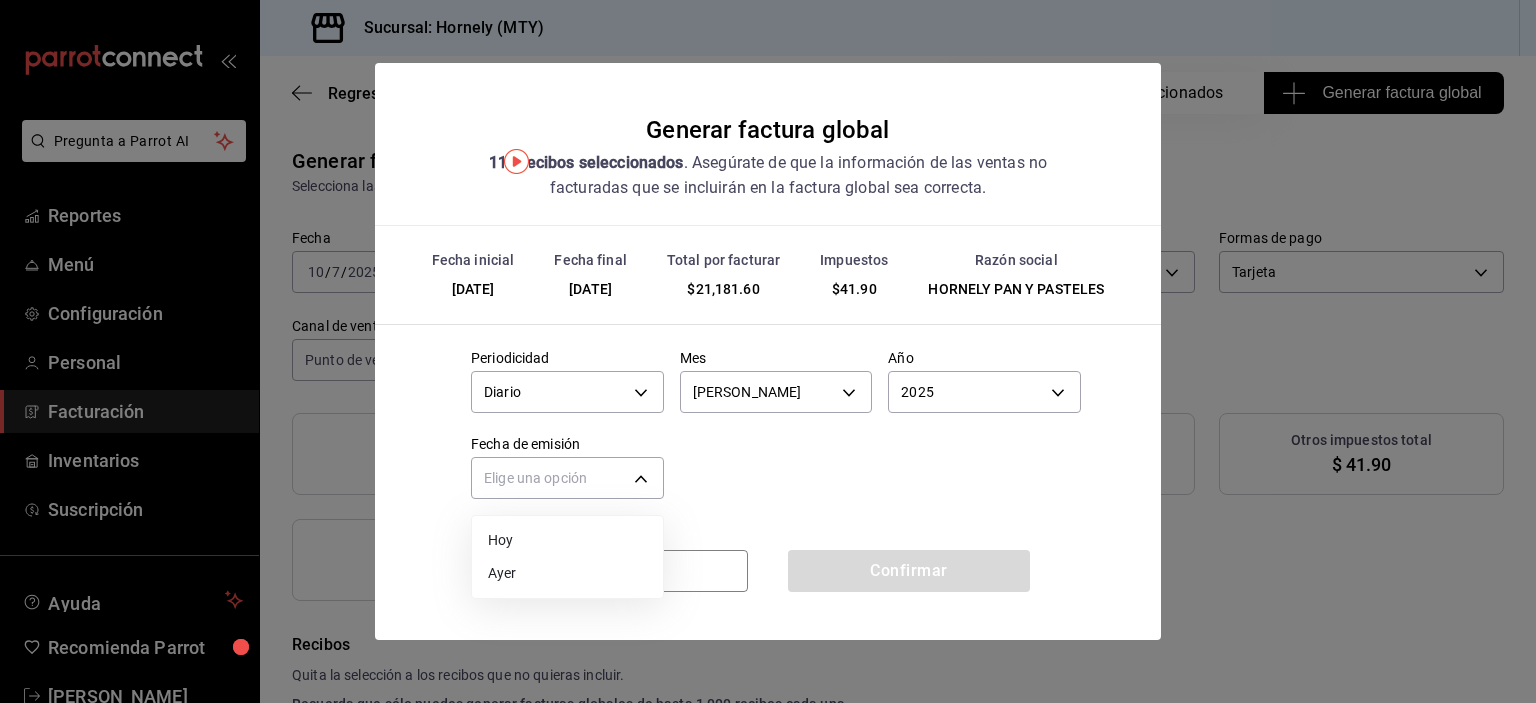 click on "Ayer" at bounding box center (567, 573) 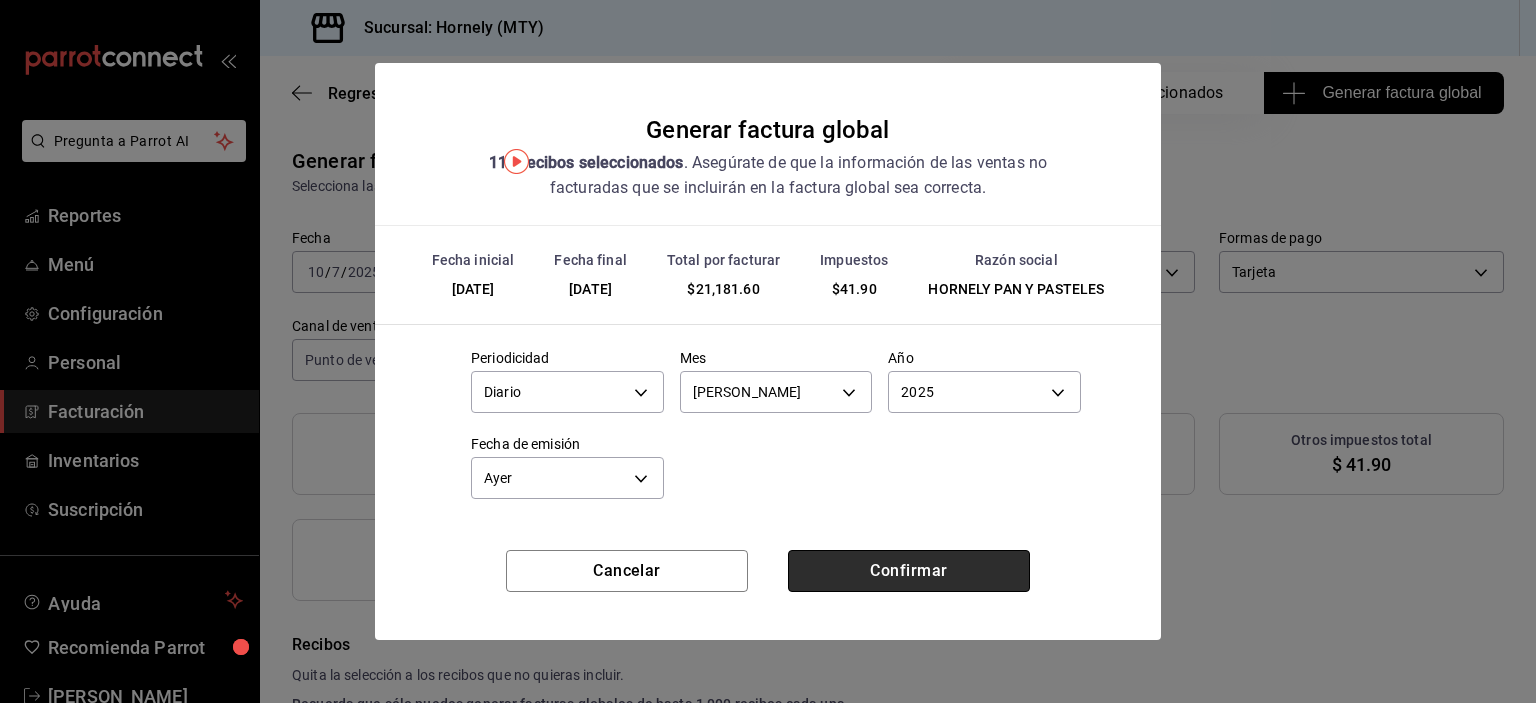 click on "Confirmar" at bounding box center (909, 571) 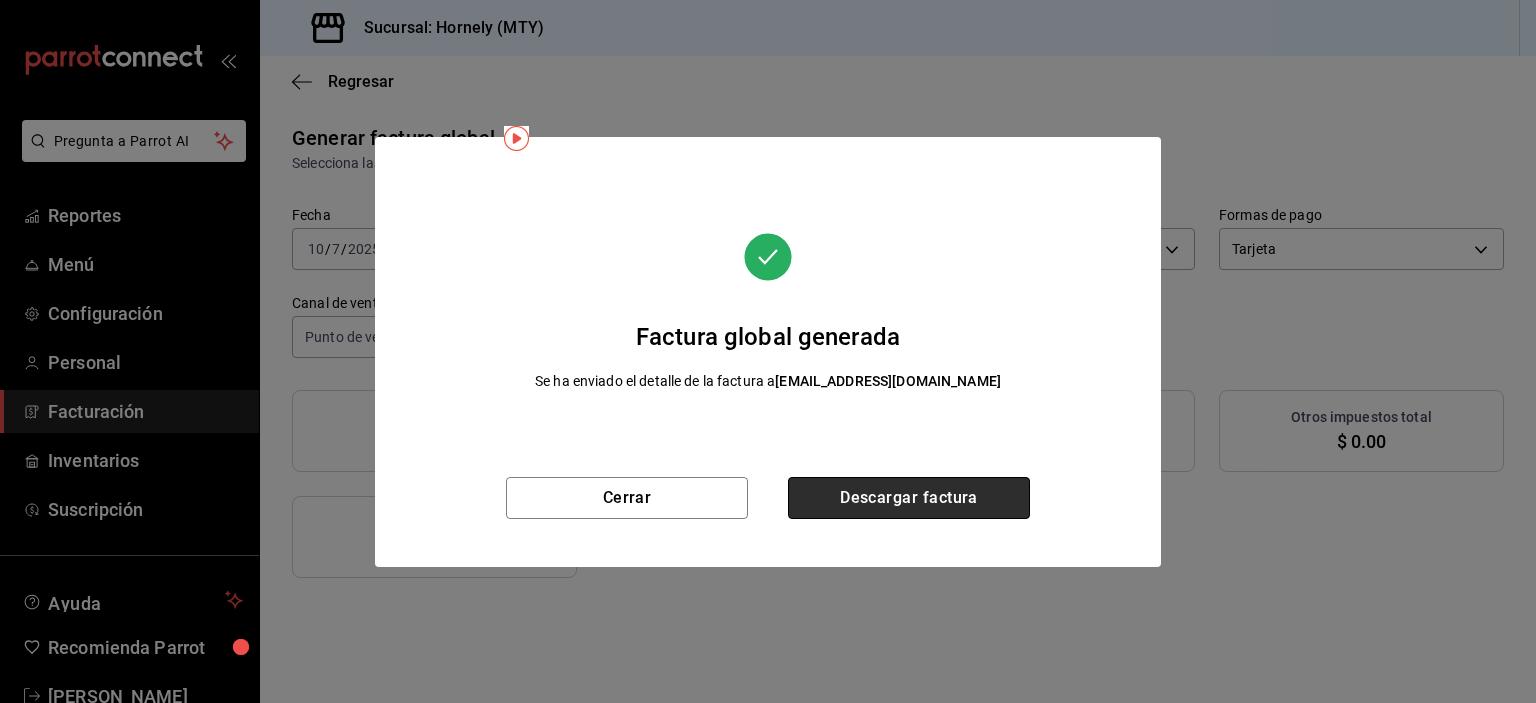 click on "Descargar factura" at bounding box center [909, 498] 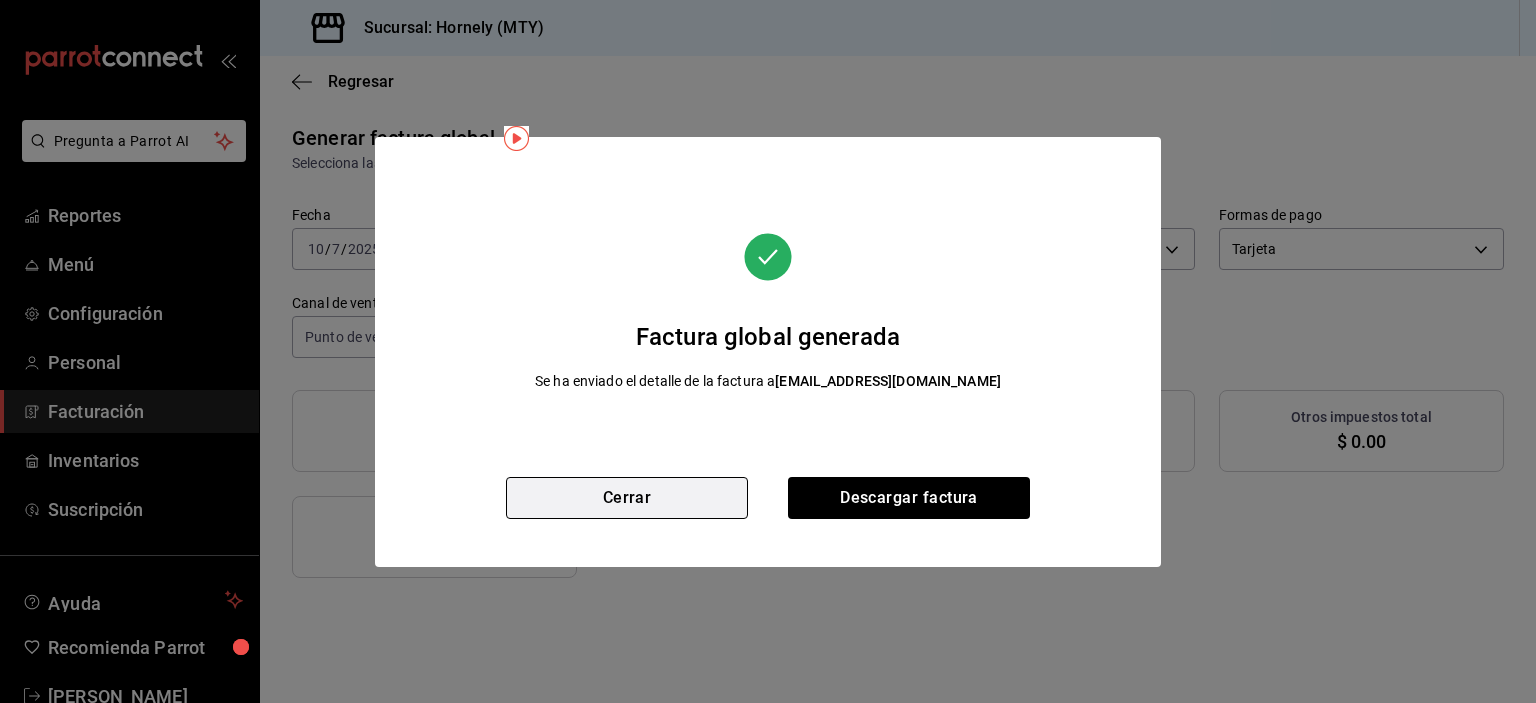 click on "Cerrar" at bounding box center [627, 498] 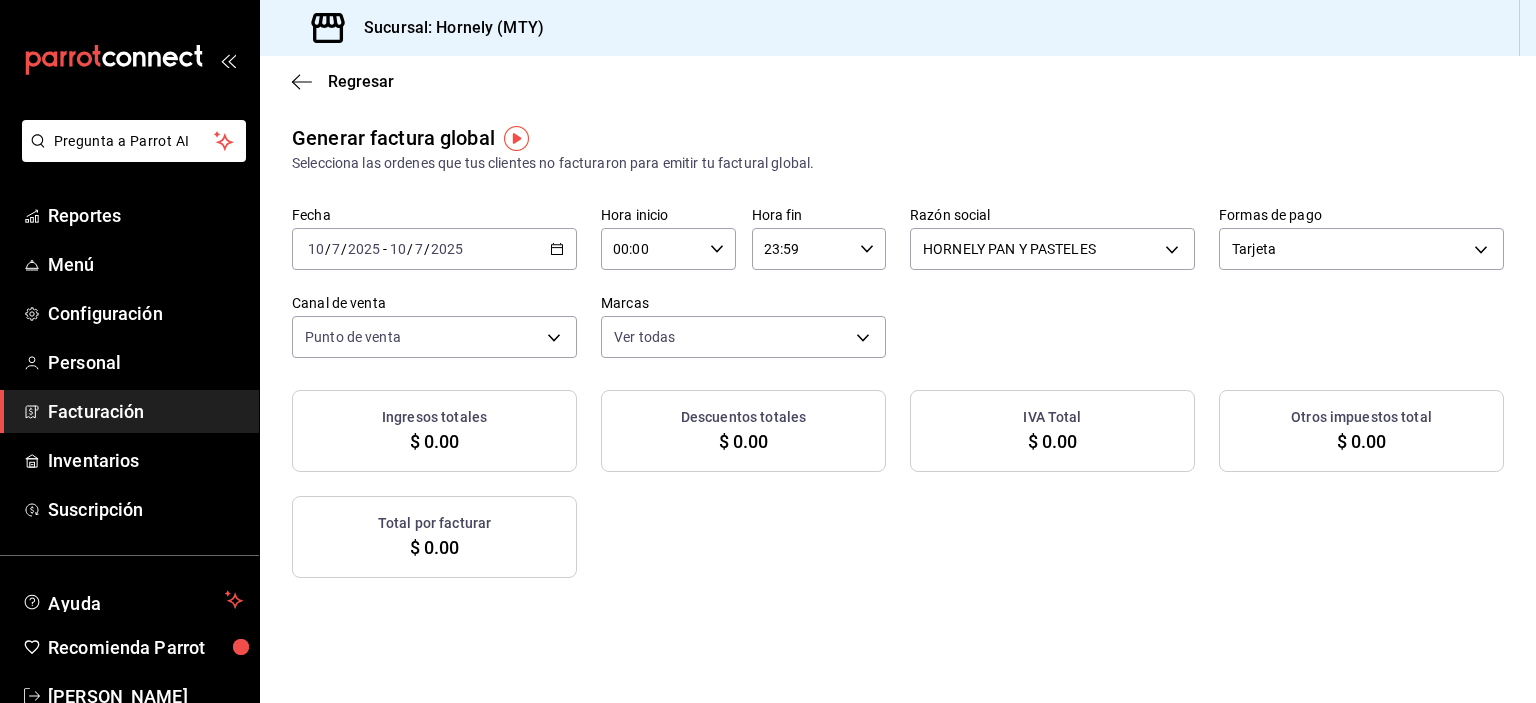 click on "[DATE] [DATE] - [DATE] [DATE]" at bounding box center (434, 249) 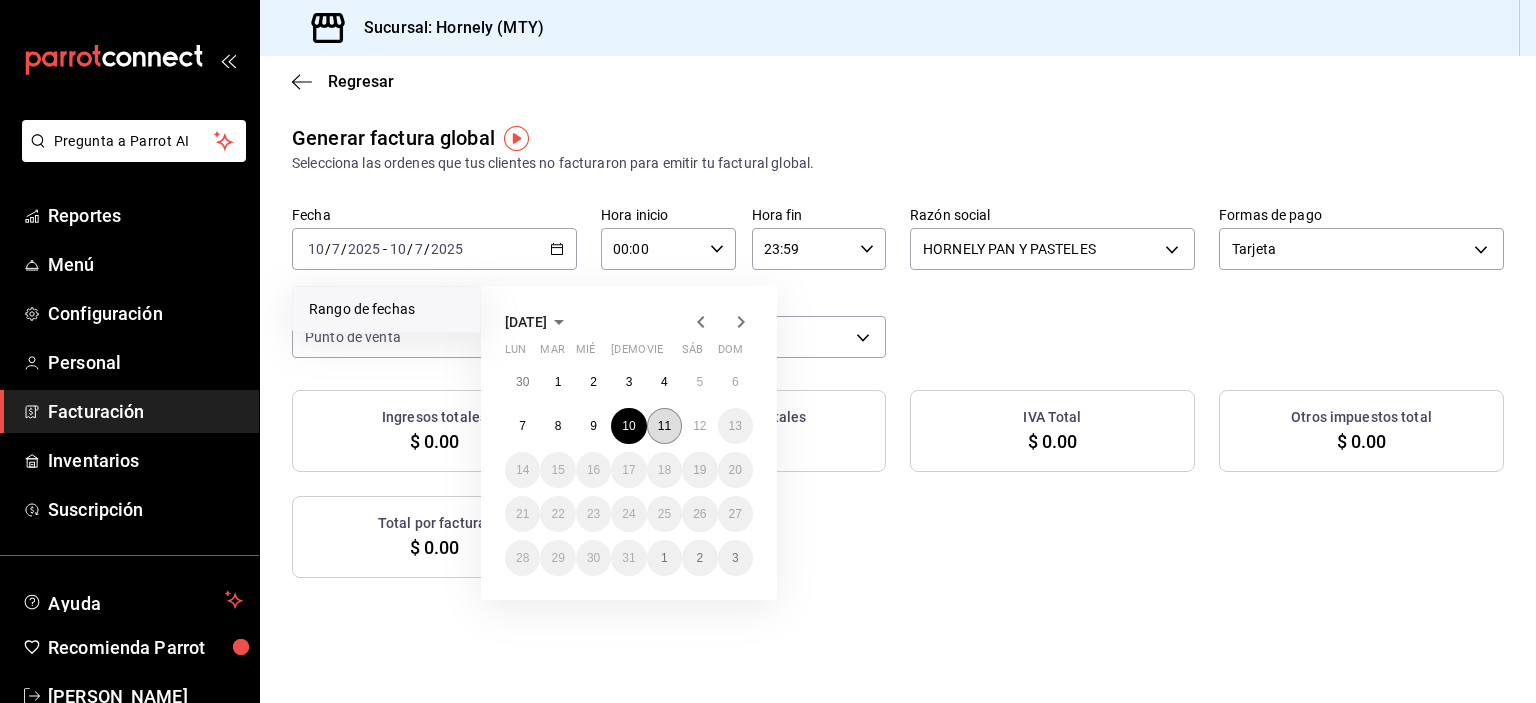 click on "11" at bounding box center [664, 426] 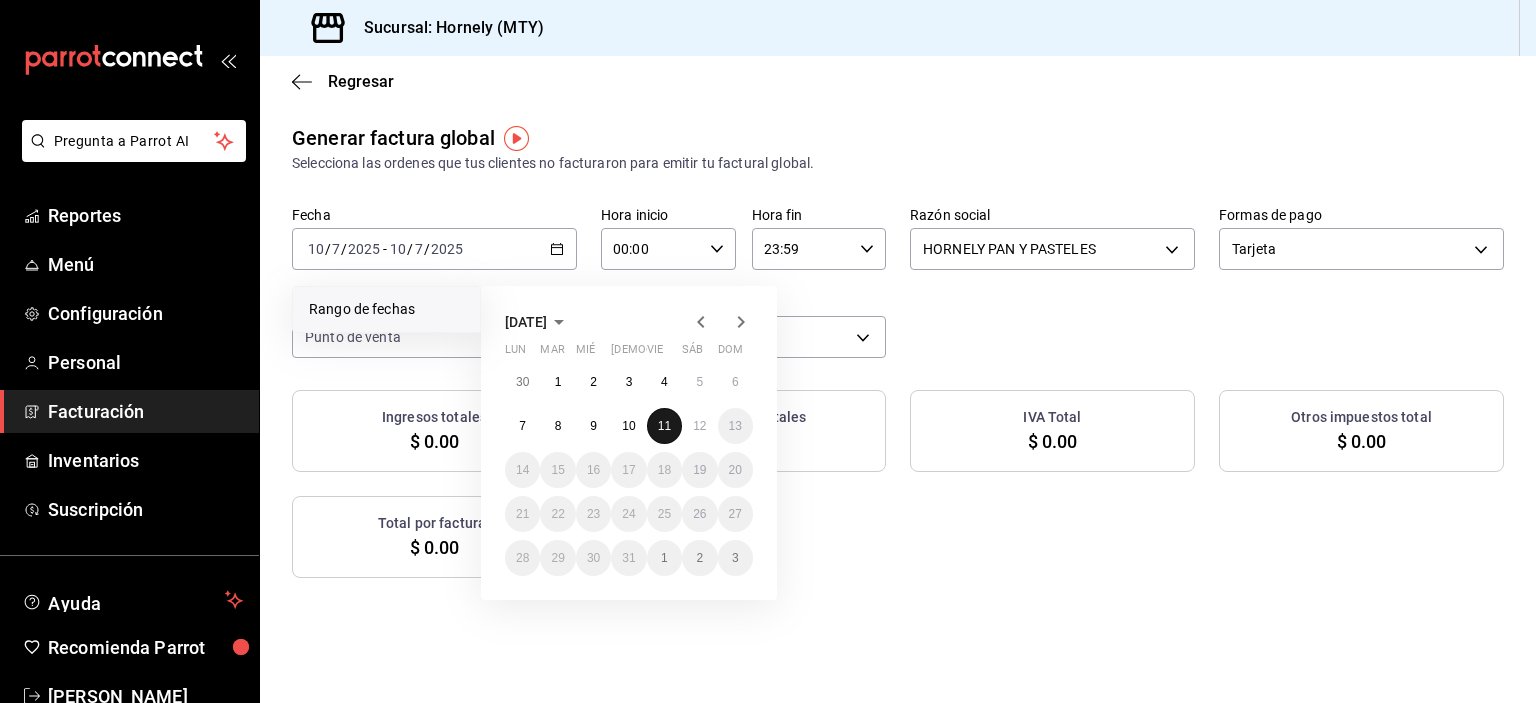 click on "11" at bounding box center (664, 426) 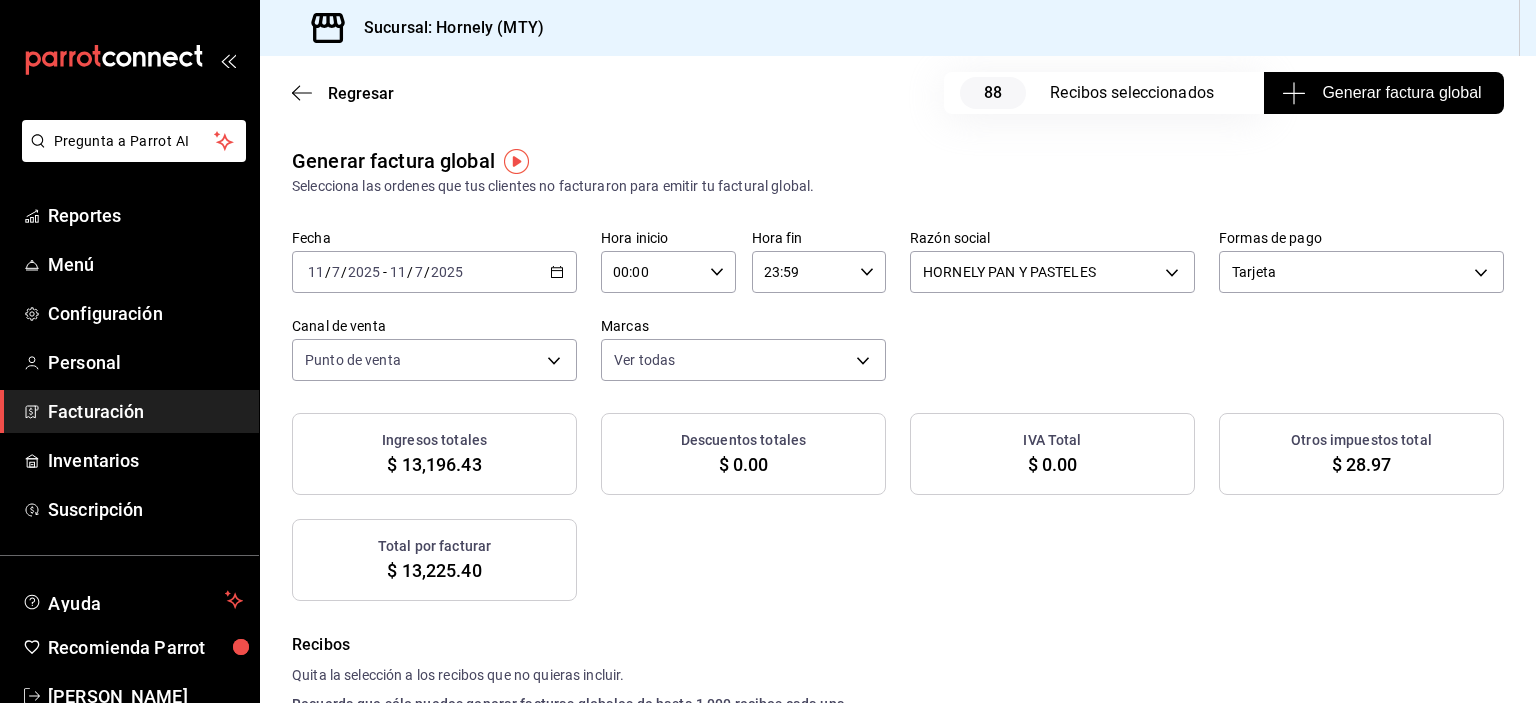 click on "Generar factura global" at bounding box center [1384, 93] 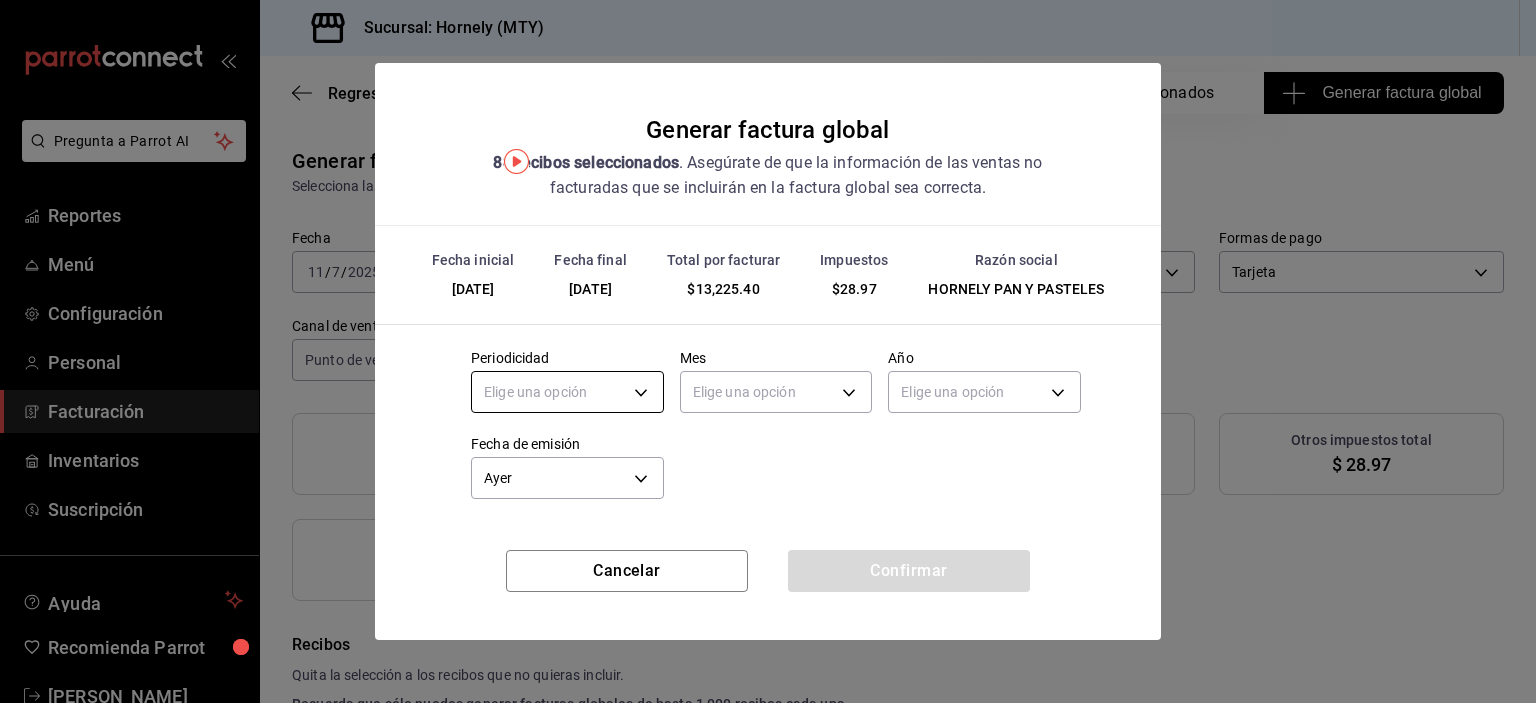 click on "Pregunta a Parrot AI Reportes   Menú   Configuración   Personal   Facturación   Inventarios   Suscripción   Ayuda Recomienda Parrot   [PERSON_NAME]   Sugerir nueva función   Sucursal: Hornely (MTY) Regresar 88 Recibos seleccionados Generar factura global Generar factura global Selecciona las ordenes que tus clientes no facturaron para emitir tu factural global. Fecha [DATE] [DATE] - [DATE] [DATE] Hora inicio 00:00 Hora inicio Hora fin 23:59 Hora fin Razón social HORNELY PAN Y PASTELES b2cd780a-b572-4f60-9a57-482b6a6c9eaf Formas de pago Tarjeta CARD Canal de venta Punto de venta PARROT Marcas Ver todas f940d65f-f315-40ad-96cd-36aca2dc56c6 Ingresos totales $ 13,196.43 Descuentos totales $ 0.00 IVA Total $ 0.00 Otros impuestos total $ 28.97 Total por facturar $ 13,225.40 Recibos Quita la selección a los recibos que no quieras incluir. Recuerda que sólo puedes generar facturas globales de hasta 1,000 recibos cada una. Fecha # de recibo Tipo de pago Subtotal Descuentos IVA Total" at bounding box center [768, 351] 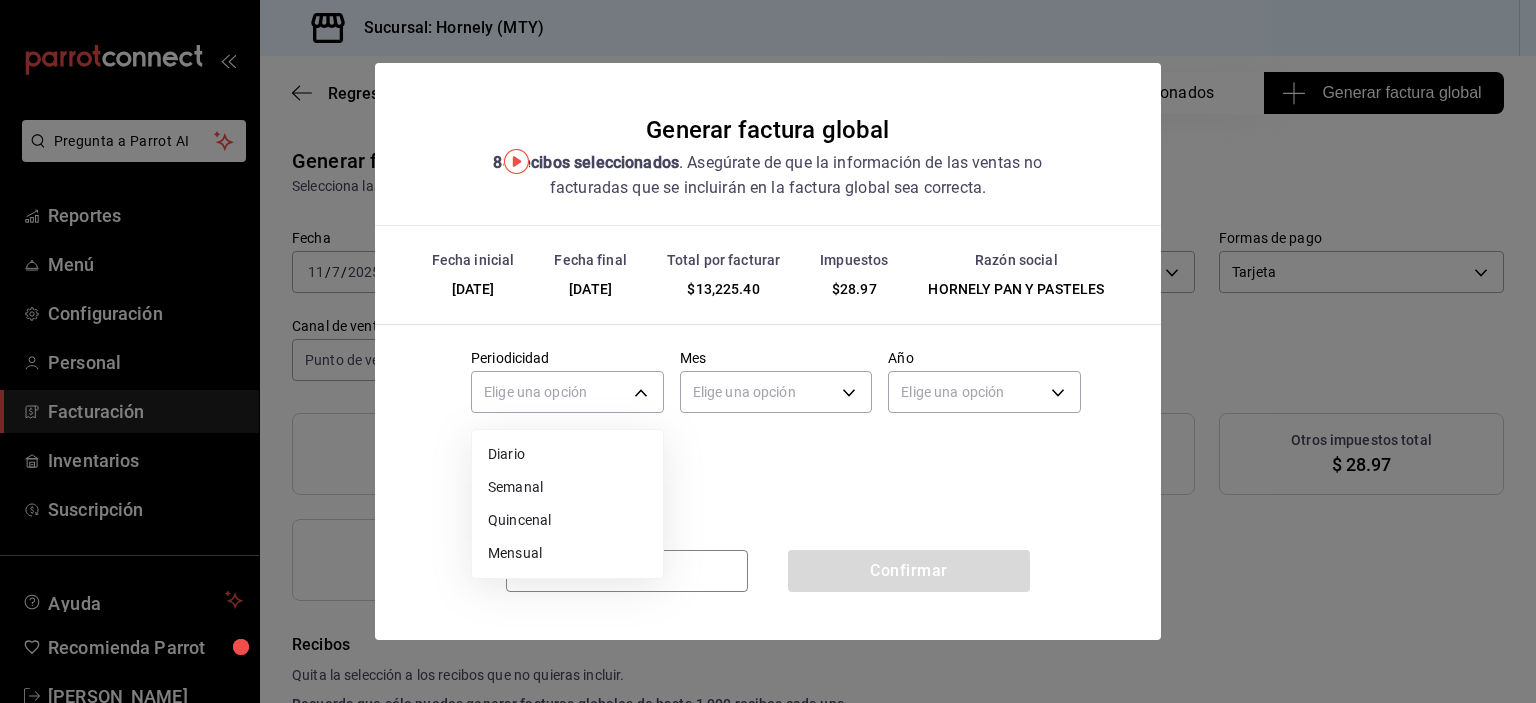 click on "Diario" at bounding box center (567, 454) 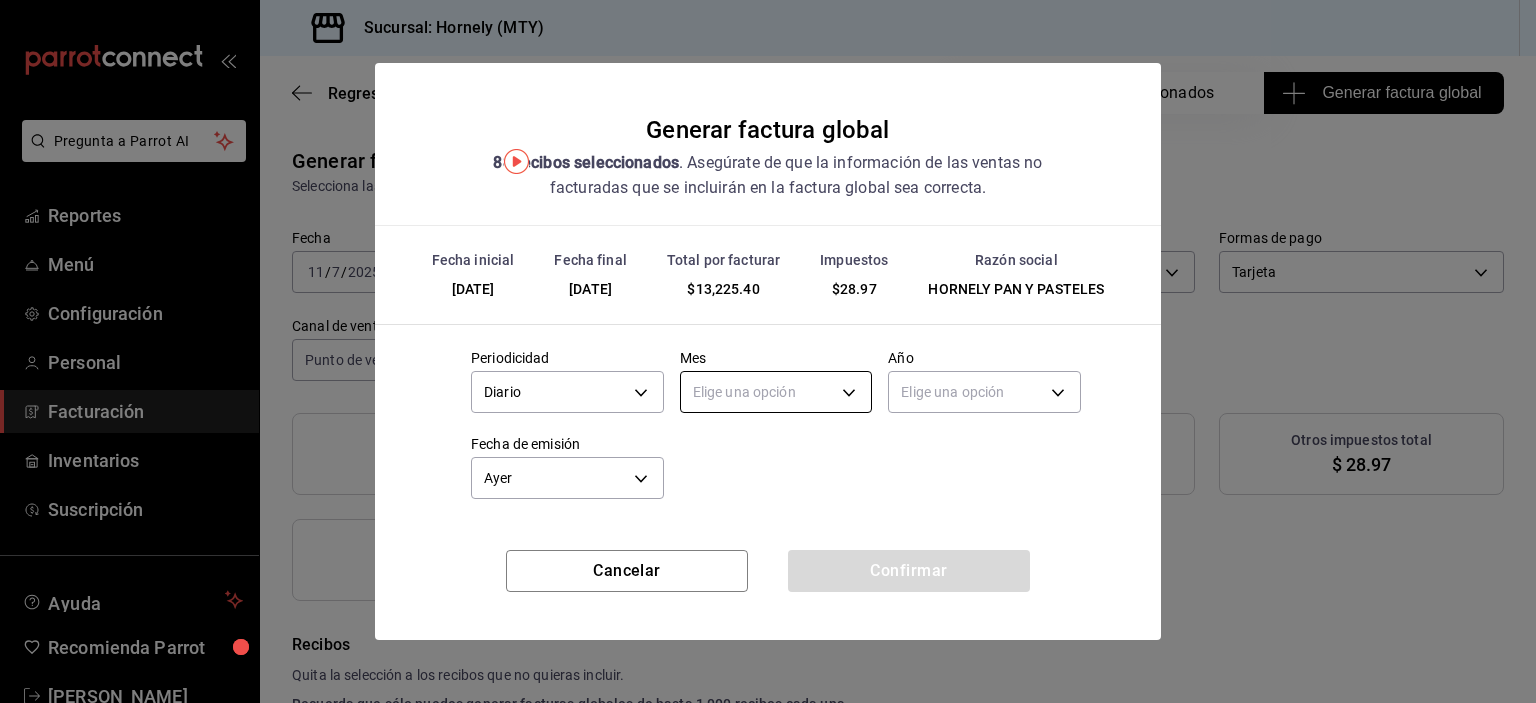 click on "Pregunta a Parrot AI Reportes   Menú   Configuración   Personal   Facturación   Inventarios   Suscripción   Ayuda Recomienda Parrot   [PERSON_NAME]   Sugerir nueva función   Sucursal: Hornely (MTY) Regresar 88 Recibos seleccionados Generar factura global Generar factura global Selecciona las ordenes que tus clientes no facturaron para emitir tu factural global. Fecha [DATE] [DATE] - [DATE] [DATE] Hora inicio 00:00 Hora inicio Hora fin 23:59 Hora fin Razón social HORNELY PAN Y PASTELES b2cd780a-b572-4f60-9a57-482b6a6c9eaf Formas de pago Tarjeta CARD Canal de venta Punto de venta PARROT Marcas Ver todas f940d65f-f315-40ad-96cd-36aca2dc56c6 Ingresos totales $ 13,196.43 Descuentos totales $ 0.00 IVA Total $ 0.00 Otros impuestos total $ 28.97 Total por facturar $ 13,225.40 Recibos Quita la selección a los recibos que no quieras incluir. Recuerda que sólo puedes generar facturas globales de hasta 1,000 recibos cada una. Fecha # de recibo Tipo de pago Subtotal Descuentos IVA Total" at bounding box center [768, 351] 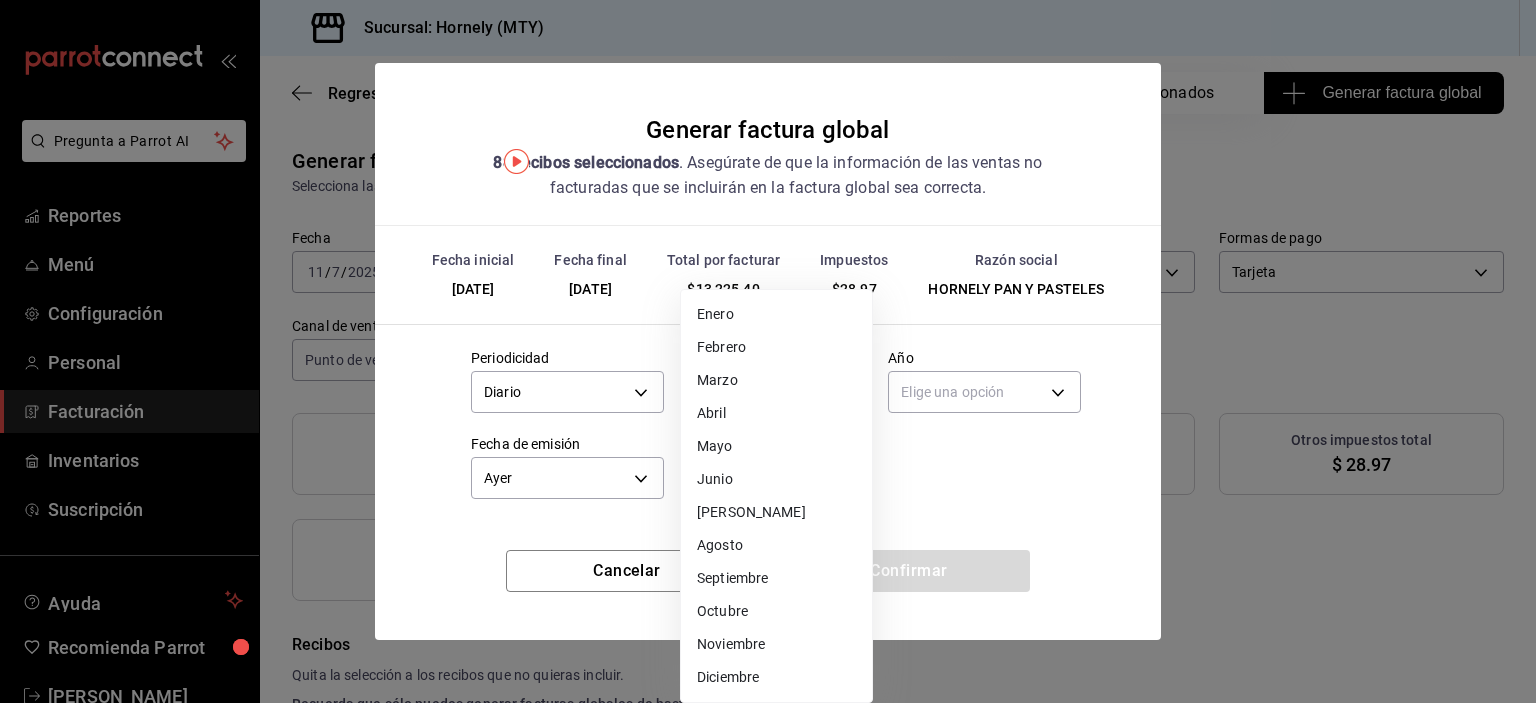click on "[PERSON_NAME]" at bounding box center (776, 512) 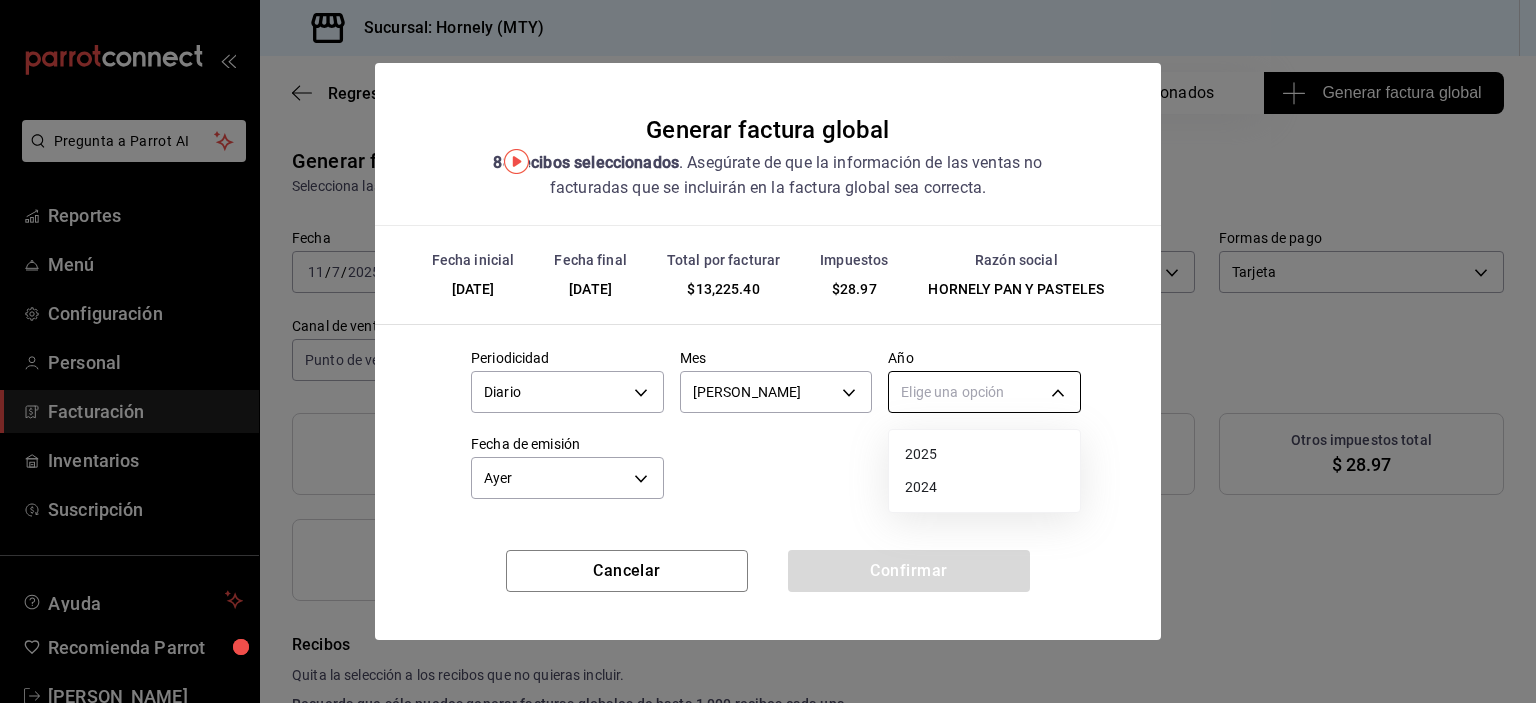 click on "Pregunta a Parrot AI Reportes   Menú   Configuración   Personal   Facturación   Inventarios   Suscripción   Ayuda Recomienda Parrot   [PERSON_NAME]   Sugerir nueva función   Sucursal: Hornely (MTY) Regresar 88 Recibos seleccionados Generar factura global Generar factura global Selecciona las ordenes que tus clientes no facturaron para emitir tu factural global. Fecha [DATE] [DATE] - [DATE] [DATE] Hora inicio 00:00 Hora inicio Hora fin 23:59 Hora fin Razón social HORNELY PAN Y PASTELES b2cd780a-b572-4f60-9a57-482b6a6c9eaf Formas de pago Tarjeta CARD Canal de venta Punto de venta PARROT Marcas Ver todas f940d65f-f315-40ad-96cd-36aca2dc56c6 Ingresos totales $ 13,196.43 Descuentos totales $ 0.00 IVA Total $ 0.00 Otros impuestos total $ 28.97 Total por facturar $ 13,225.40 Recibos Quita la selección a los recibos que no quieras incluir. Recuerda que sólo puedes generar facturas globales de hasta 1,000 recibos cada una. Fecha # de recibo Tipo de pago Subtotal Descuentos IVA Total" at bounding box center (768, 351) 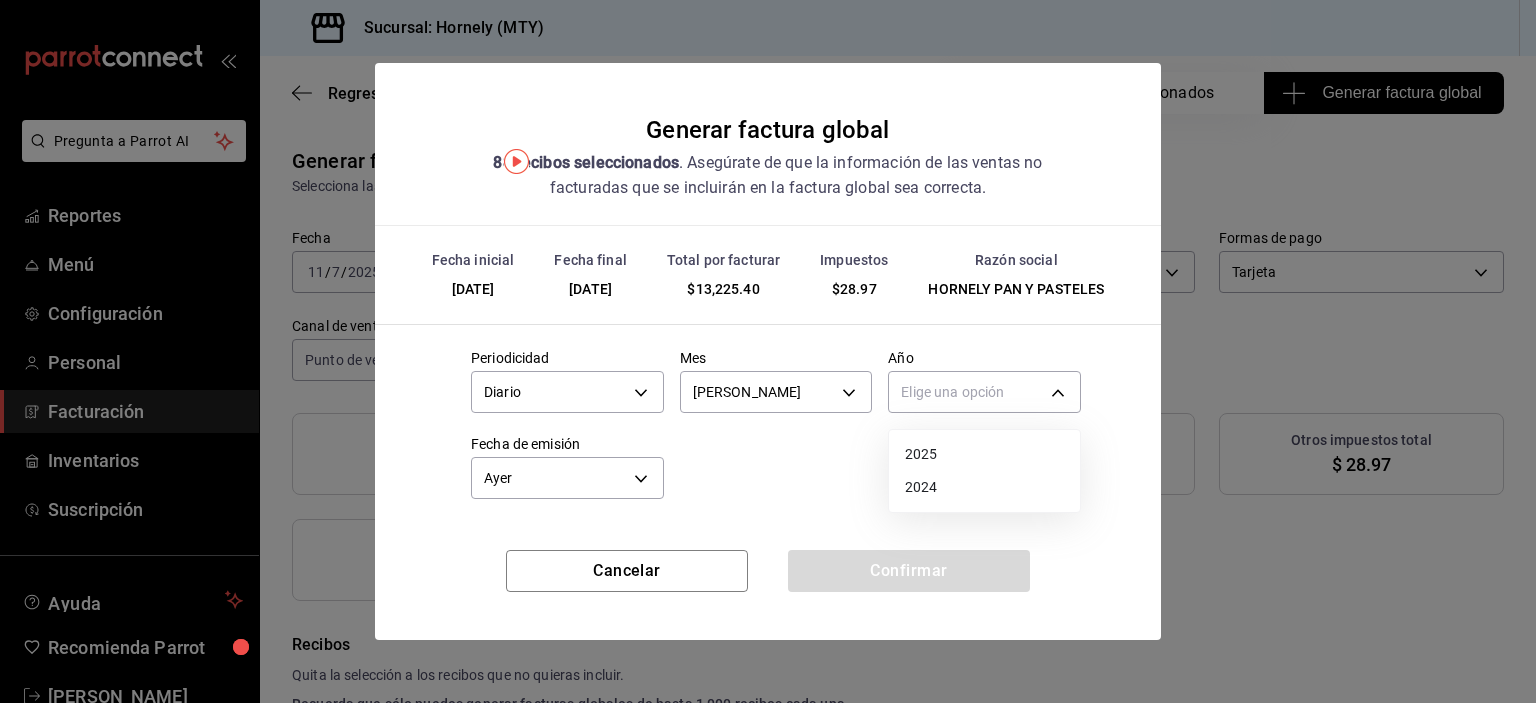 click on "2025" at bounding box center [984, 454] 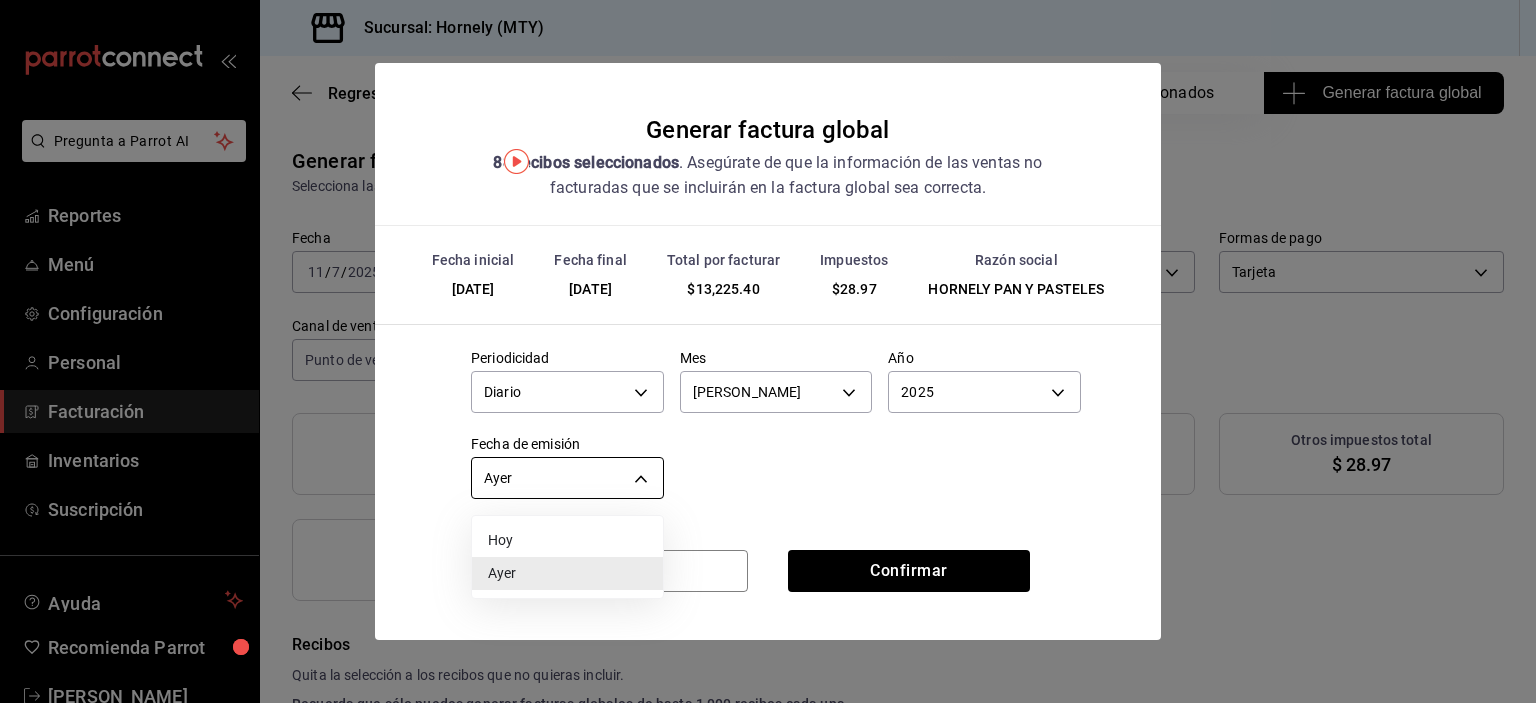 click on "Pregunta a Parrot AI Reportes   Menú   Configuración   Personal   Facturación   Inventarios   Suscripción   Ayuda Recomienda Parrot   [PERSON_NAME]   Sugerir nueva función   Sucursal: Hornely (MTY) Regresar 88 Recibos seleccionados Generar factura global Generar factura global Selecciona las ordenes que tus clientes no facturaron para emitir tu factural global. Fecha [DATE] [DATE] - [DATE] [DATE] Hora inicio 00:00 Hora inicio Hora fin 23:59 Hora fin Razón social HORNELY PAN Y PASTELES b2cd780a-b572-4f60-9a57-482b6a6c9eaf Formas de pago Tarjeta CARD Canal de venta Punto de venta PARROT Marcas Ver todas f940d65f-f315-40ad-96cd-36aca2dc56c6 Ingresos totales $ 13,196.43 Descuentos totales $ 0.00 IVA Total $ 0.00 Otros impuestos total $ 28.97 Total por facturar $ 13,225.40 Recibos Quita la selección a los recibos que no quieras incluir. Recuerda que sólo puedes generar facturas globales de hasta 1,000 recibos cada una. Fecha # de recibo Tipo de pago Subtotal Descuentos IVA Total" at bounding box center [768, 351] 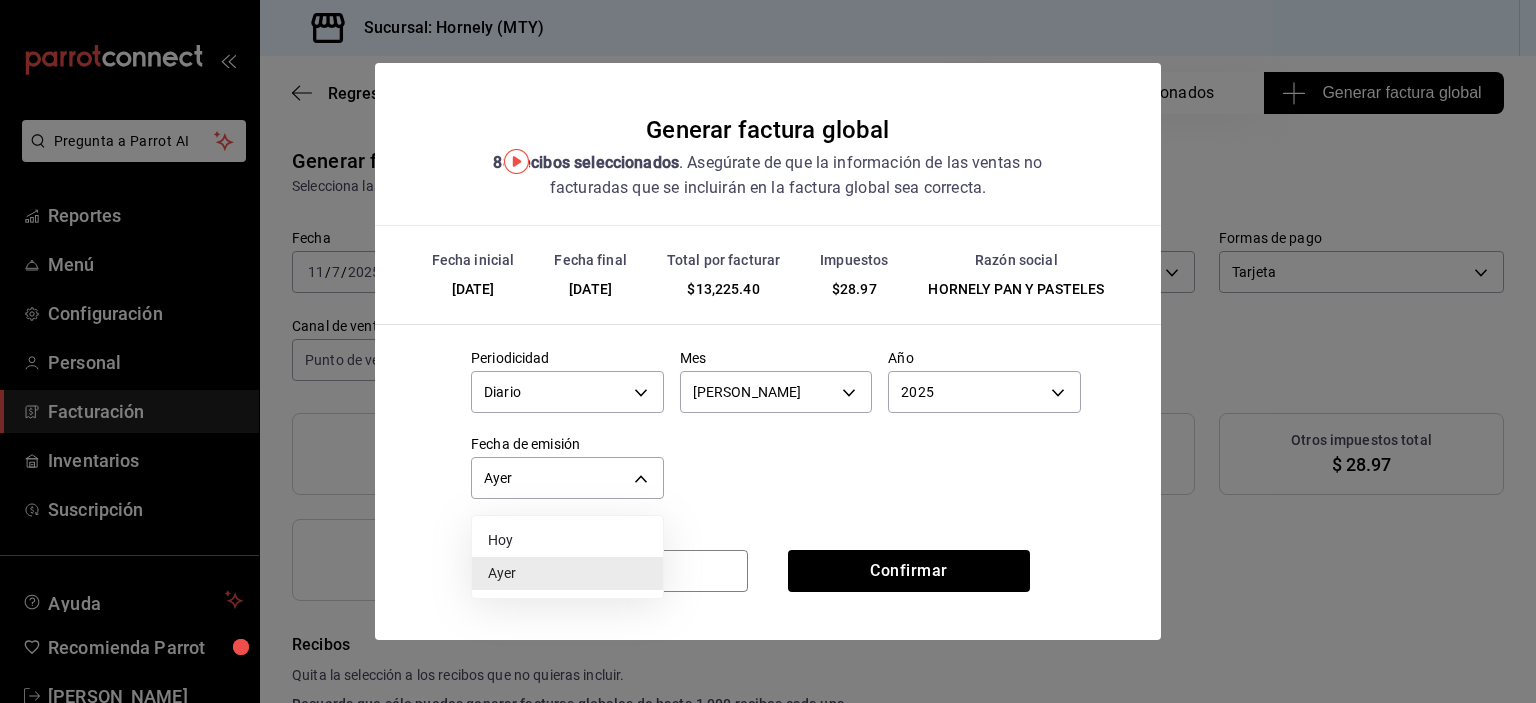 click on "Ayer" at bounding box center [567, 573] 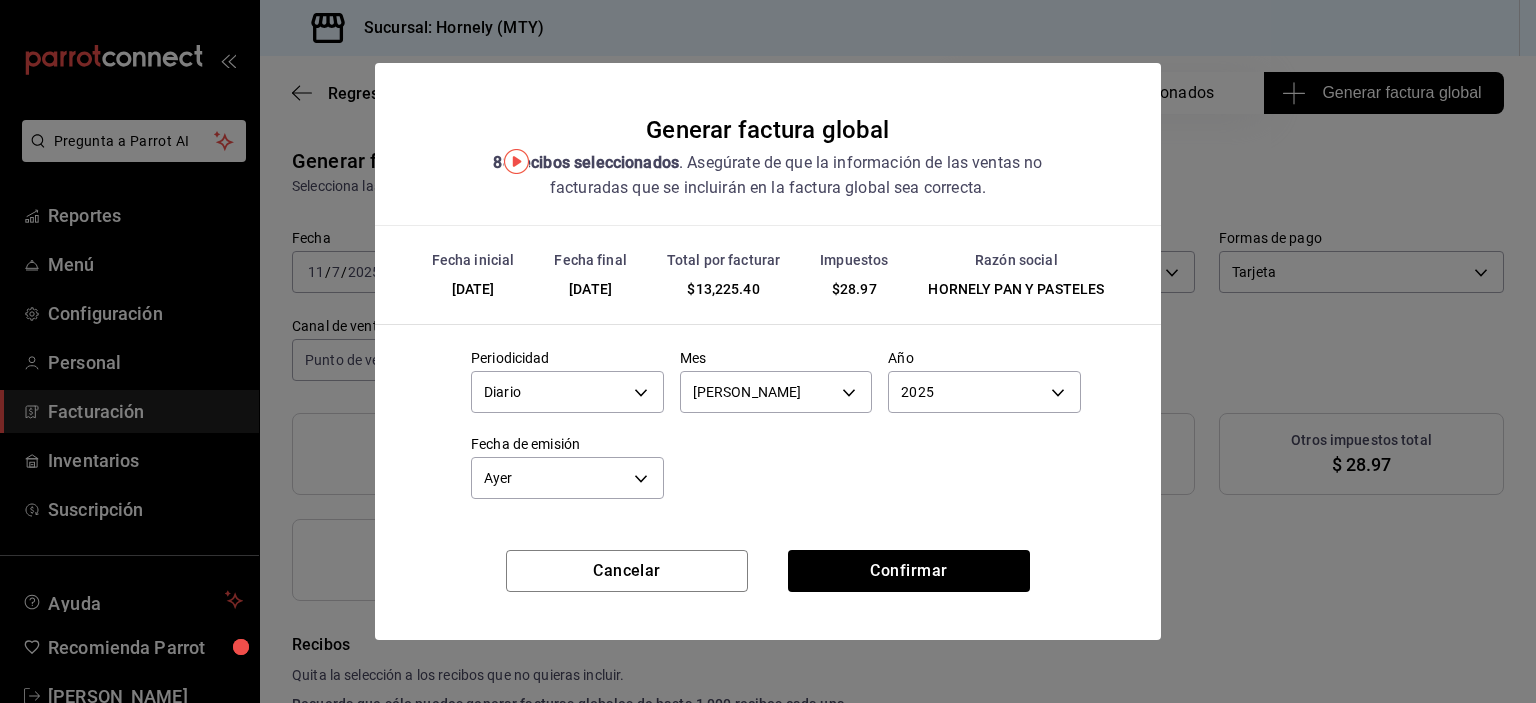 click on "Cancelar Confirmar" at bounding box center [768, 595] 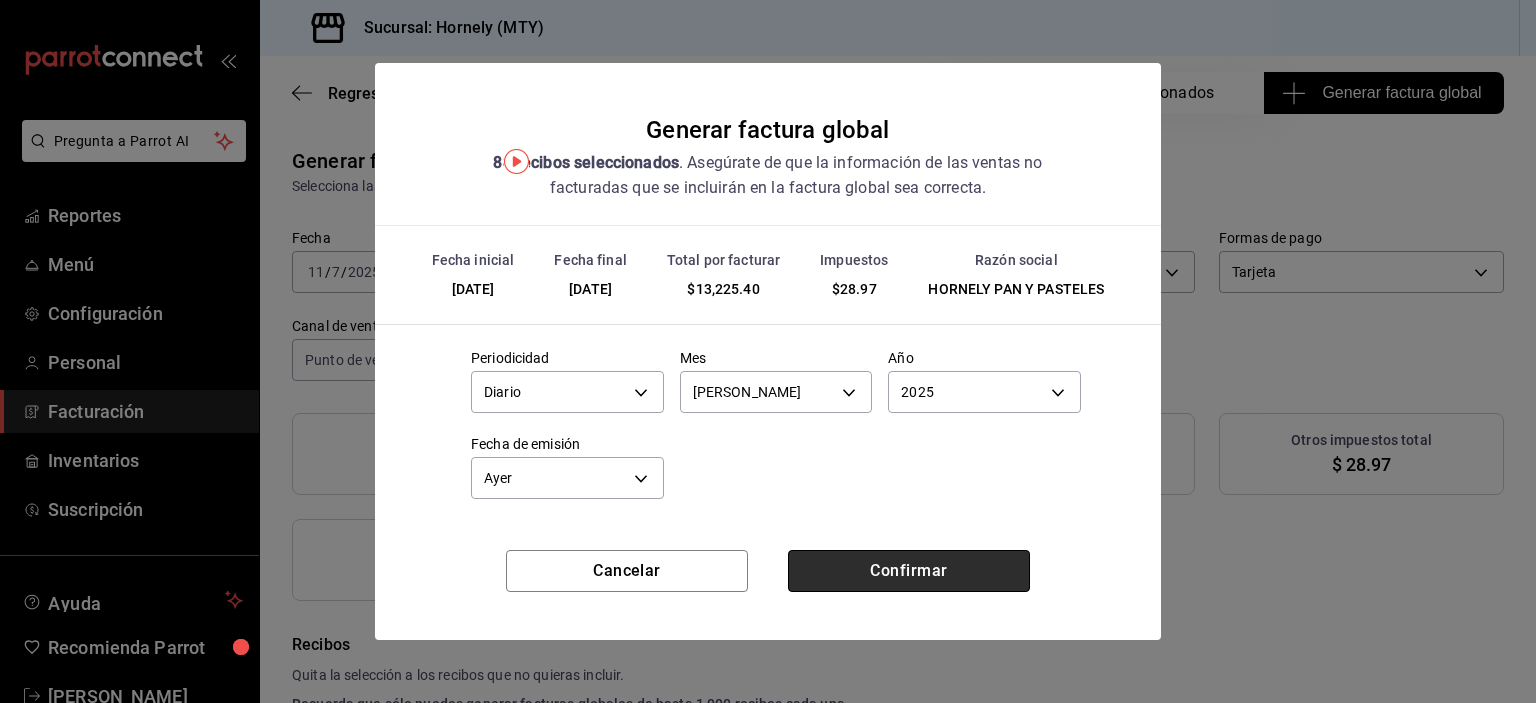click on "Confirmar" at bounding box center (909, 571) 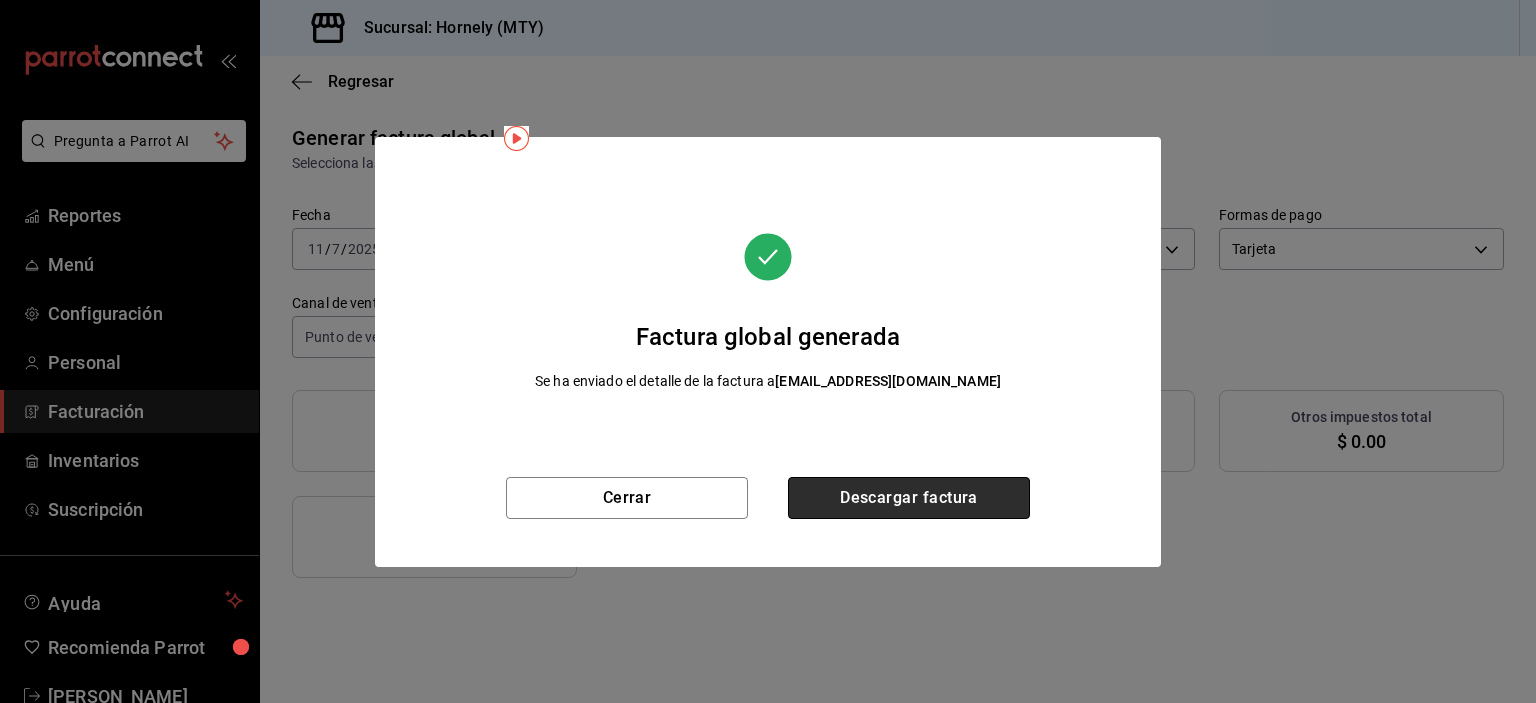 click on "Descargar factura" at bounding box center (909, 498) 